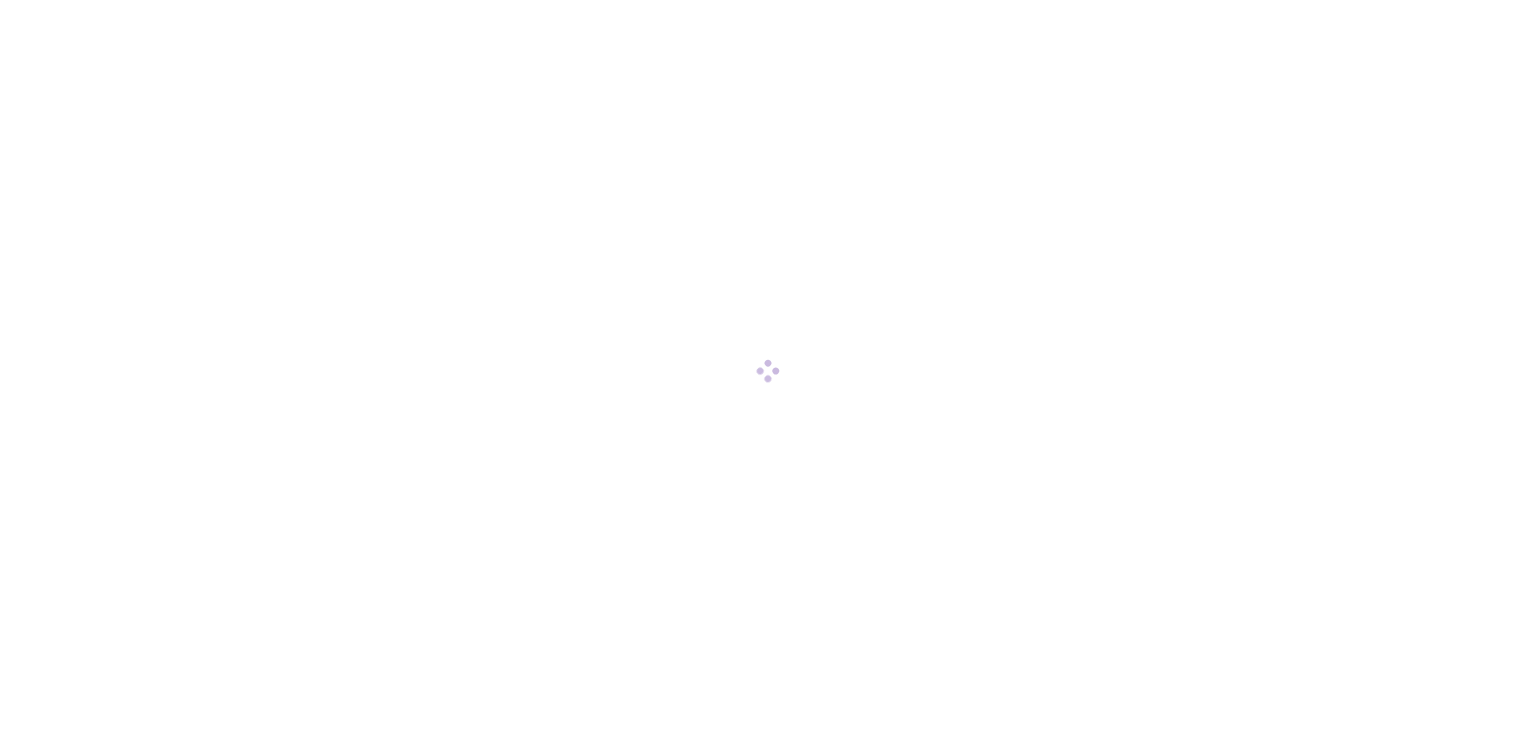 scroll, scrollTop: 0, scrollLeft: 0, axis: both 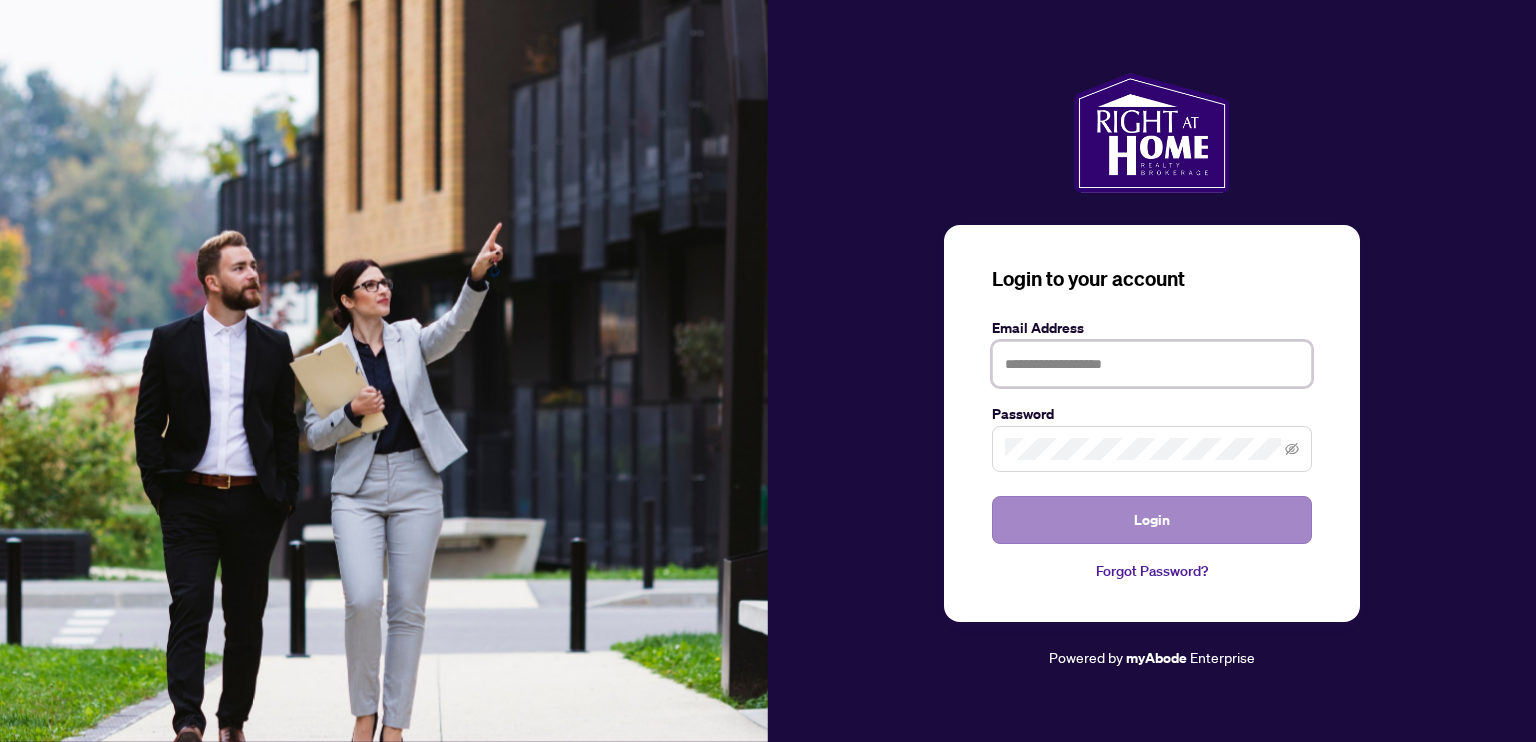 type on "**********" 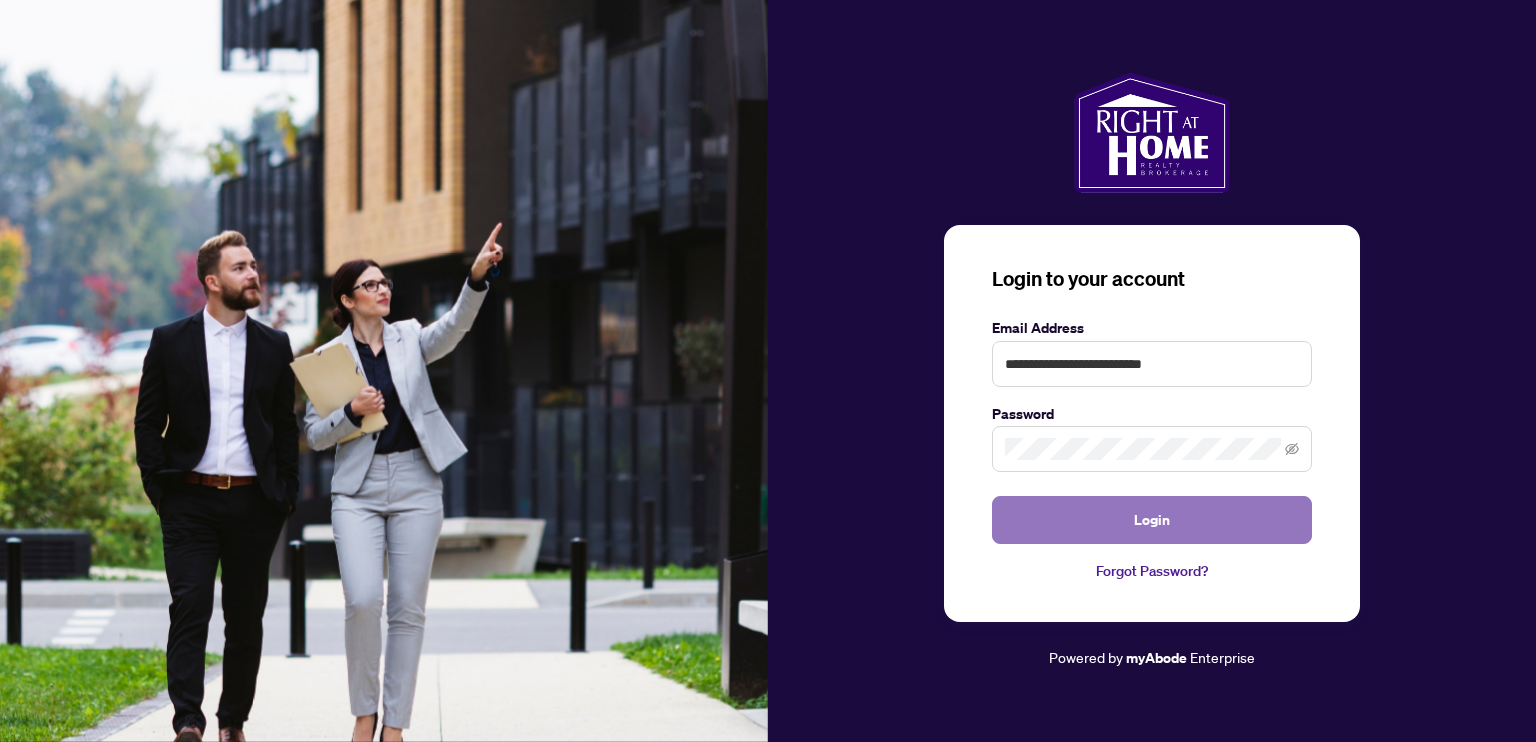 click on "Login" at bounding box center [1152, 520] 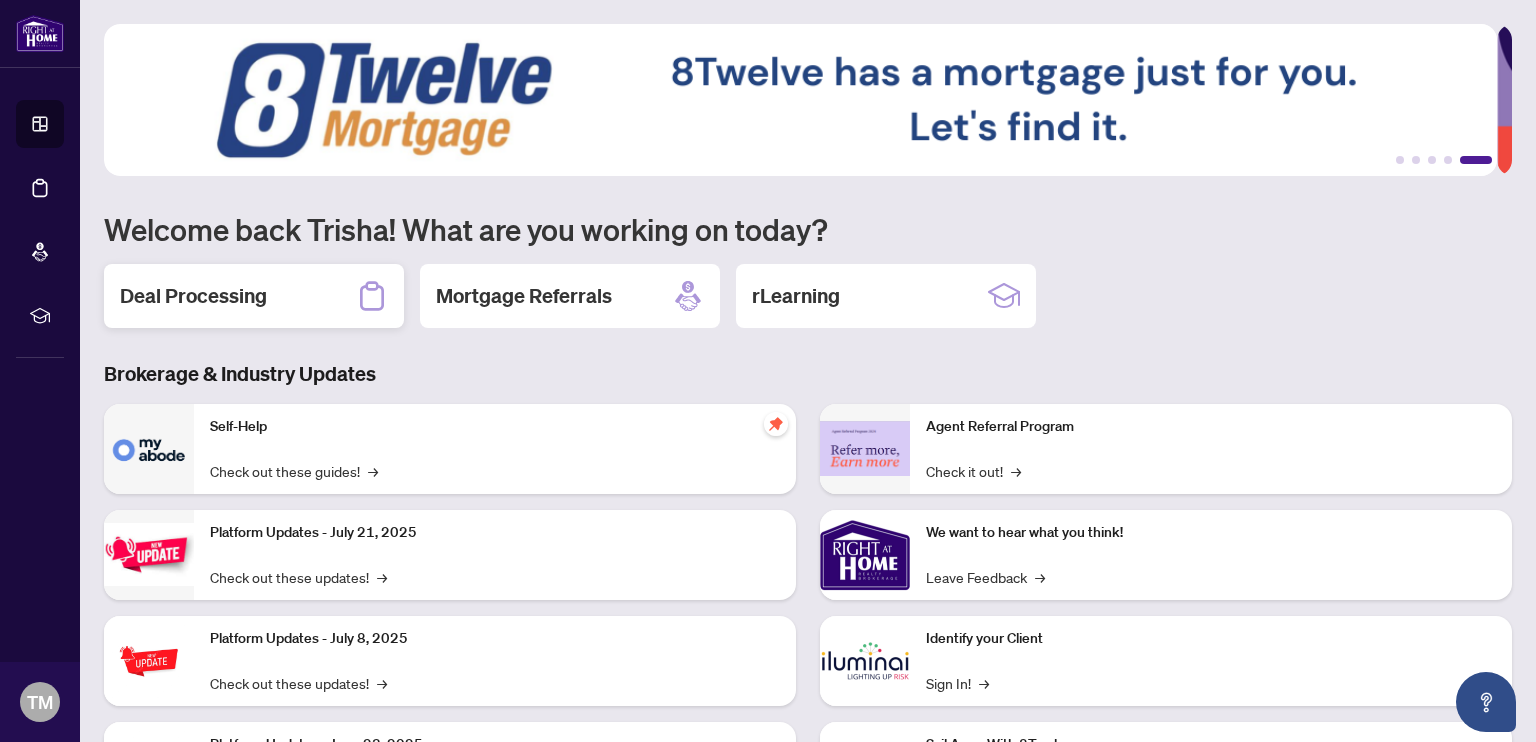 click on "Deal Processing" at bounding box center [193, 296] 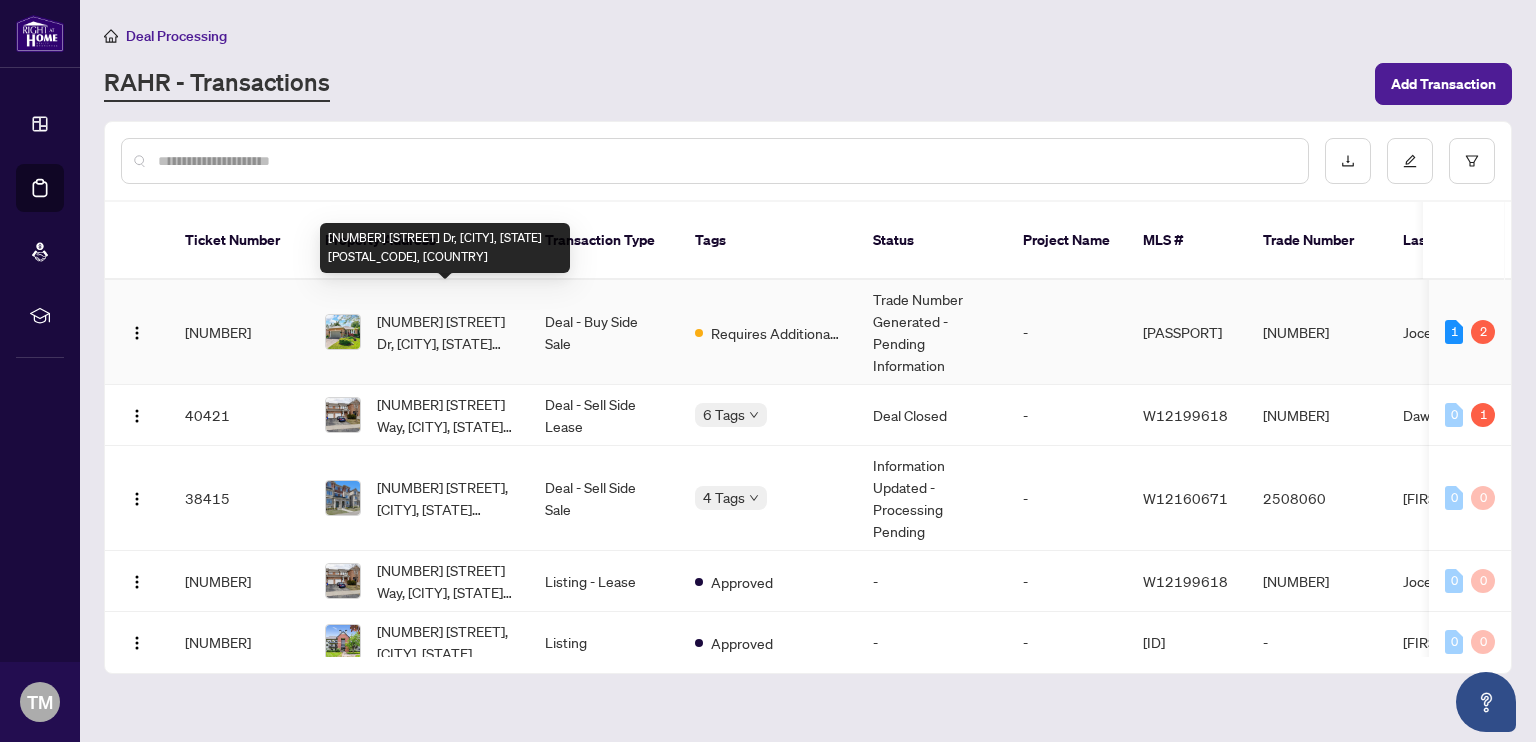 click on "[NUMBER] [STREET] Dr, [CITY], [STATE] [POSTAL_CODE], [COUNTRY]" at bounding box center [445, 332] 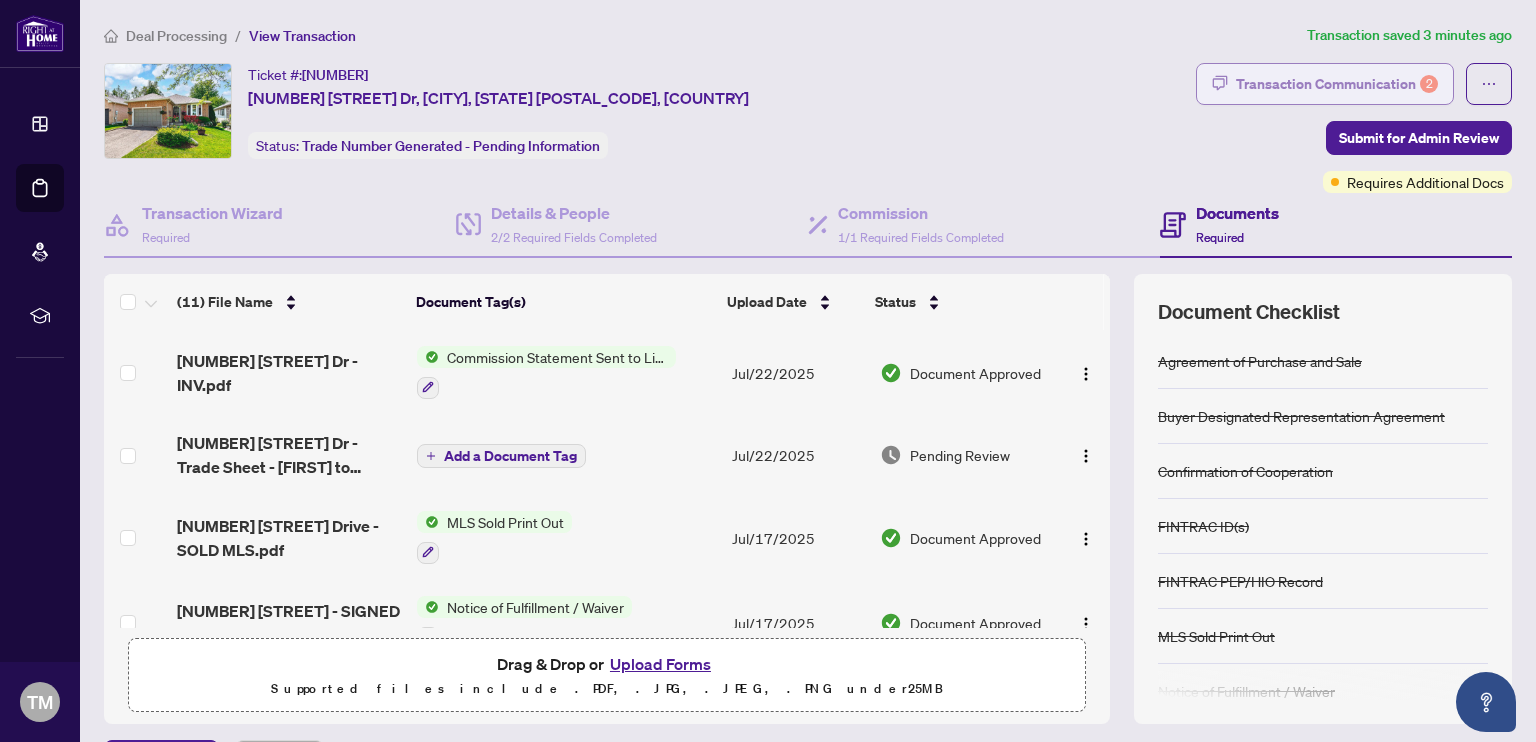 click on "Transaction Communication 2" at bounding box center [1337, 84] 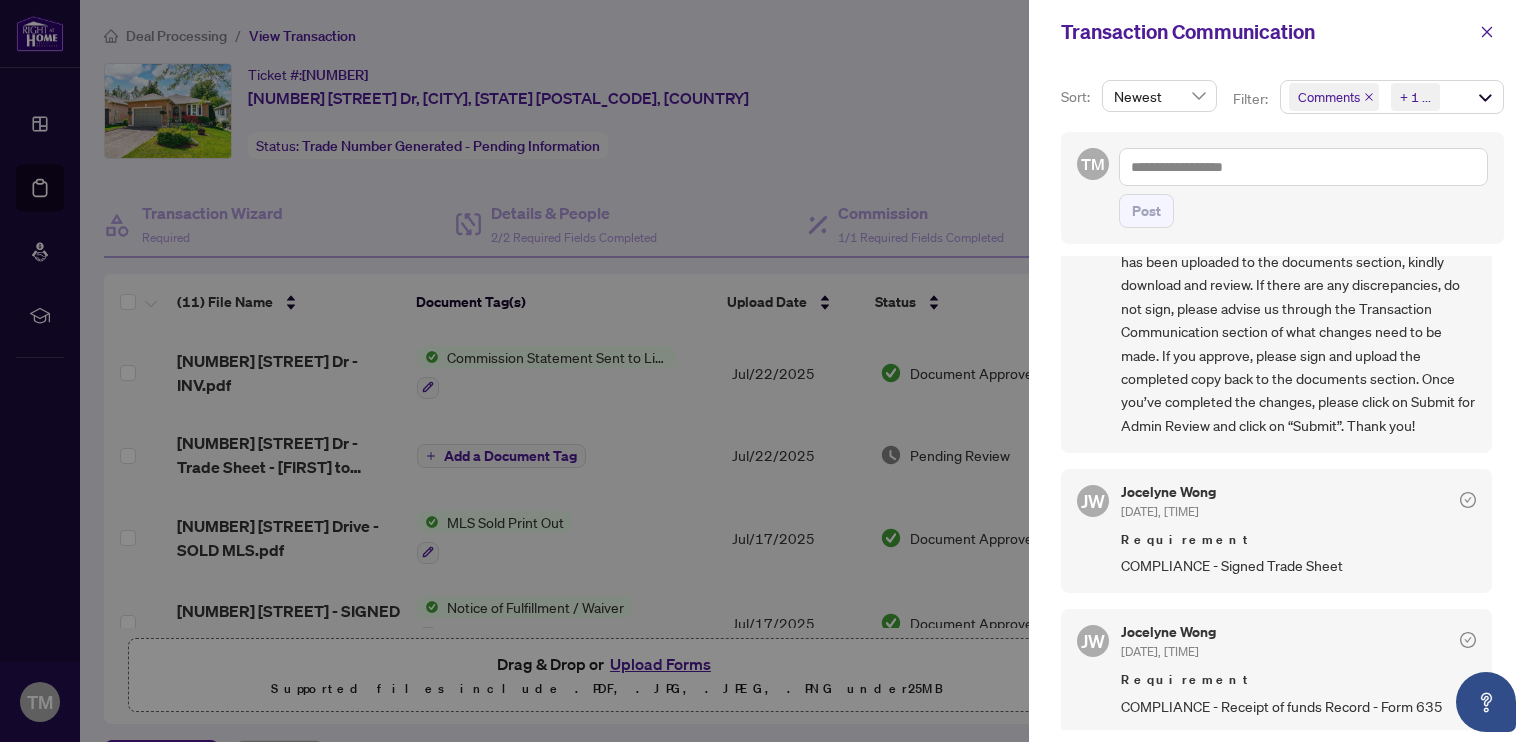 scroll, scrollTop: 0, scrollLeft: 0, axis: both 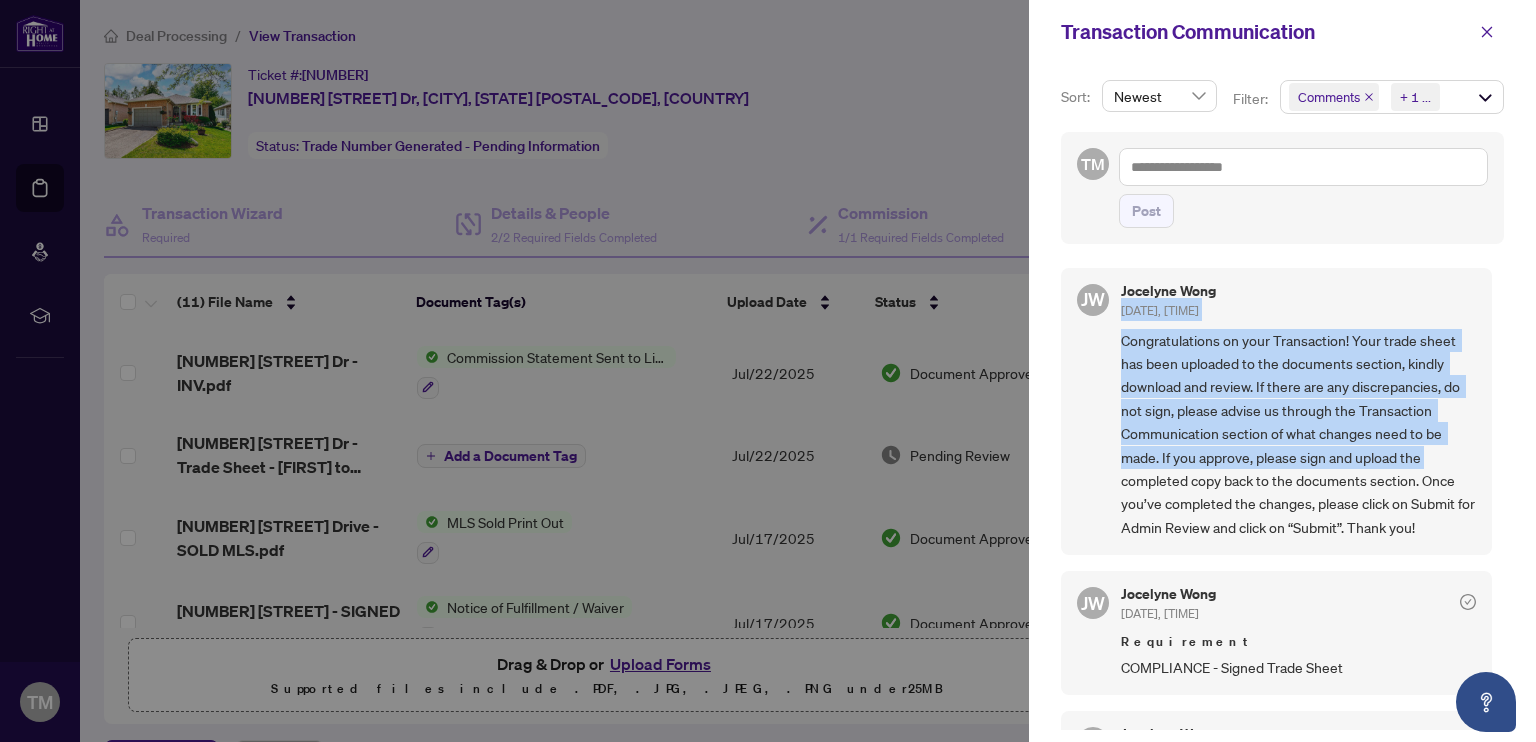drag, startPoint x: 1498, startPoint y: 273, endPoint x: 1513, endPoint y: 453, distance: 180.62392 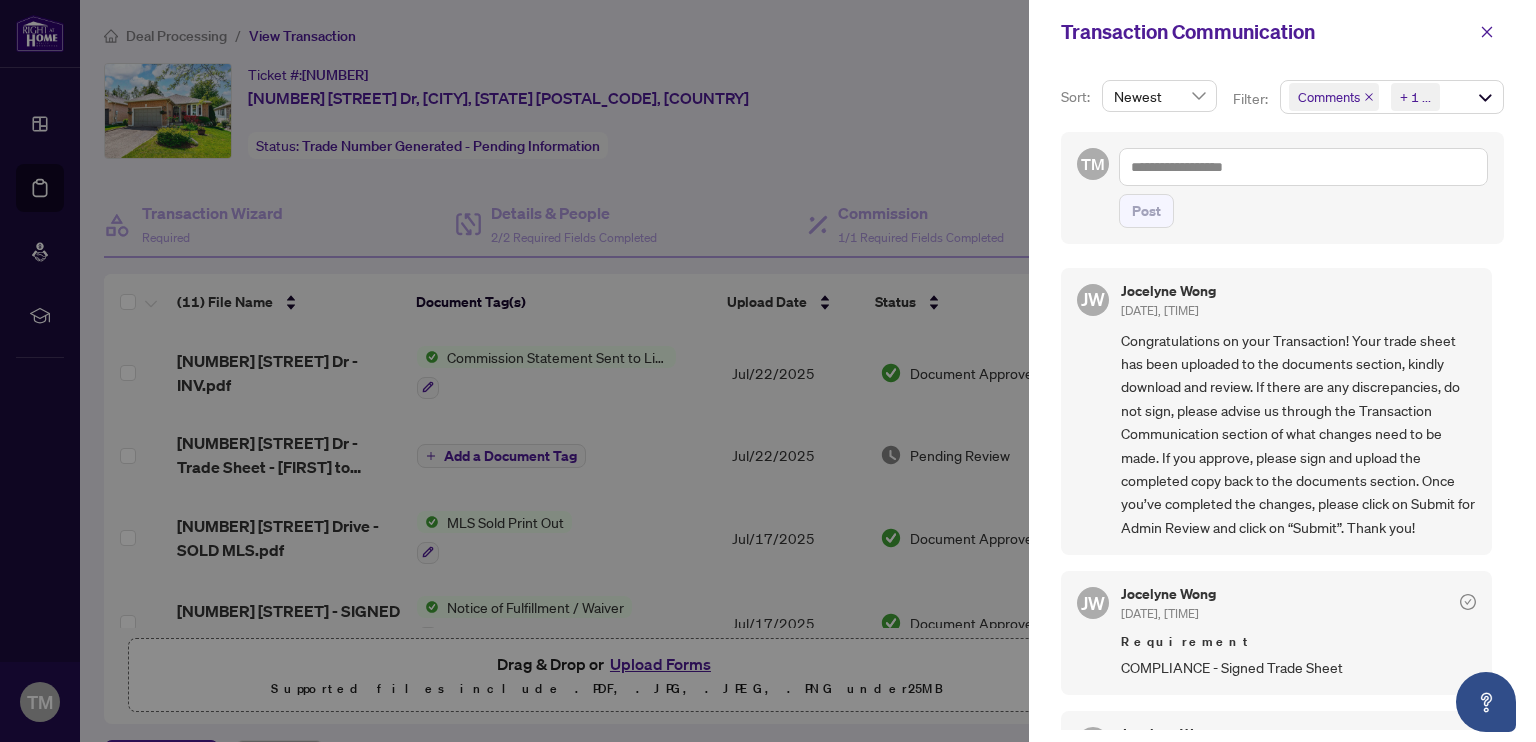 scroll, scrollTop: 102, scrollLeft: 0, axis: vertical 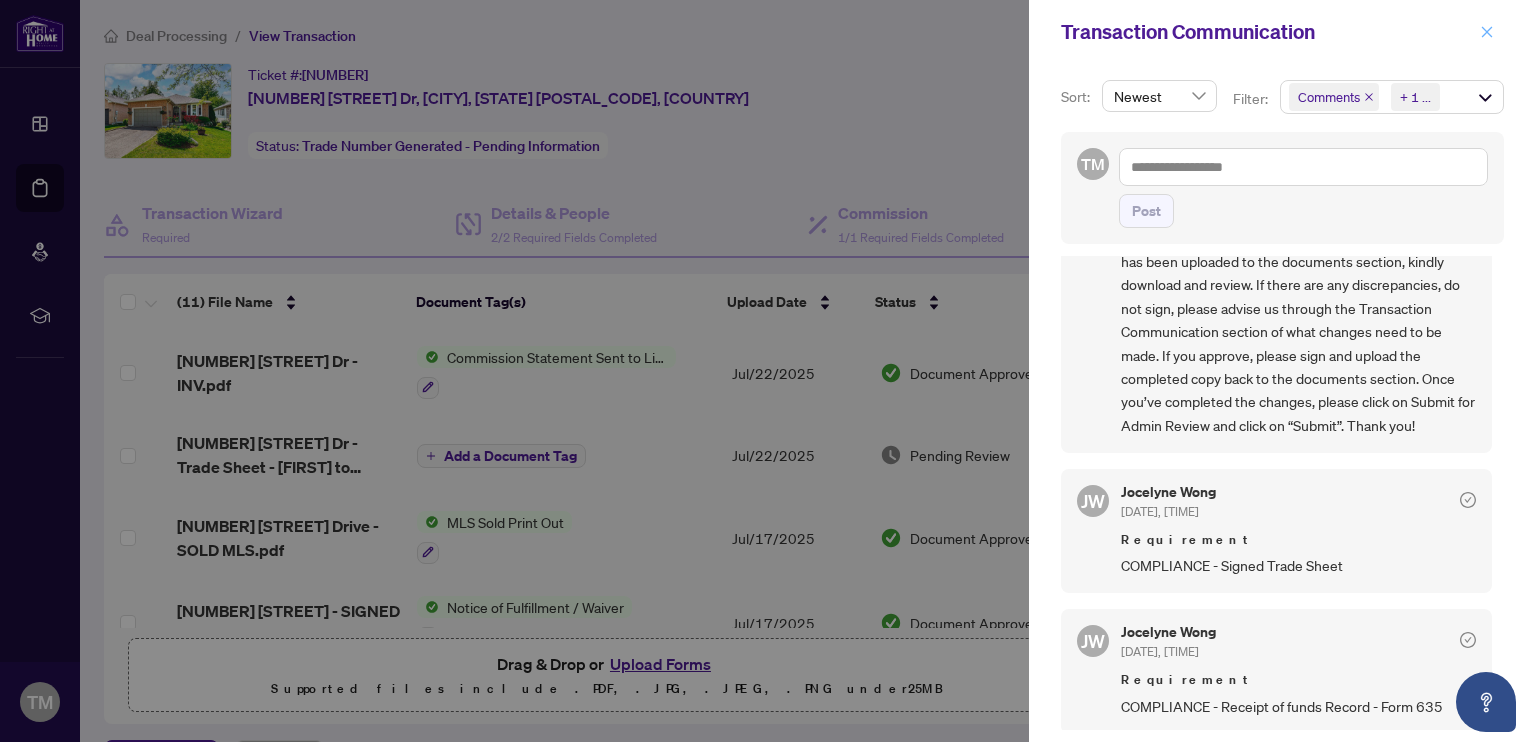 click 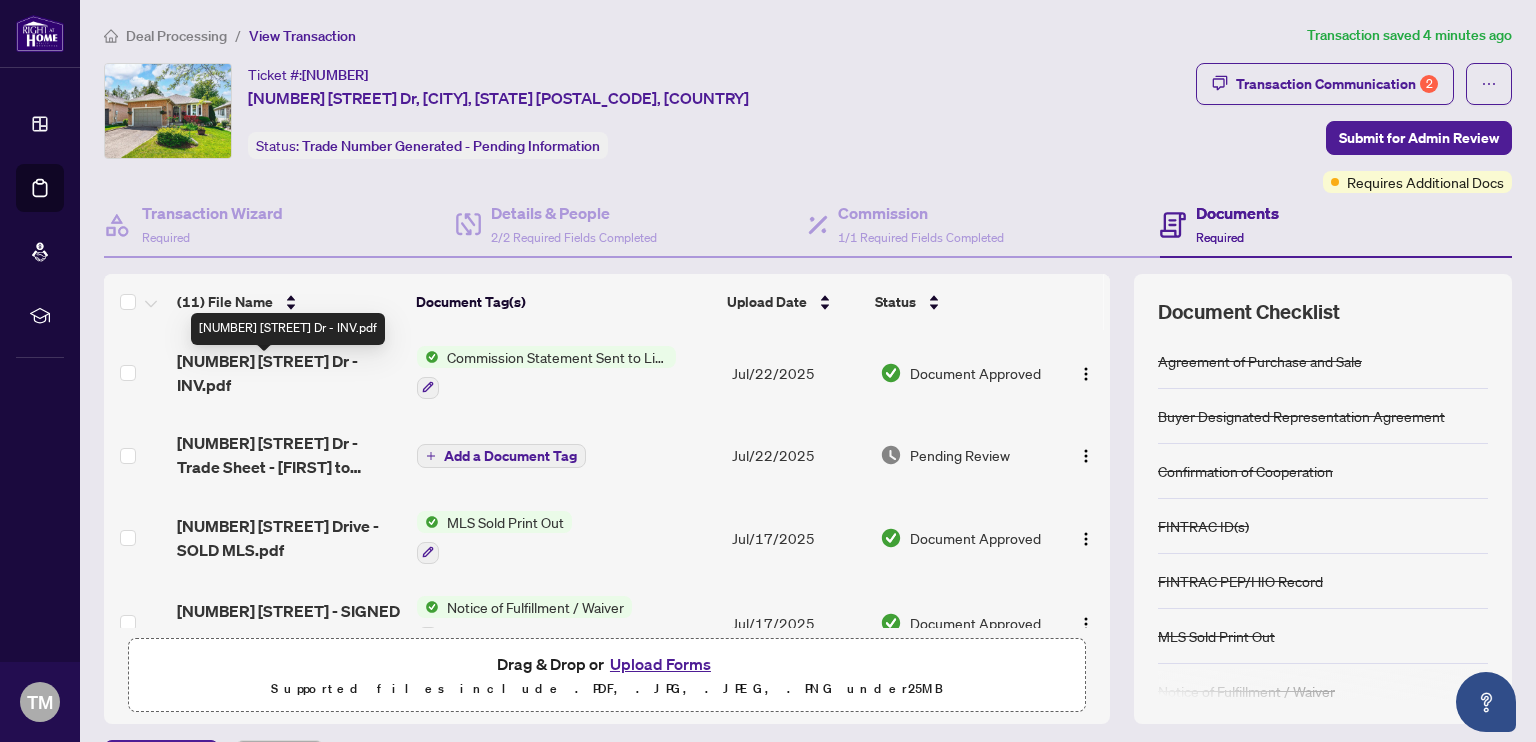 click on "[NUMBER] [STREET] Dr - INV.pdf" at bounding box center [289, 373] 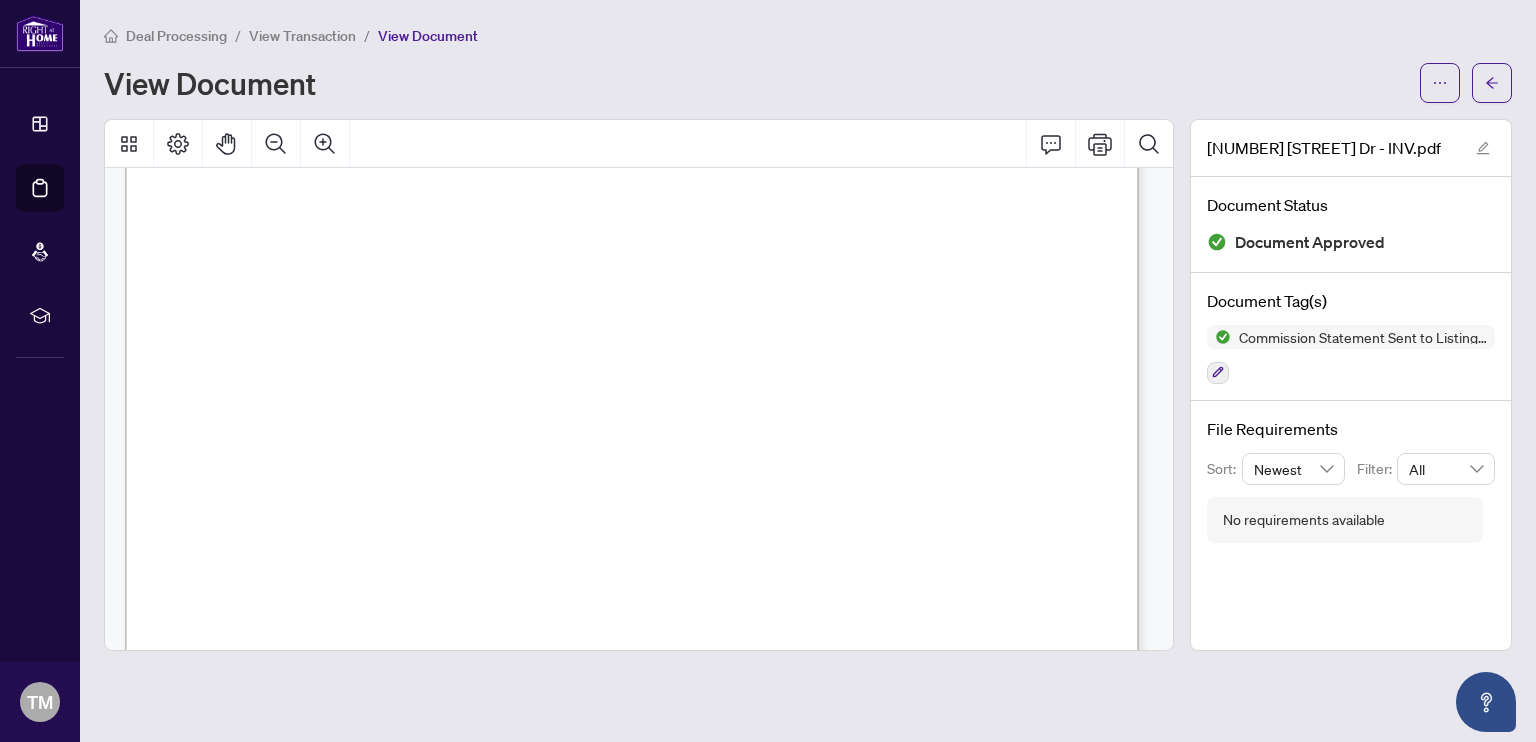 scroll, scrollTop: 112, scrollLeft: 0, axis: vertical 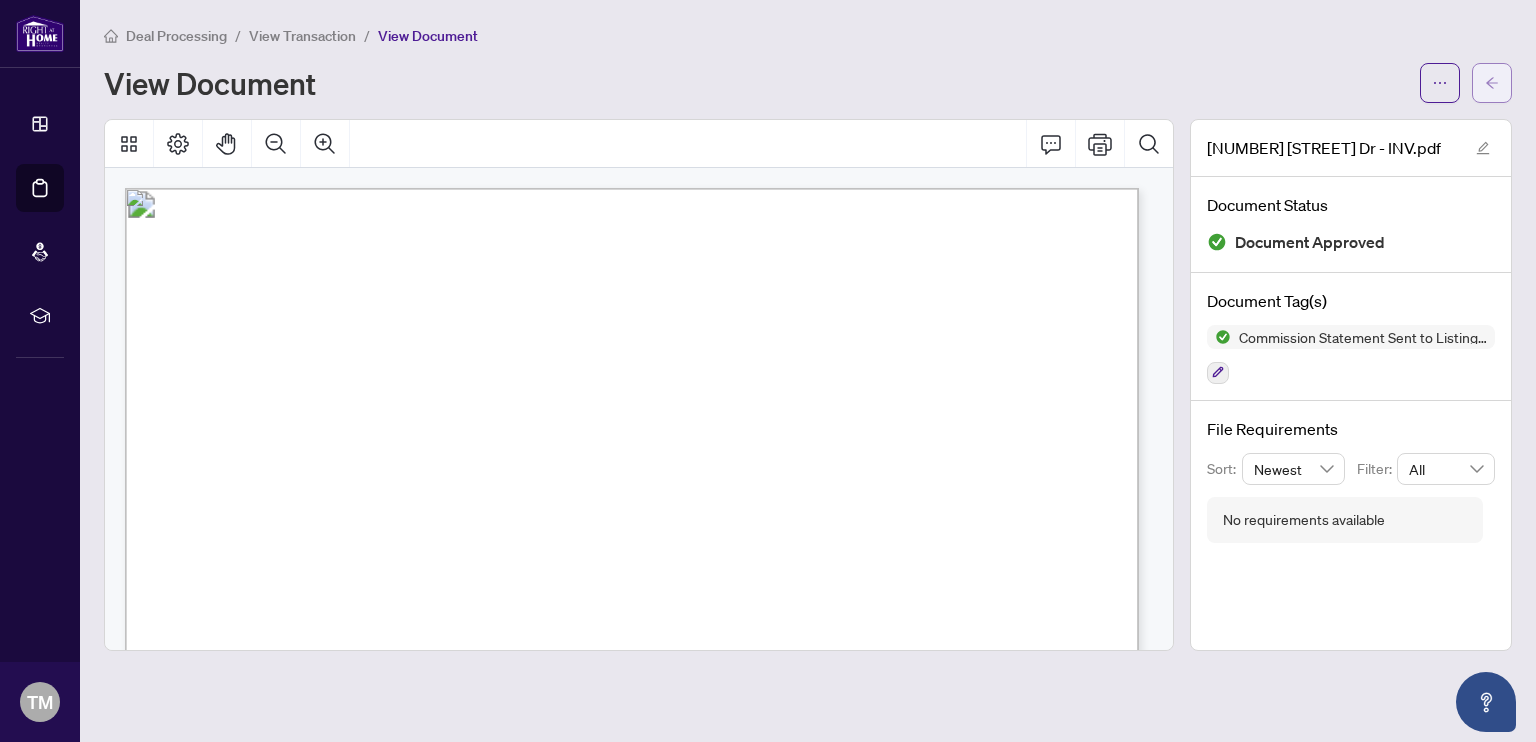 click 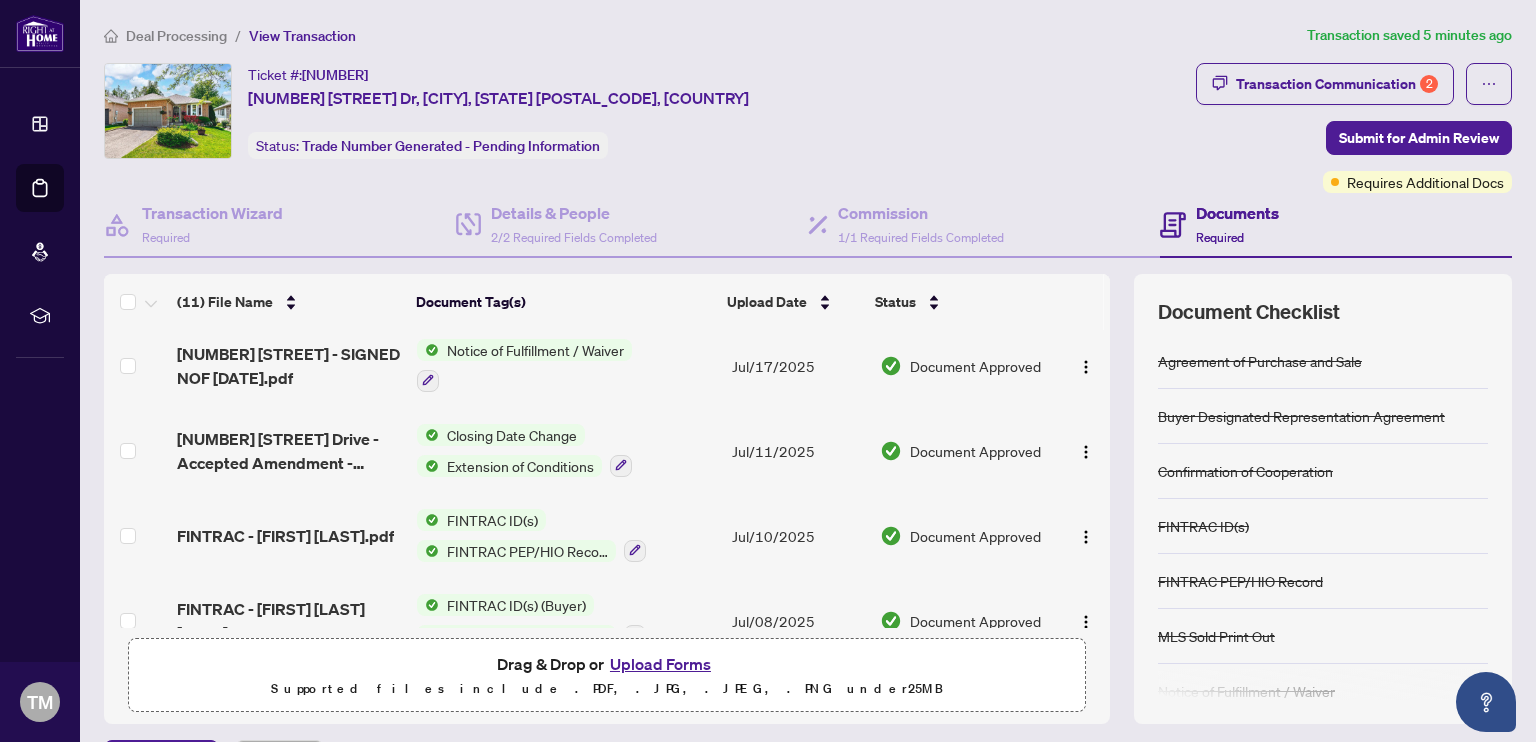 scroll, scrollTop: 272, scrollLeft: 0, axis: vertical 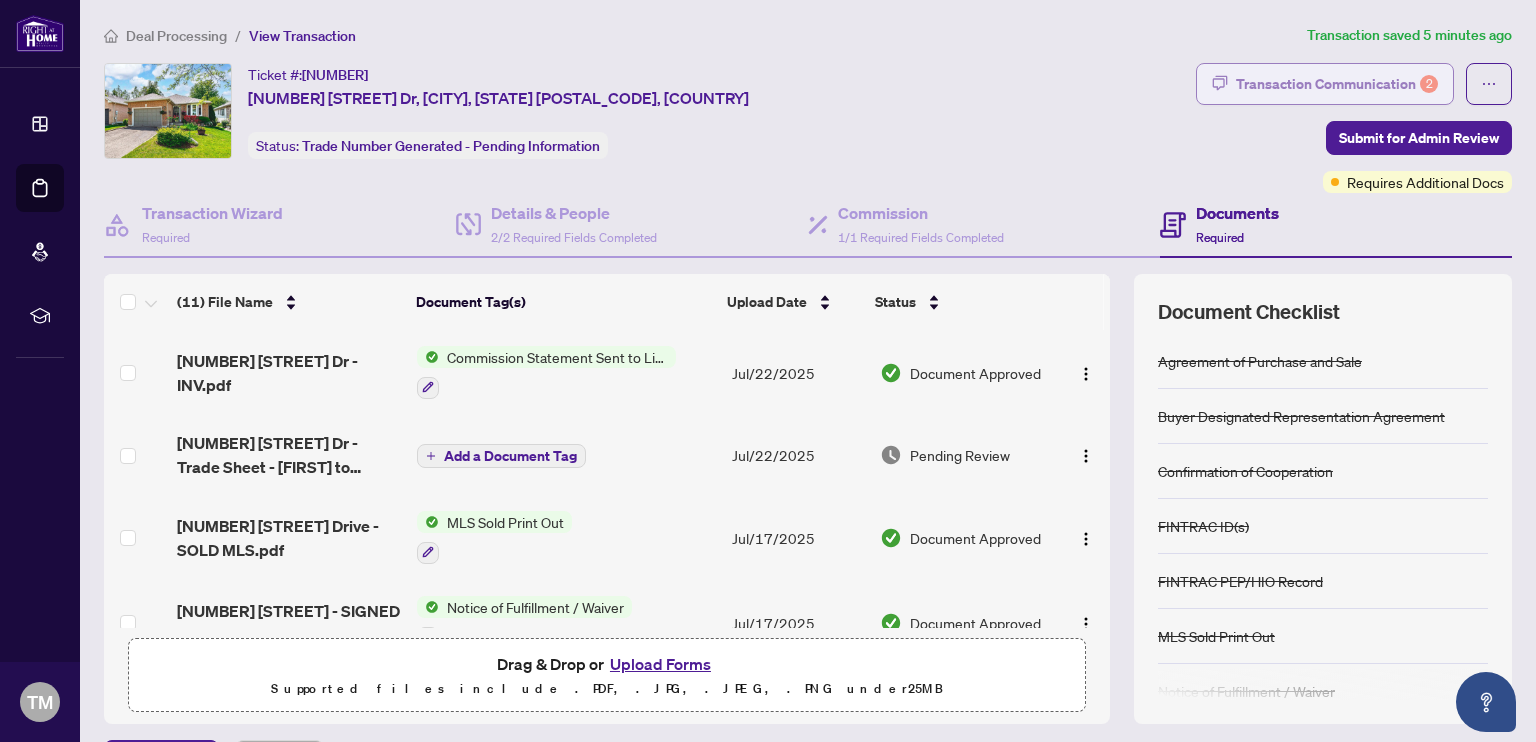 click on "Transaction Communication 2" at bounding box center [1337, 84] 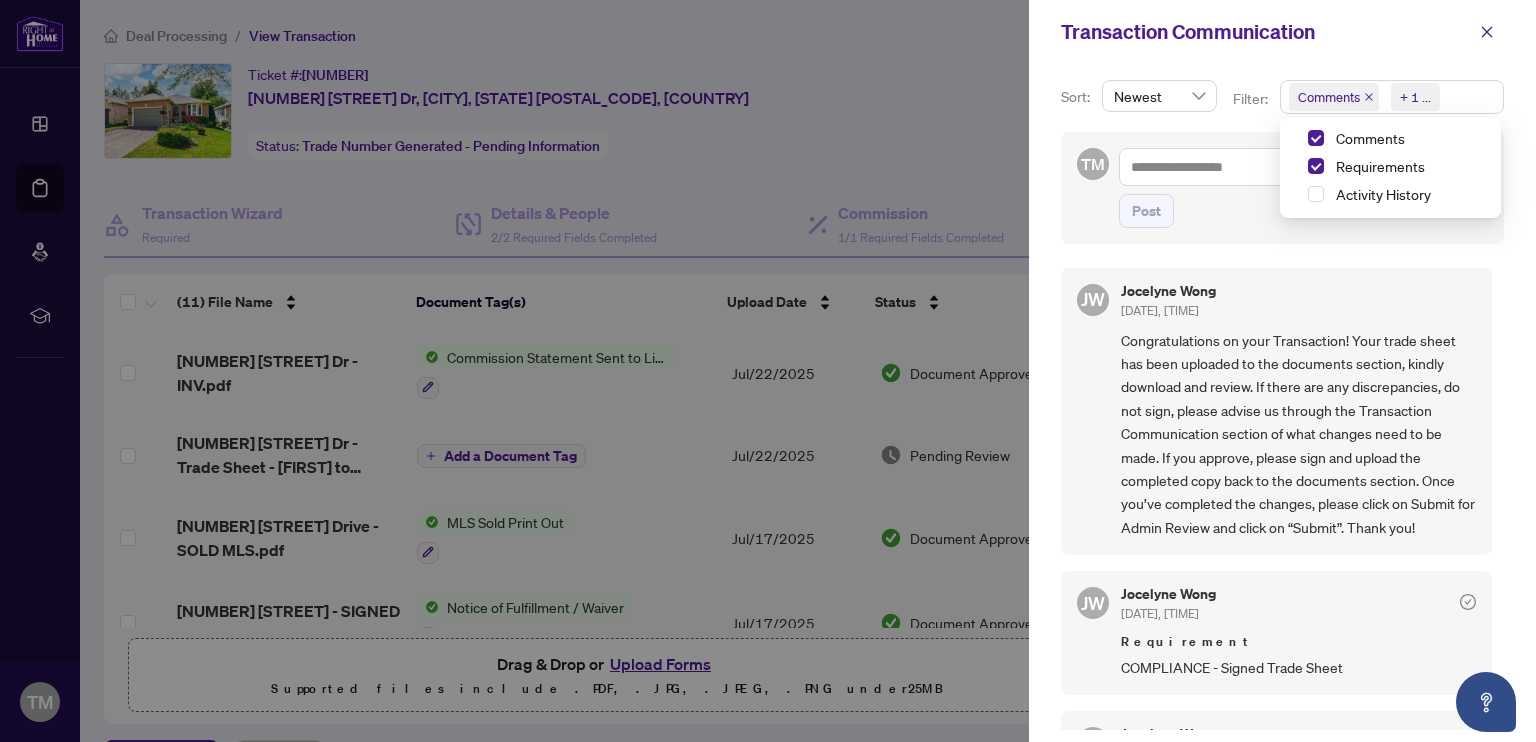 click on "Comments Requirements + 1 ..." at bounding box center (1392, 97) 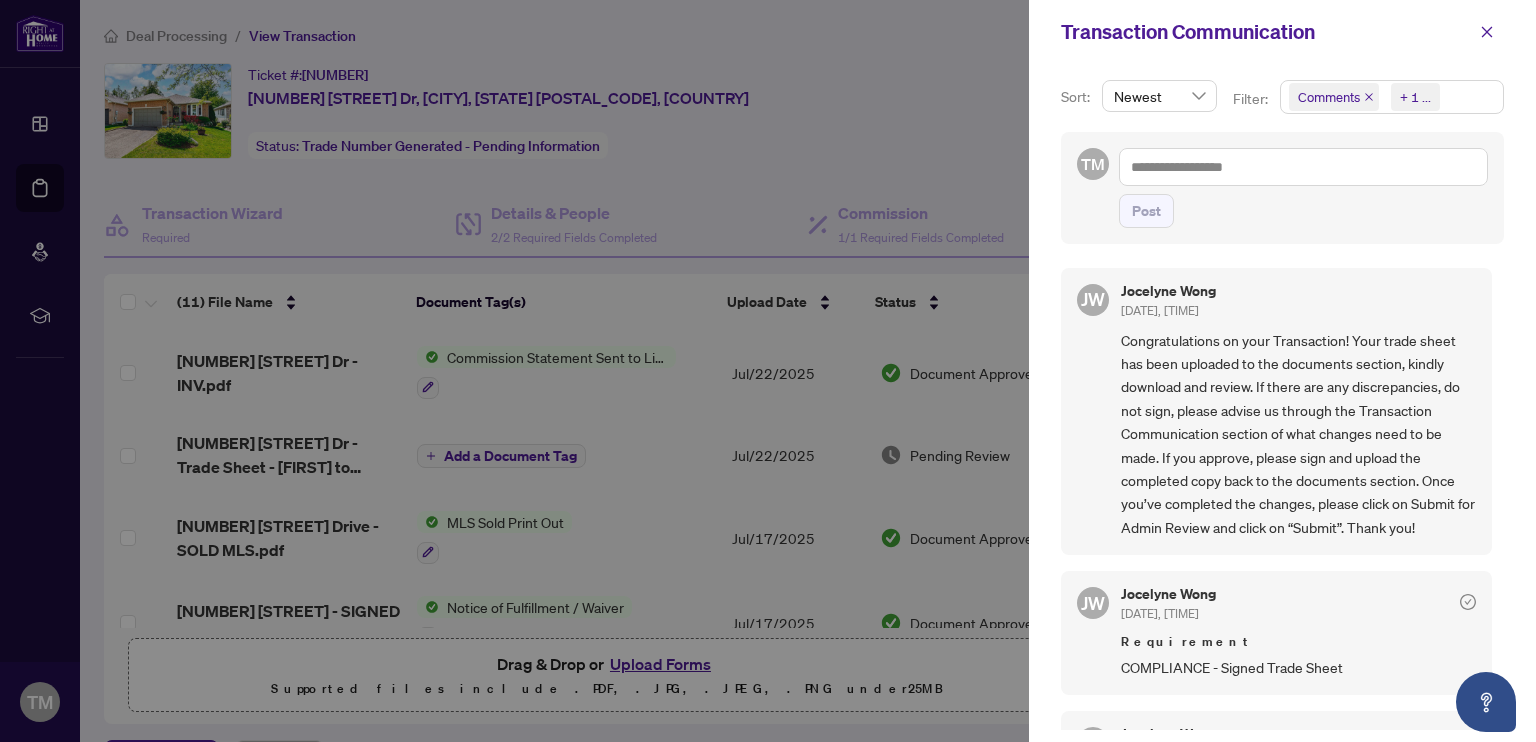 click on "Comments" at bounding box center (1329, 97) 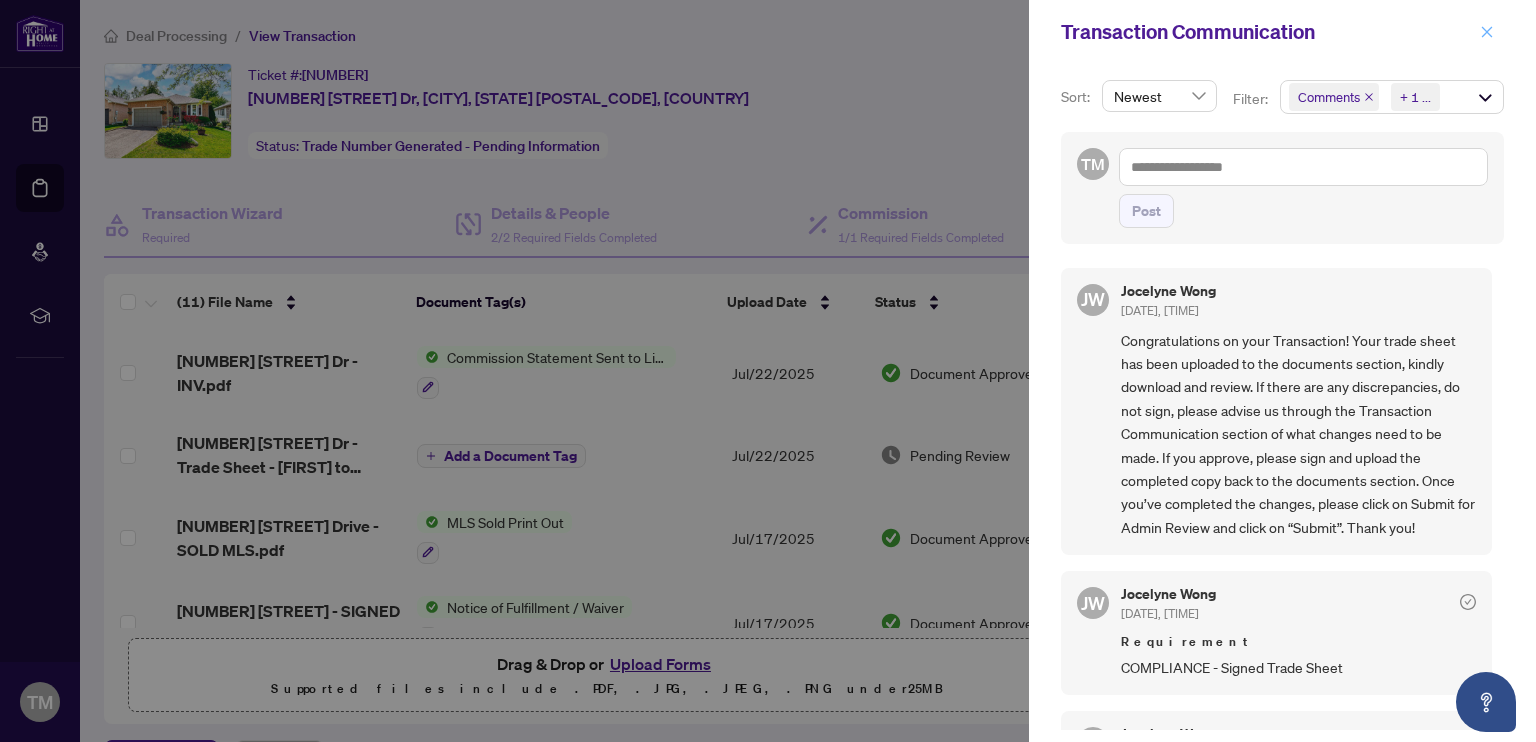 click 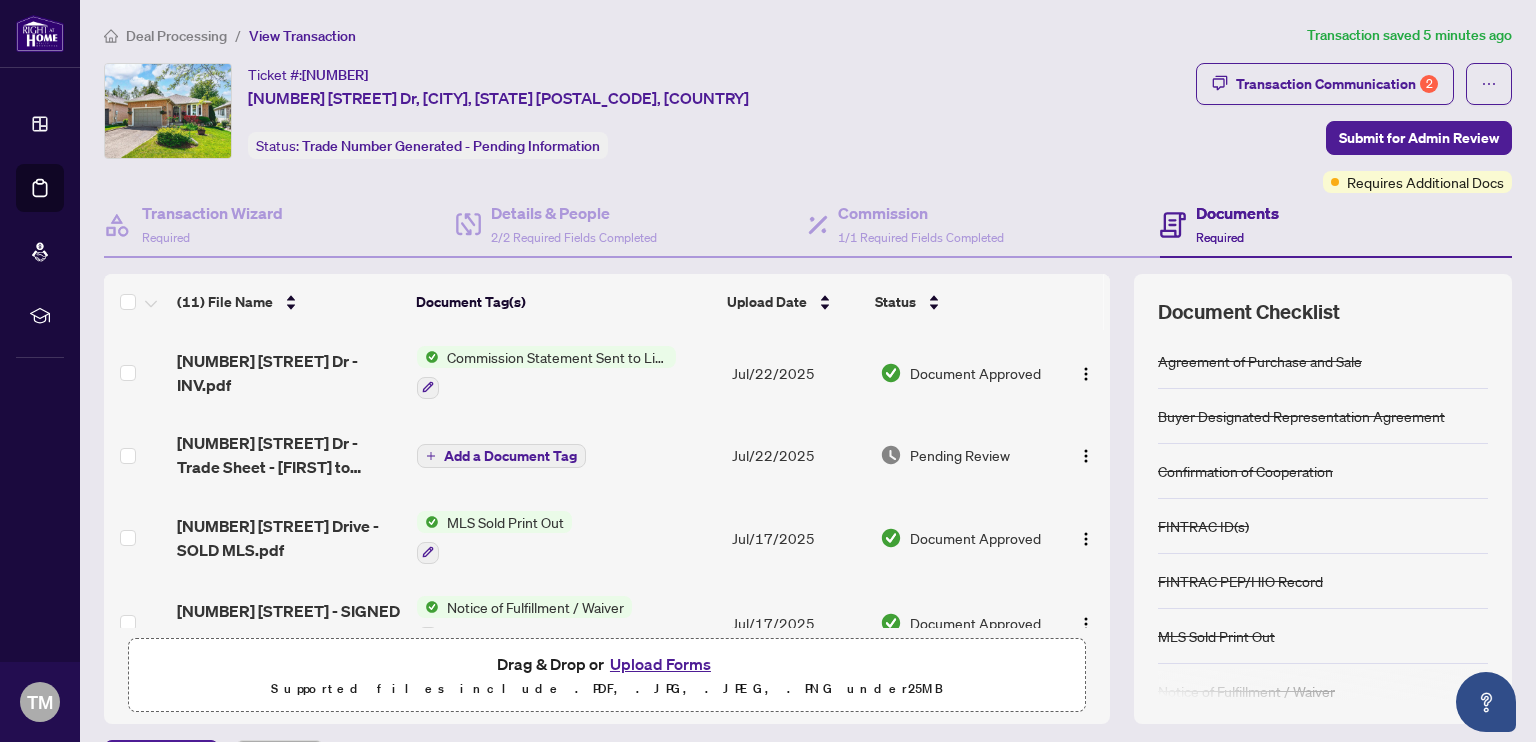 click on "Ticket #: [NUMBER] [NUMBER] [STREET], [CITY], [STATE] [POSTAL_CODE], [COUNTRY] Status: Trade Number Generated - Pending Information" at bounding box center [646, 111] 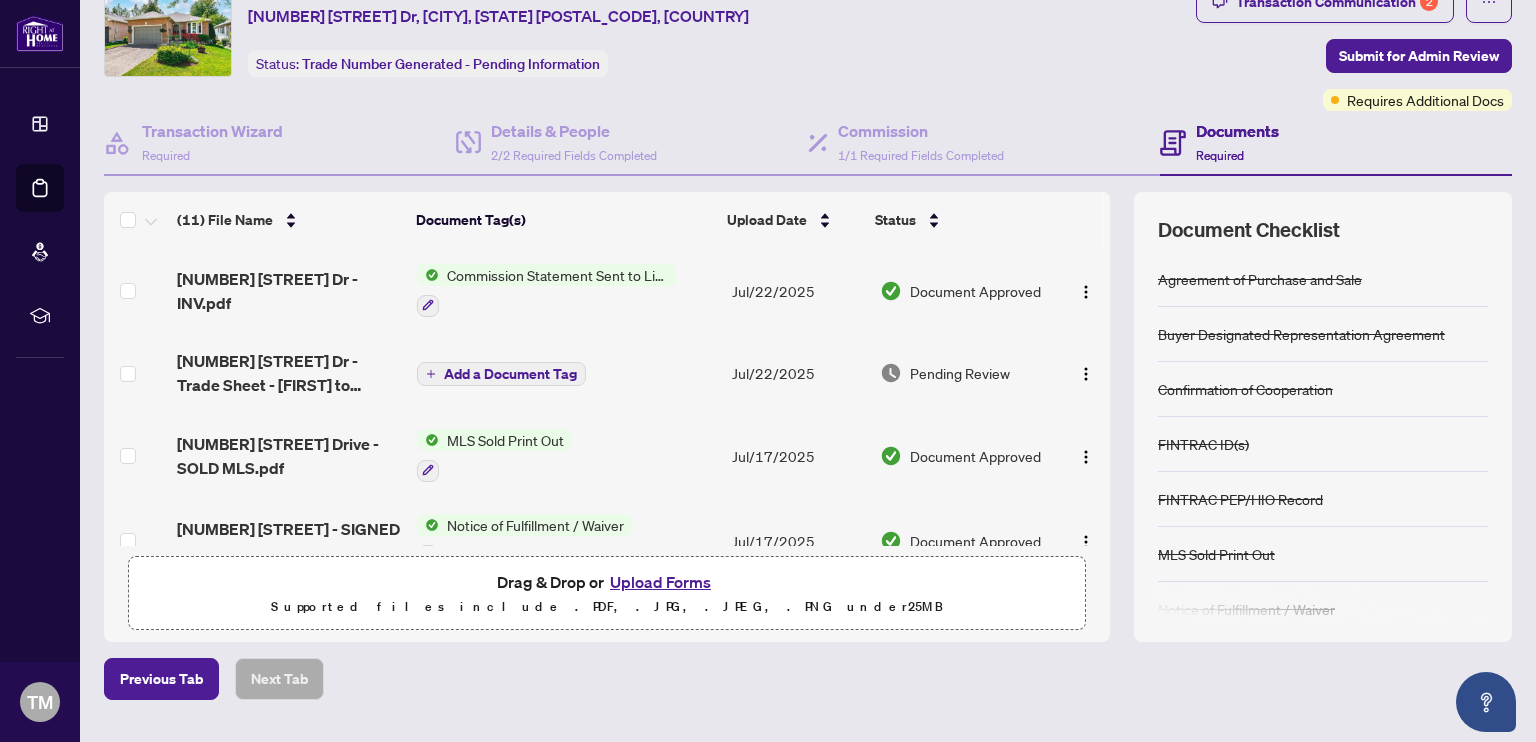 scroll, scrollTop: 85, scrollLeft: 0, axis: vertical 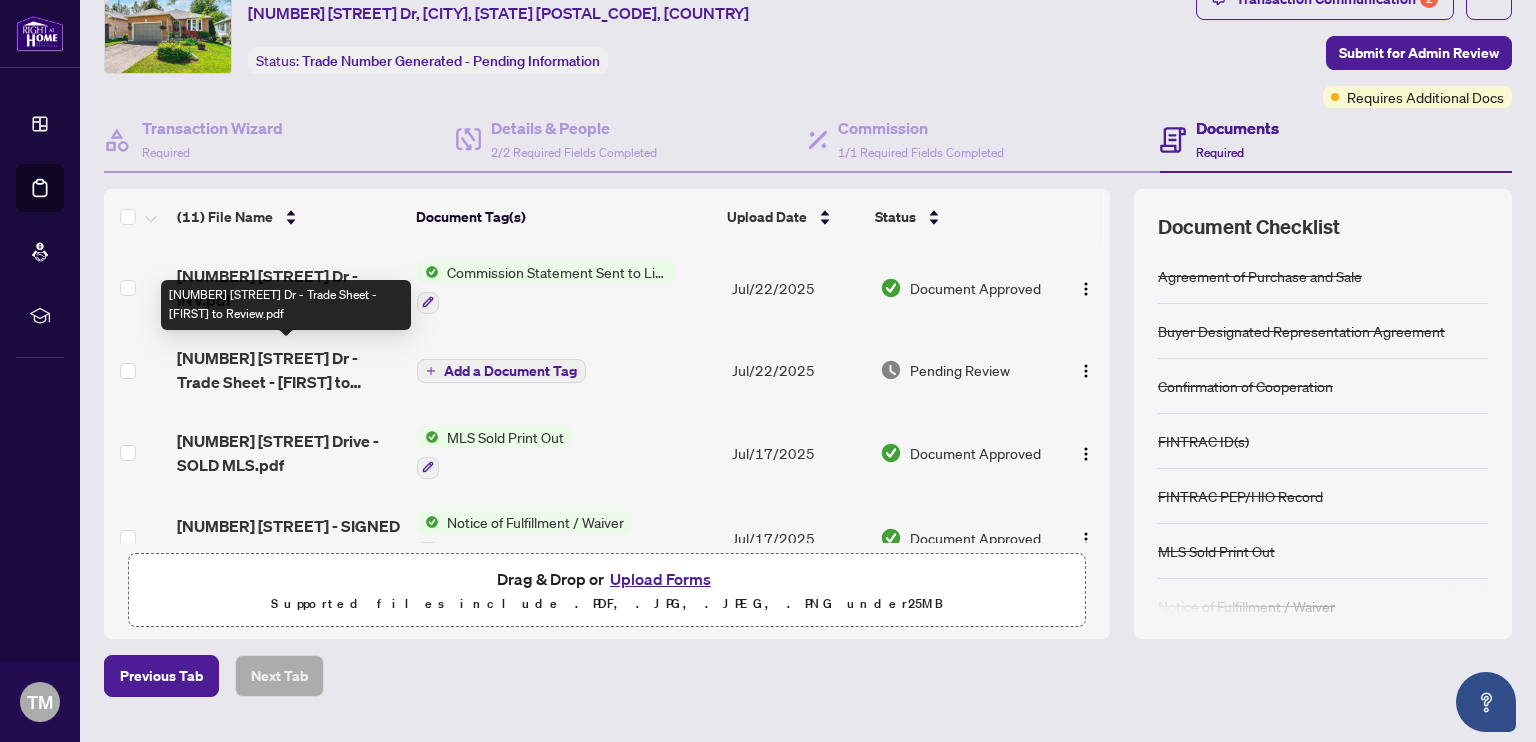 click on "[NUMBER] [STREET] Dr - Trade Sheet - [FIRST] to Review.pdf" at bounding box center [289, 370] 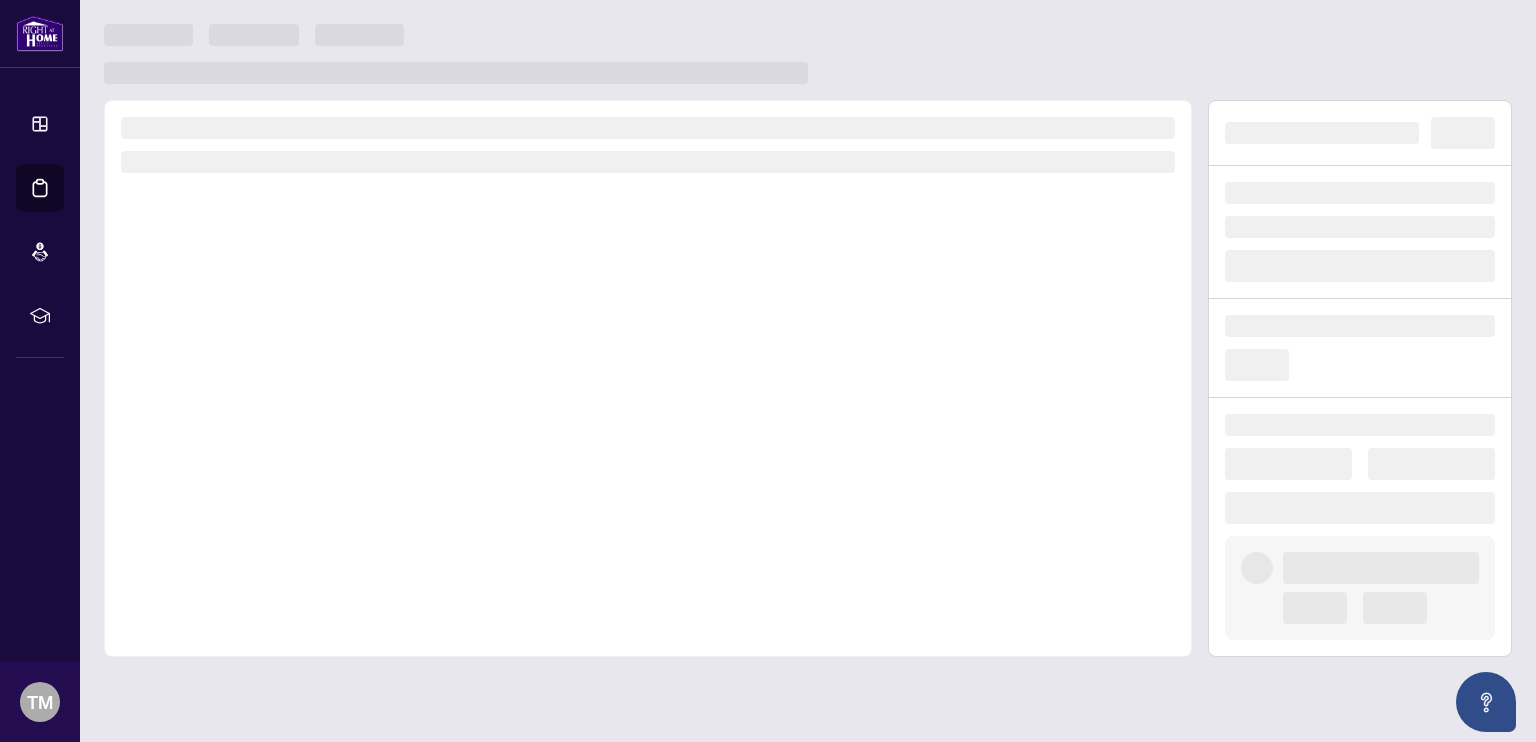 scroll, scrollTop: 0, scrollLeft: 0, axis: both 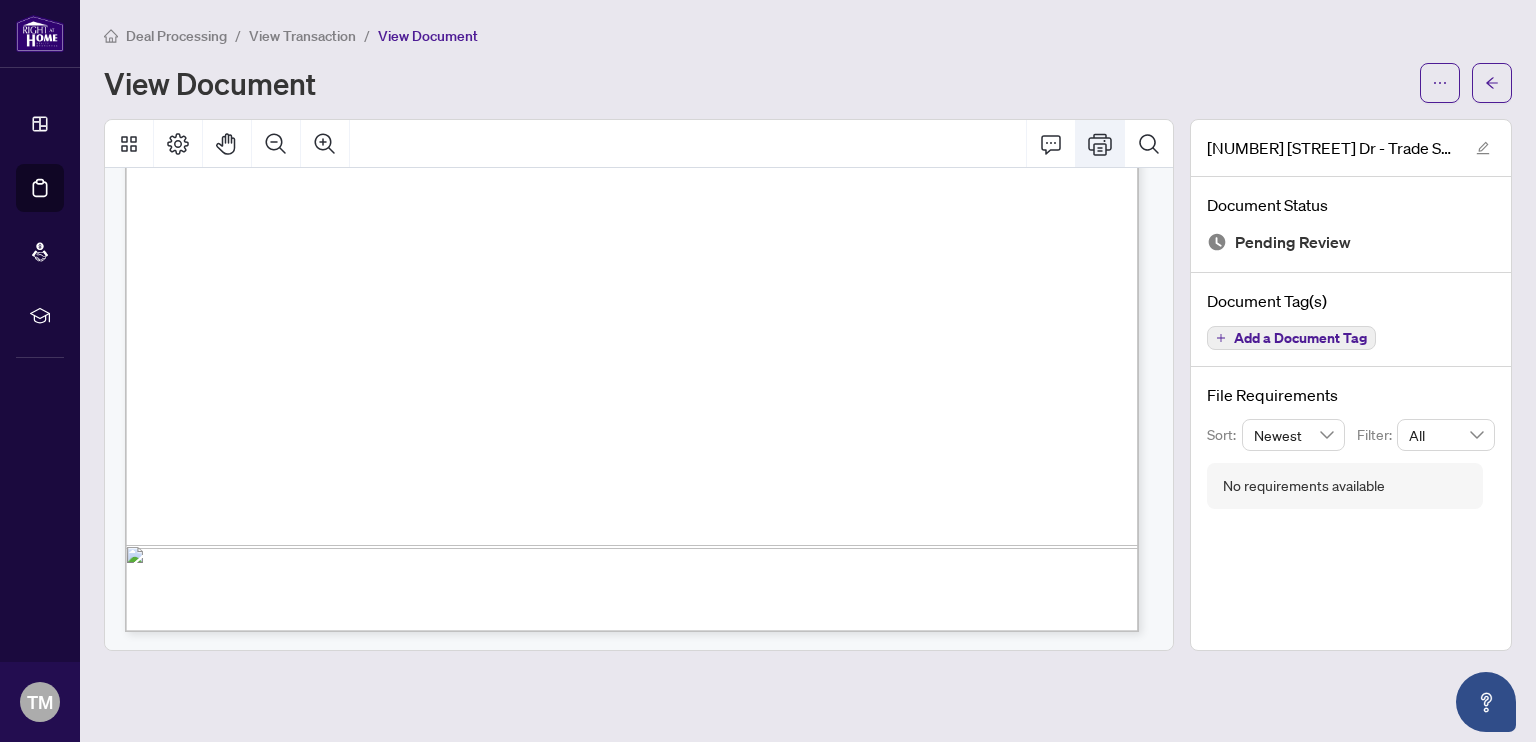 click 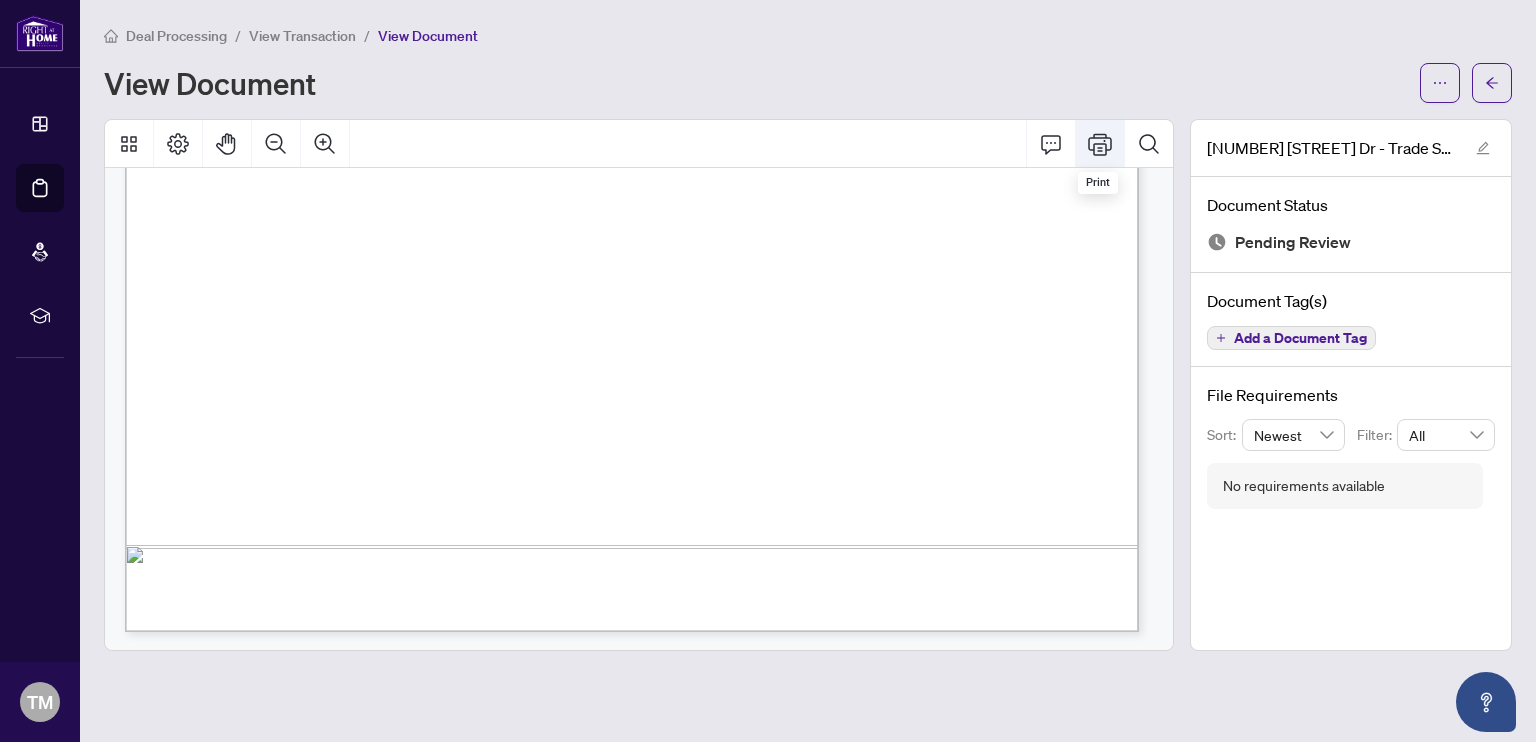 click 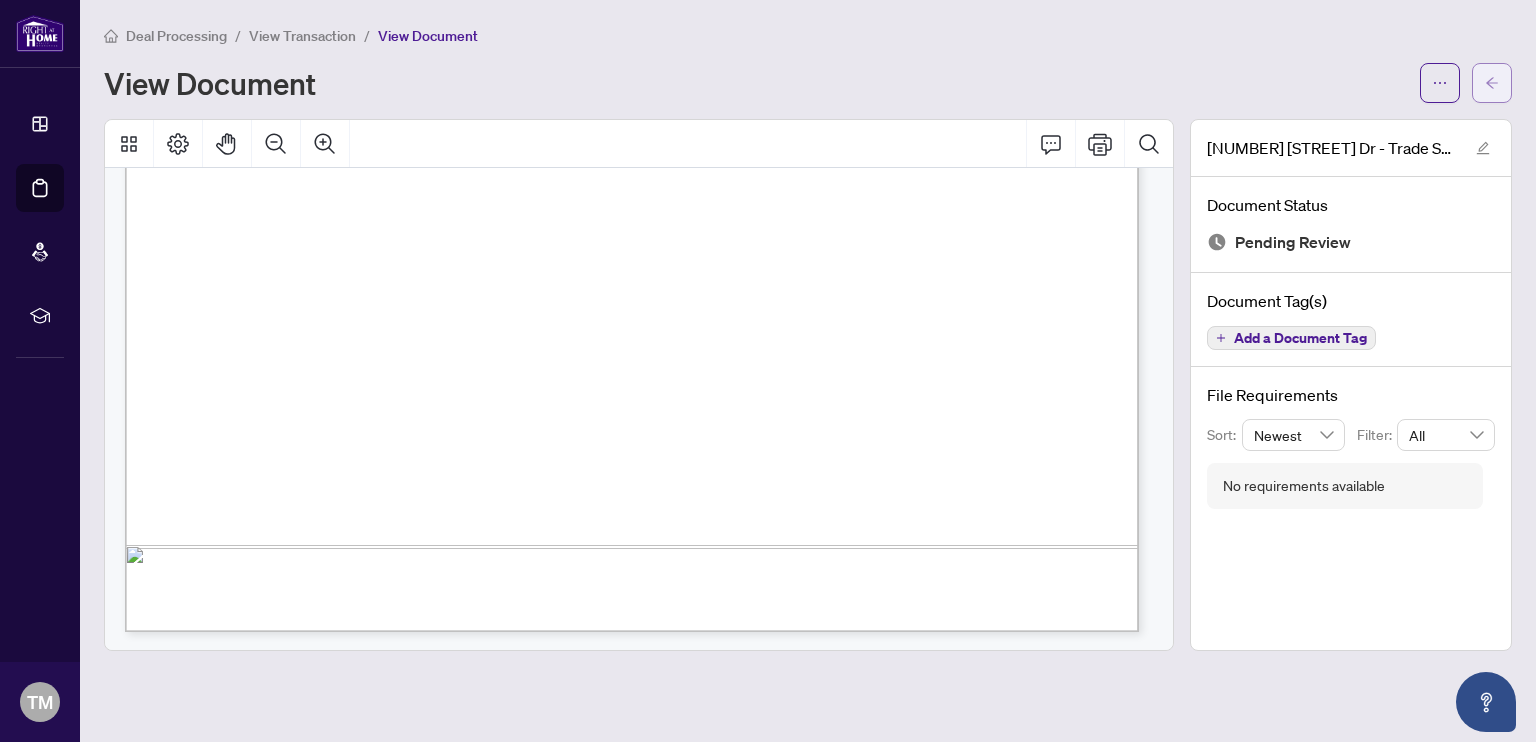click 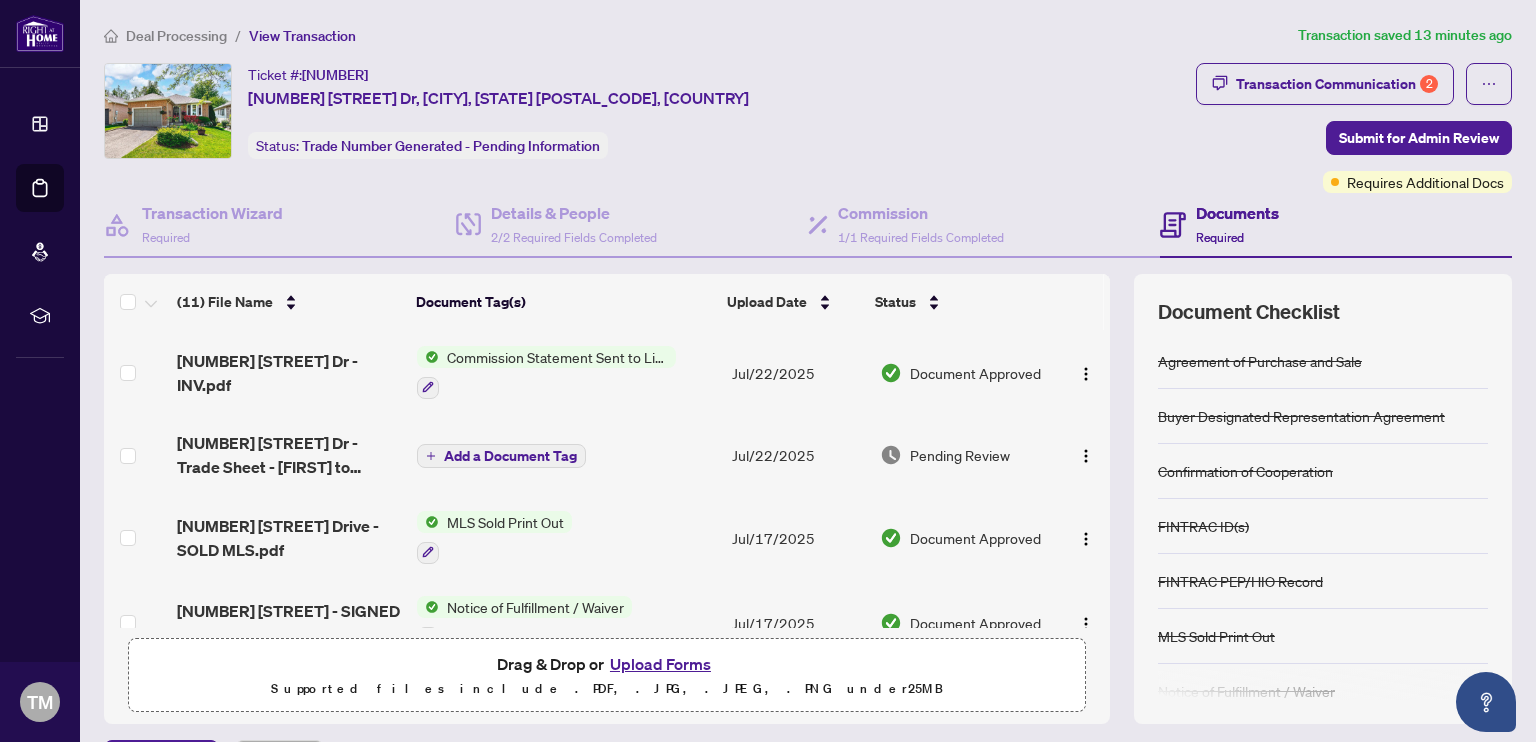 click on "Upload Forms" at bounding box center [660, 664] 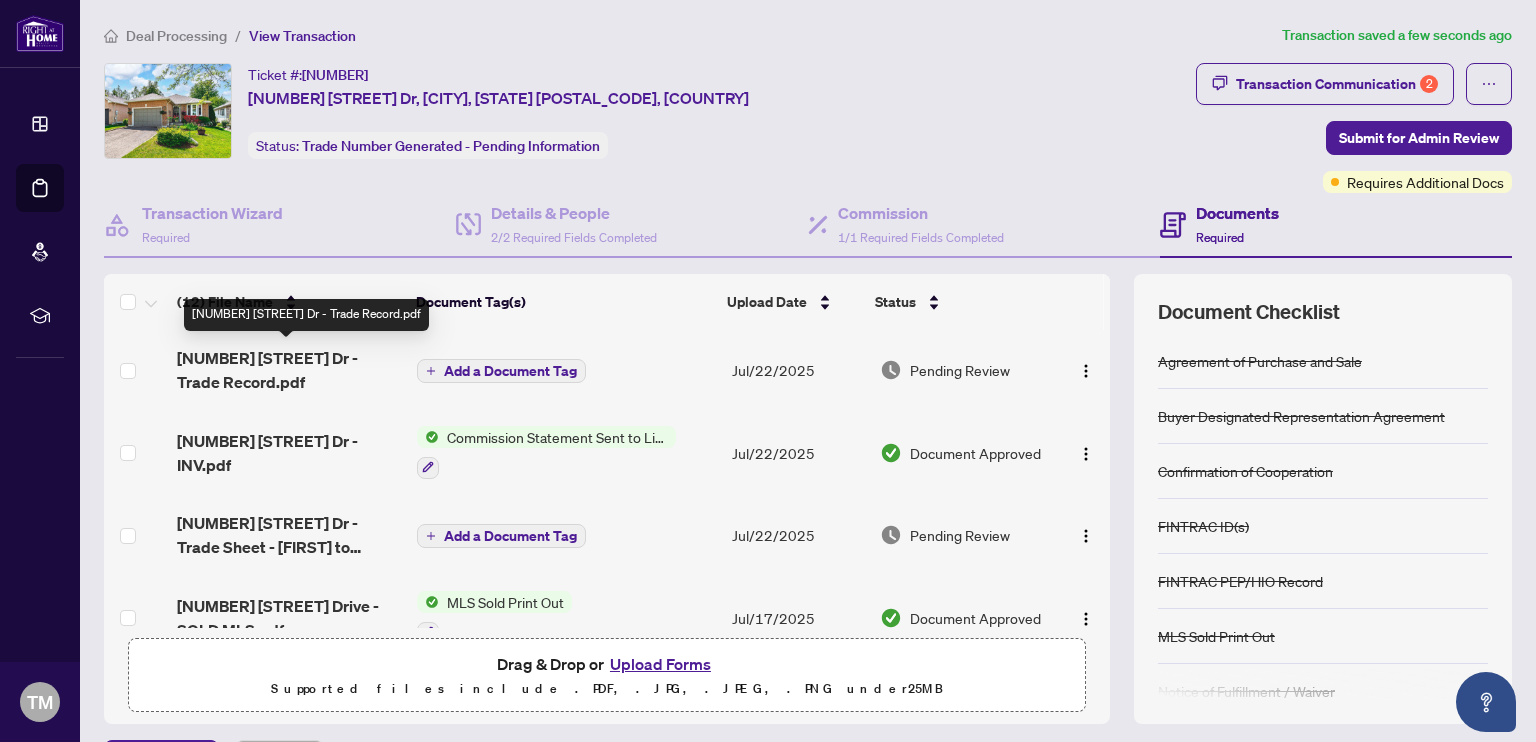 click on "[NUMBER] [STREET] Dr - Trade Record.pdf" at bounding box center (289, 370) 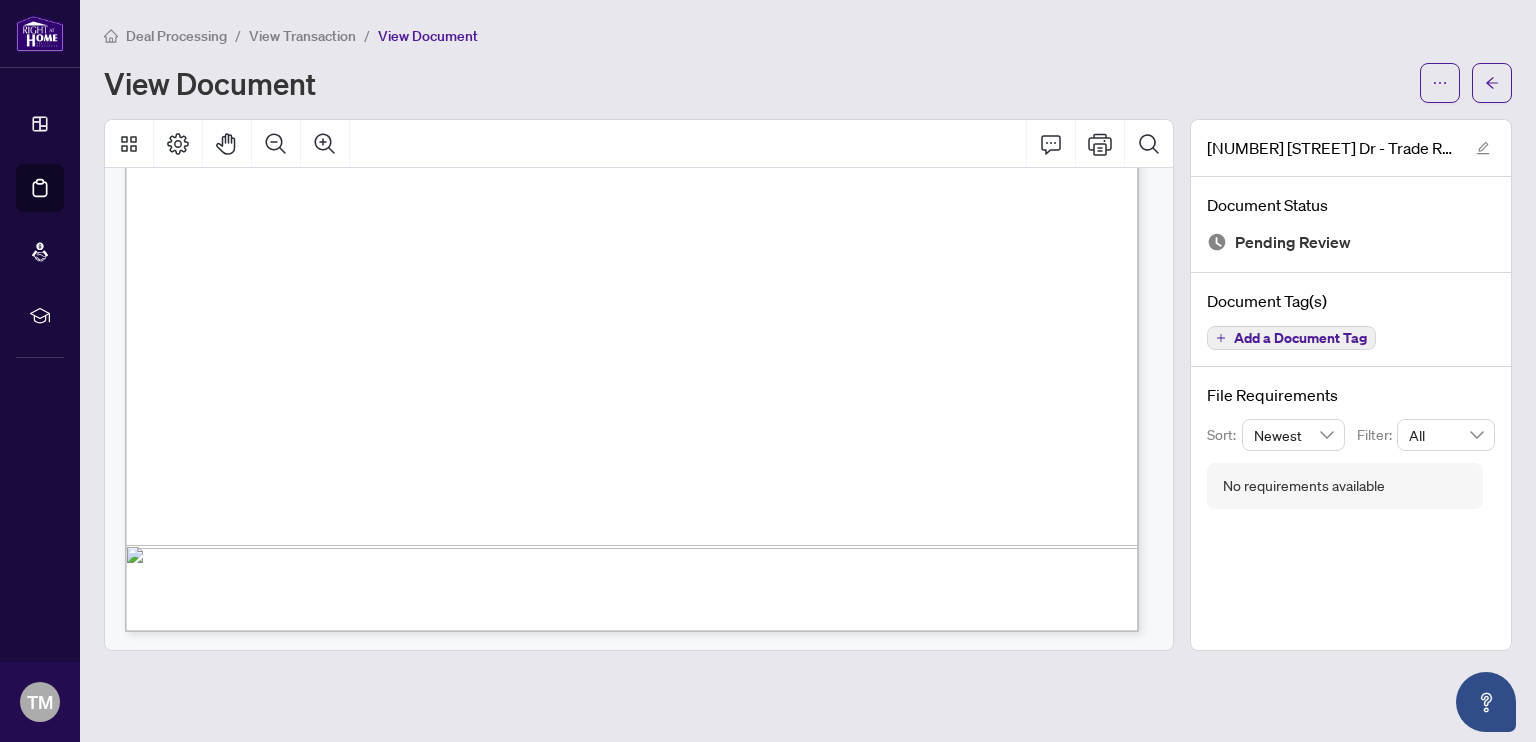 scroll, scrollTop: 0, scrollLeft: 0, axis: both 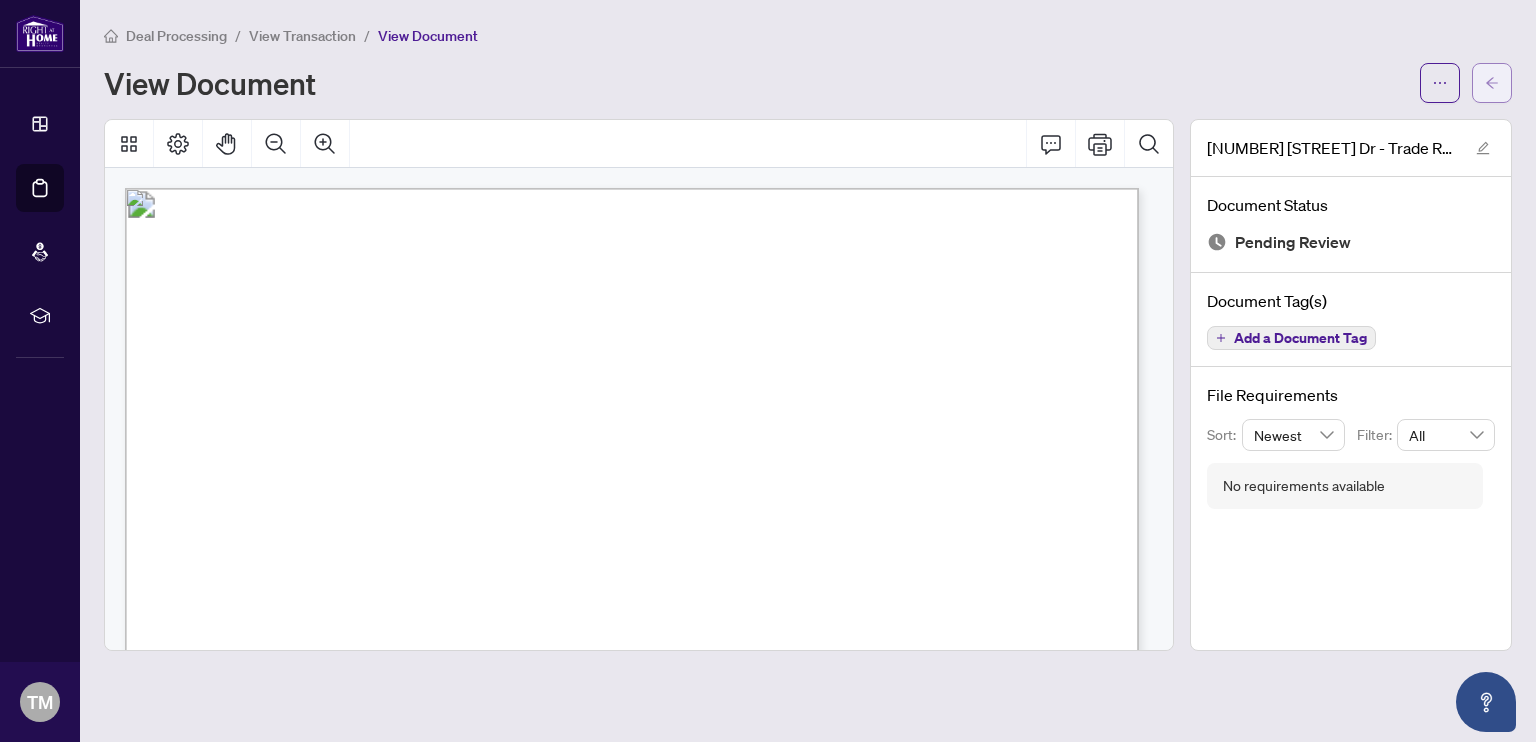 click at bounding box center [1492, 83] 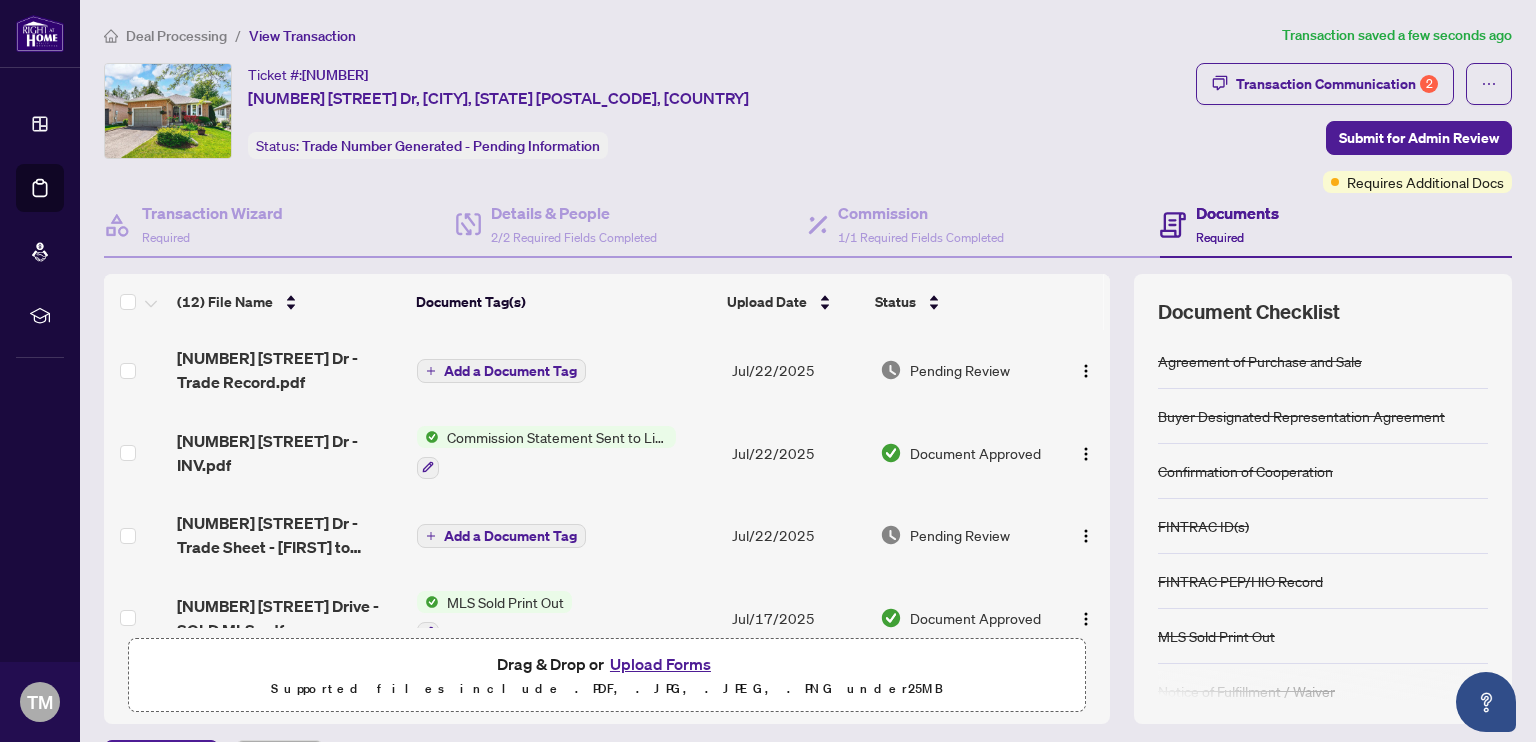 click on "Add a Document Tag" at bounding box center (501, 371) 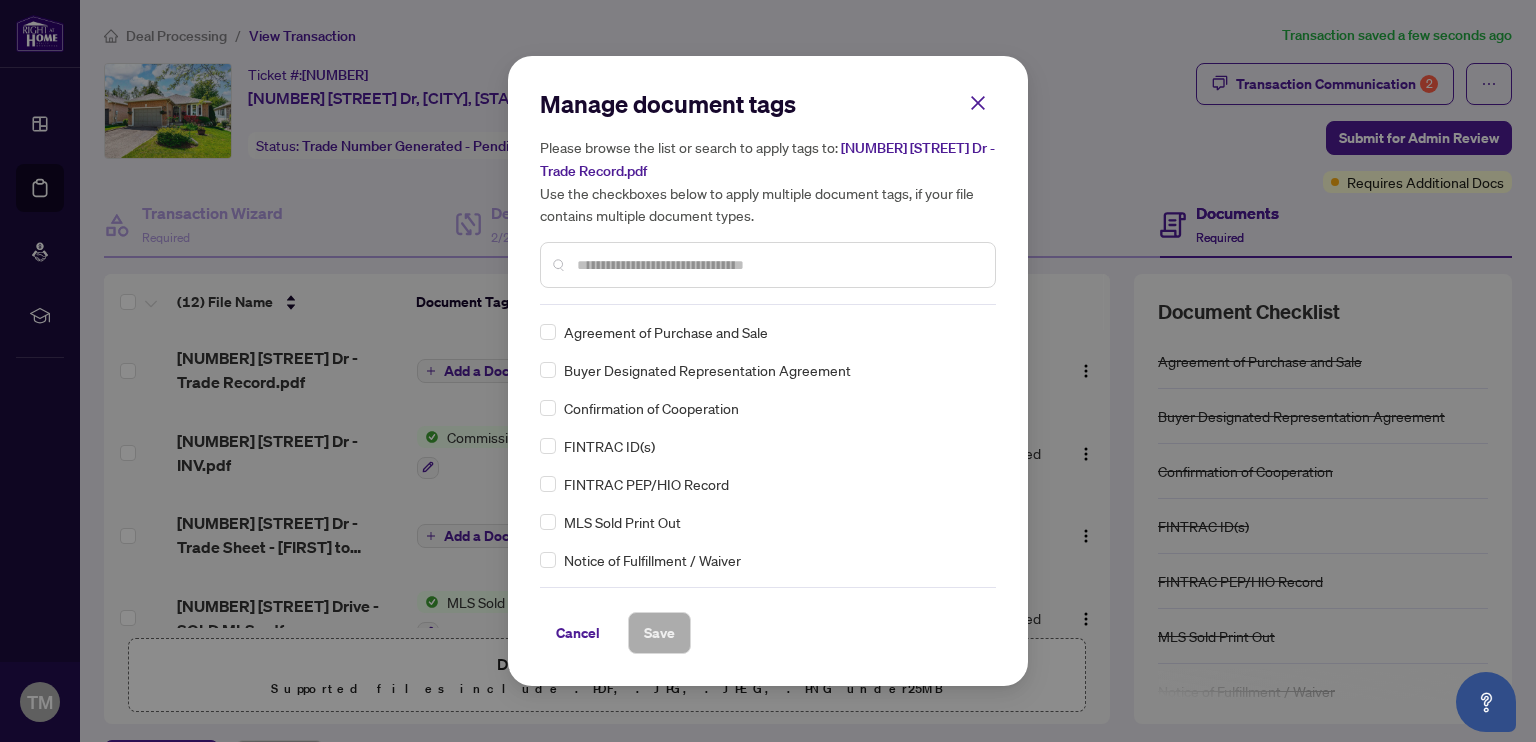click at bounding box center [778, 265] 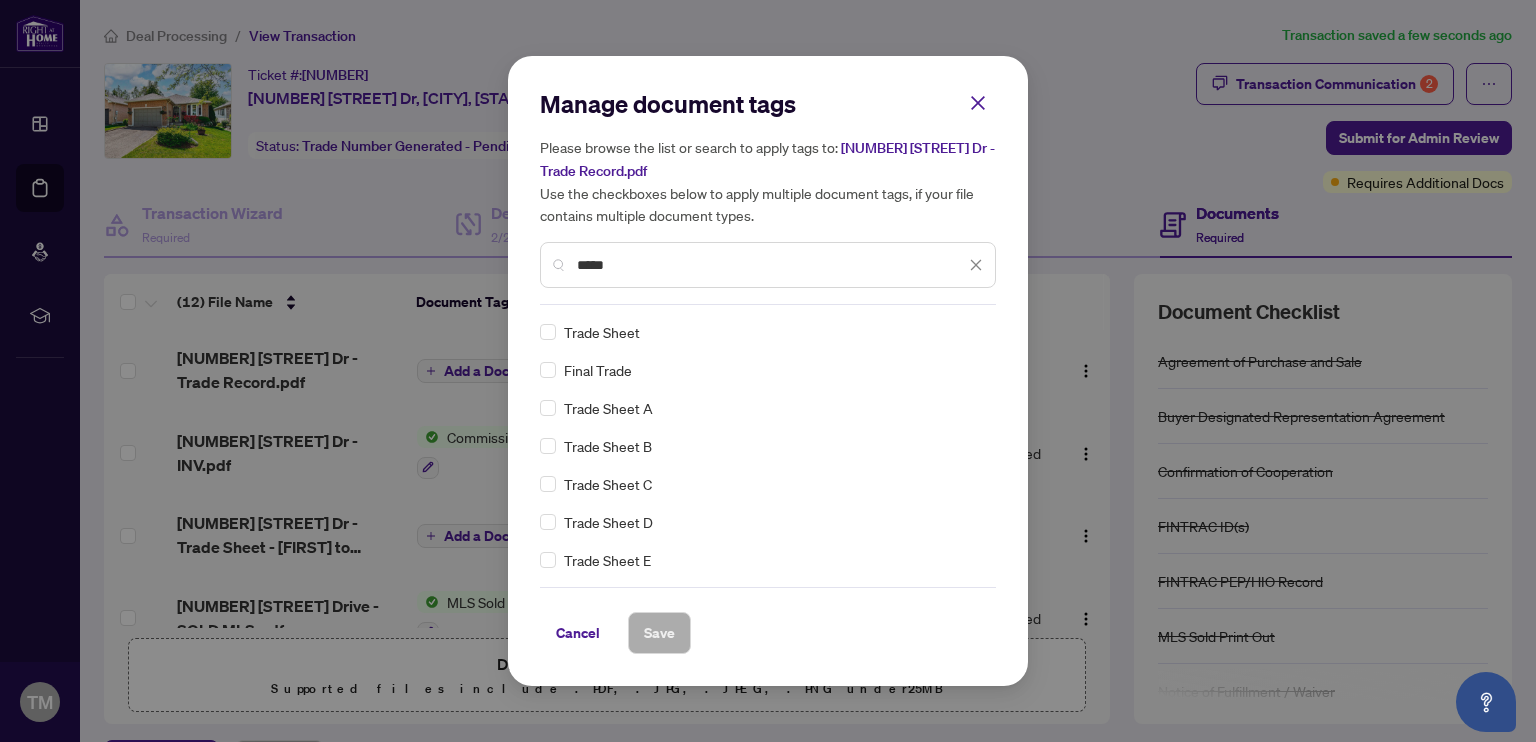type on "*****" 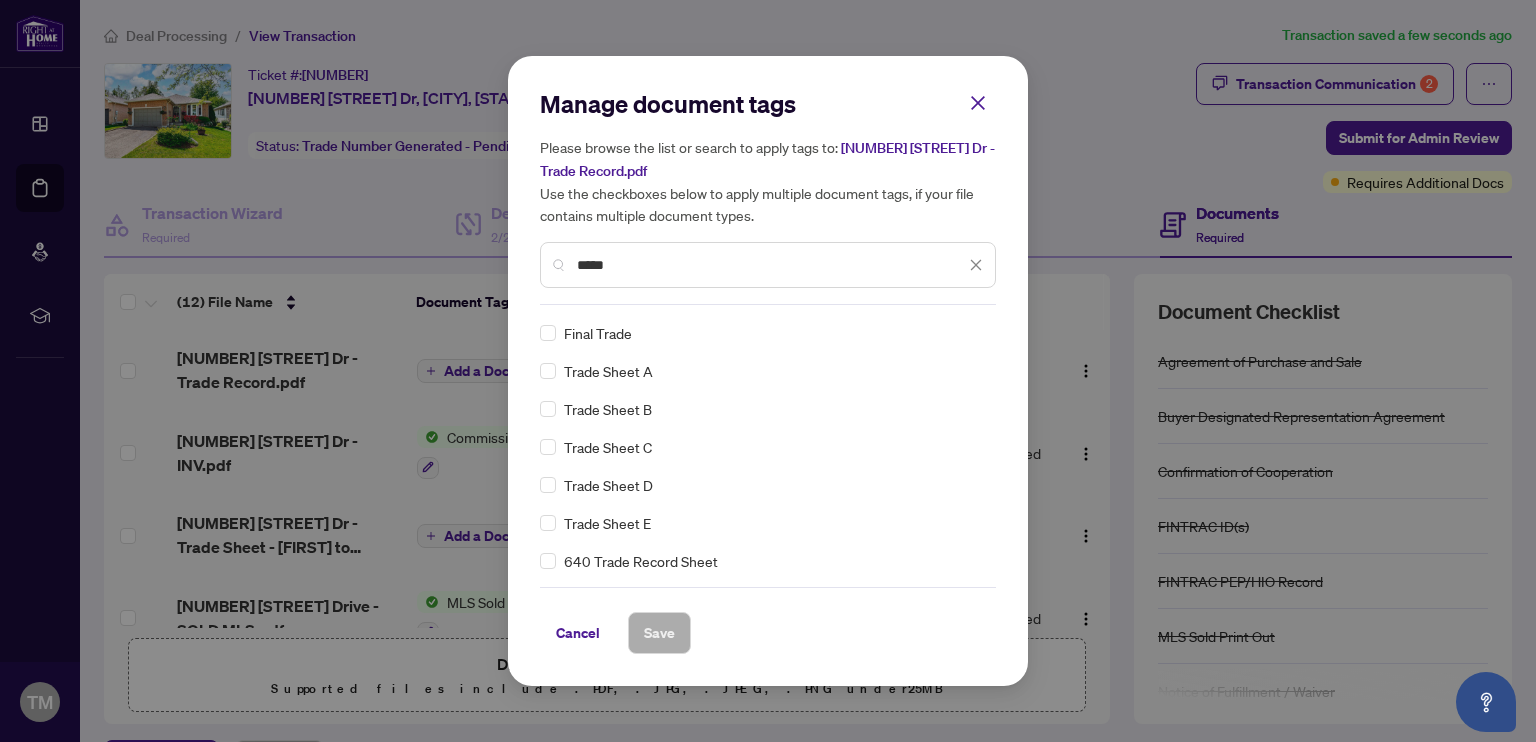 scroll, scrollTop: 0, scrollLeft: 0, axis: both 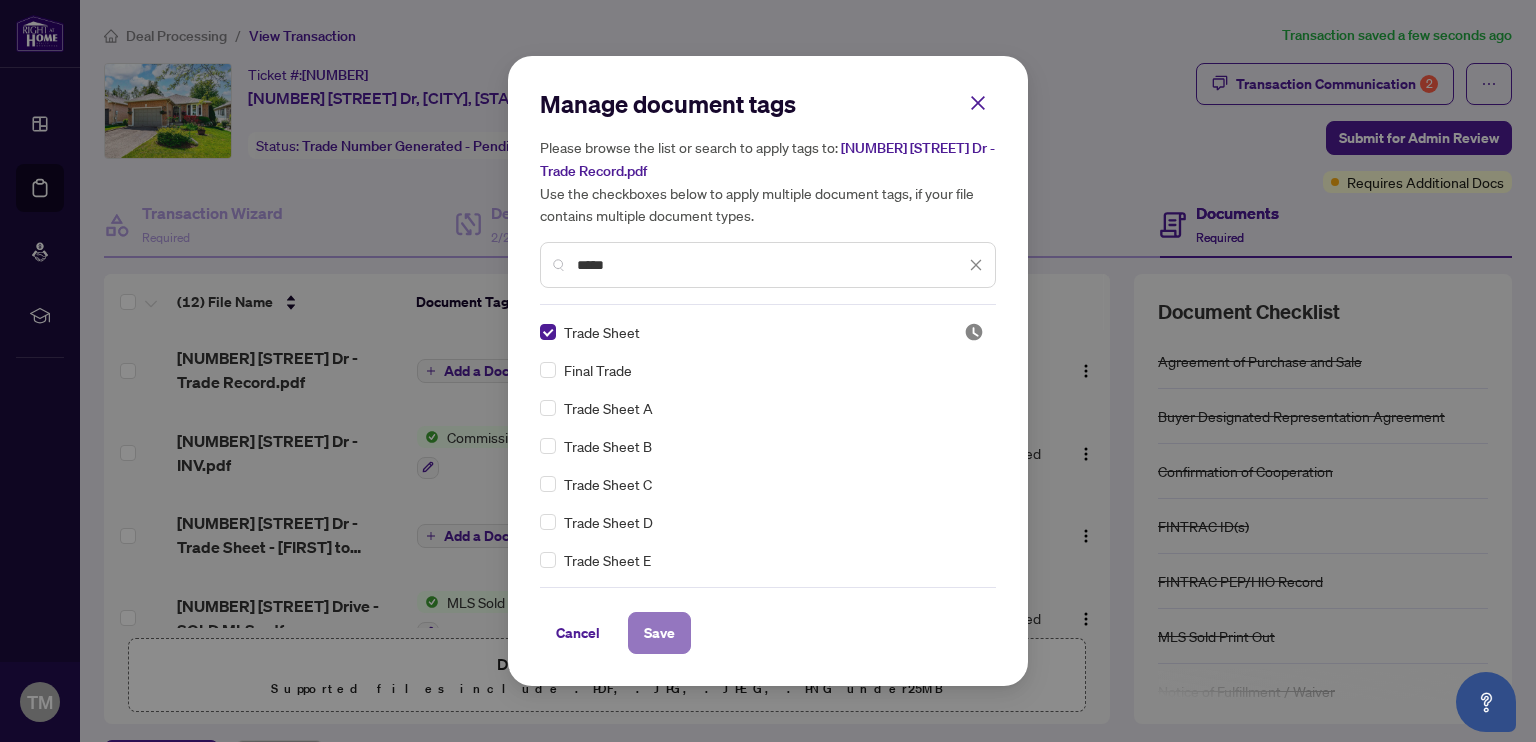 click on "Save" at bounding box center [659, 633] 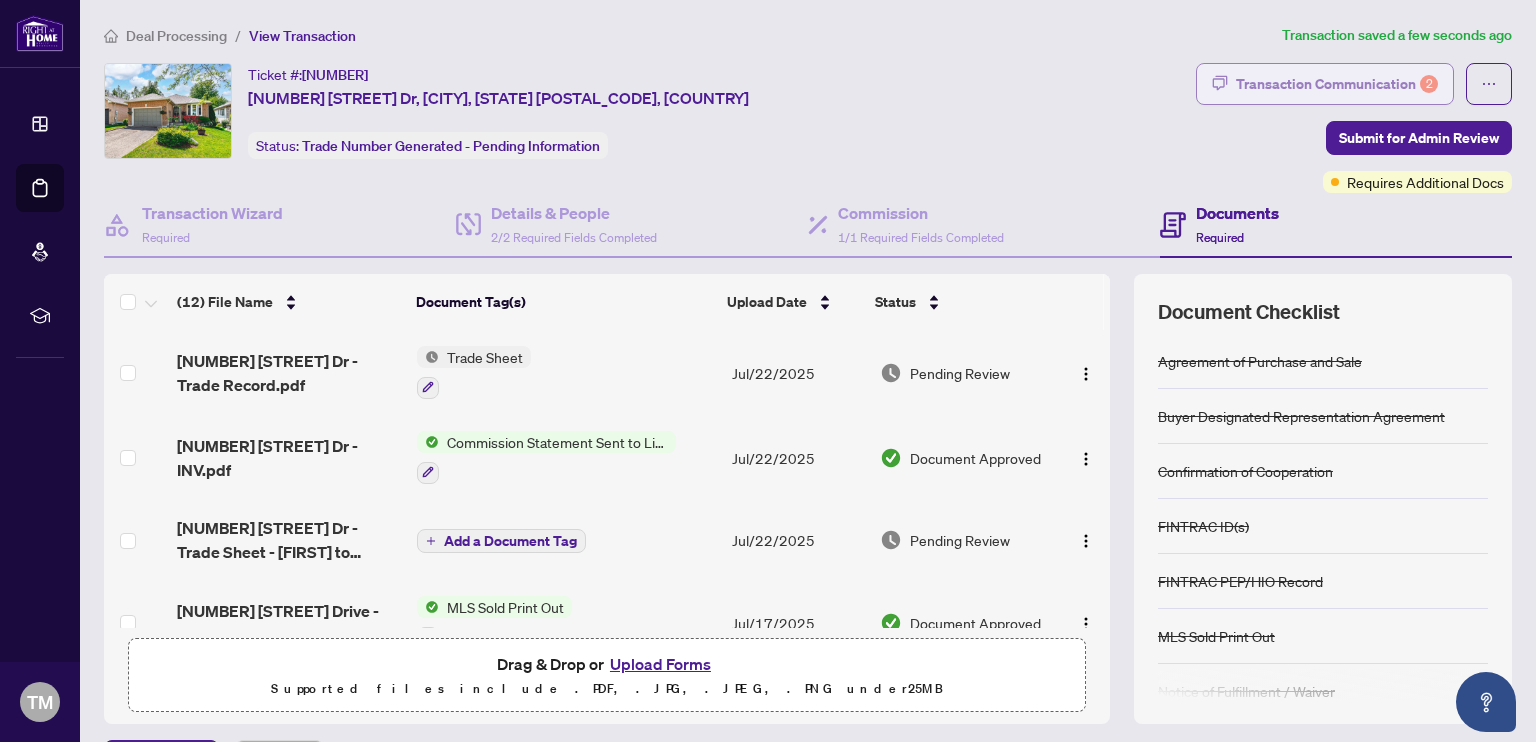 click on "Transaction Communication 2" at bounding box center [1337, 84] 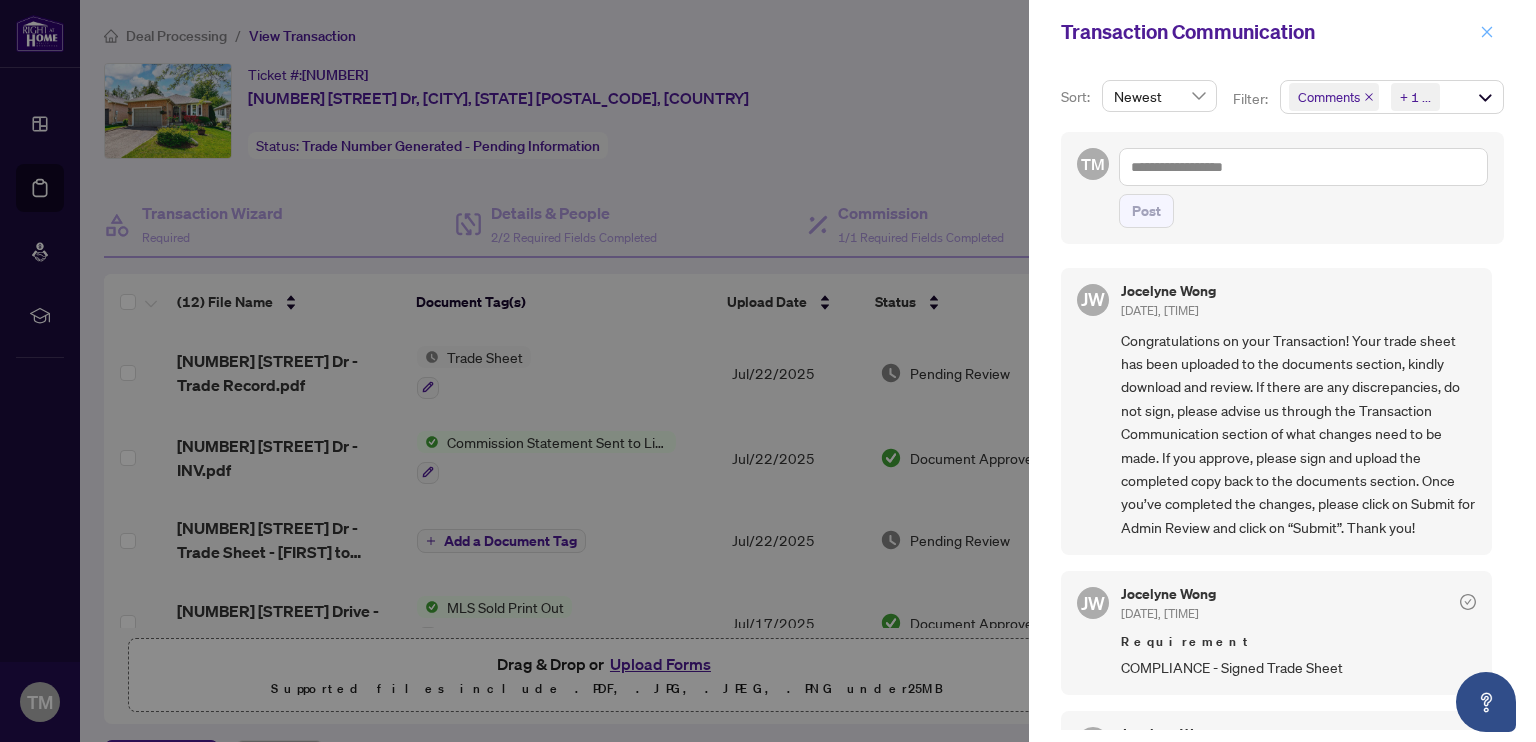 click 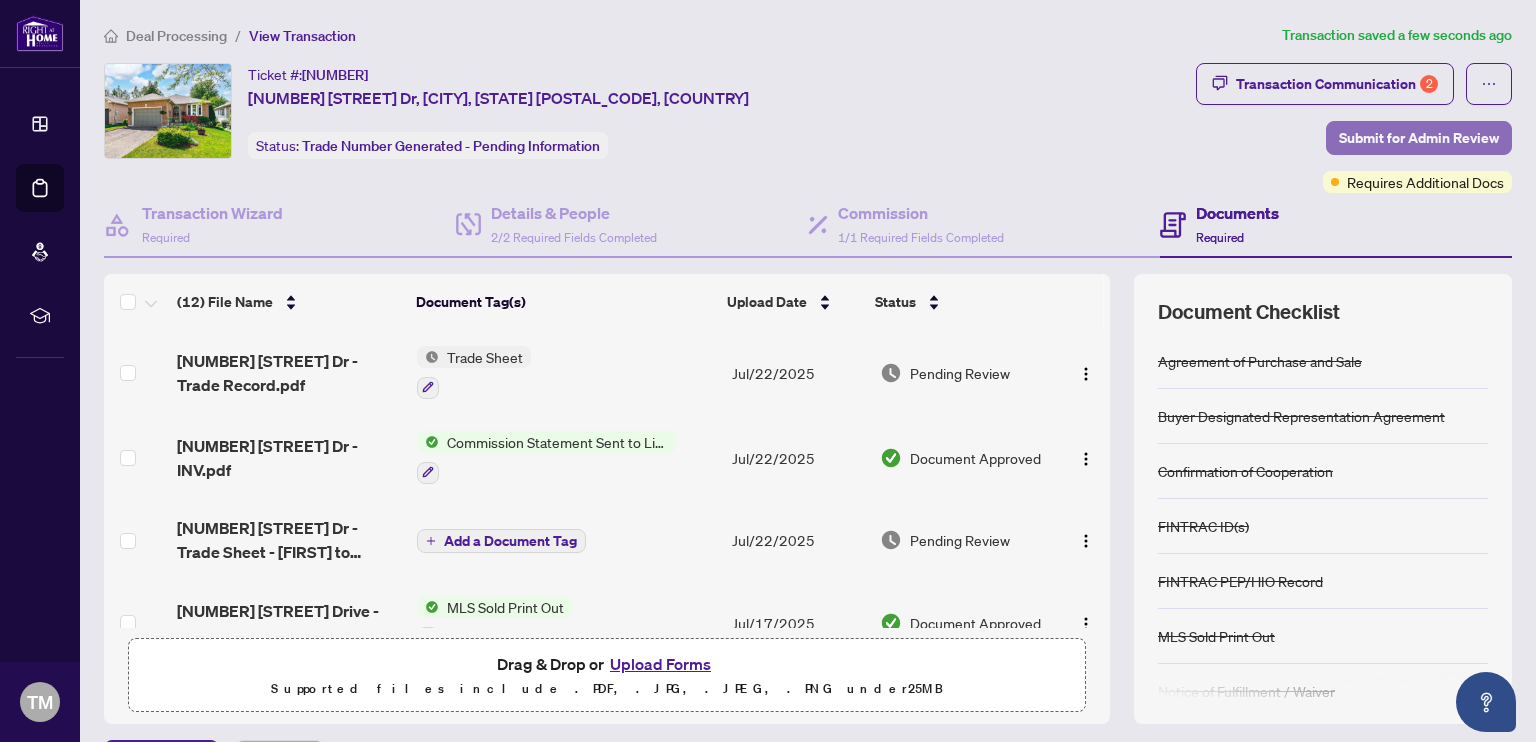 click on "Submit for Admin Review" at bounding box center [1419, 138] 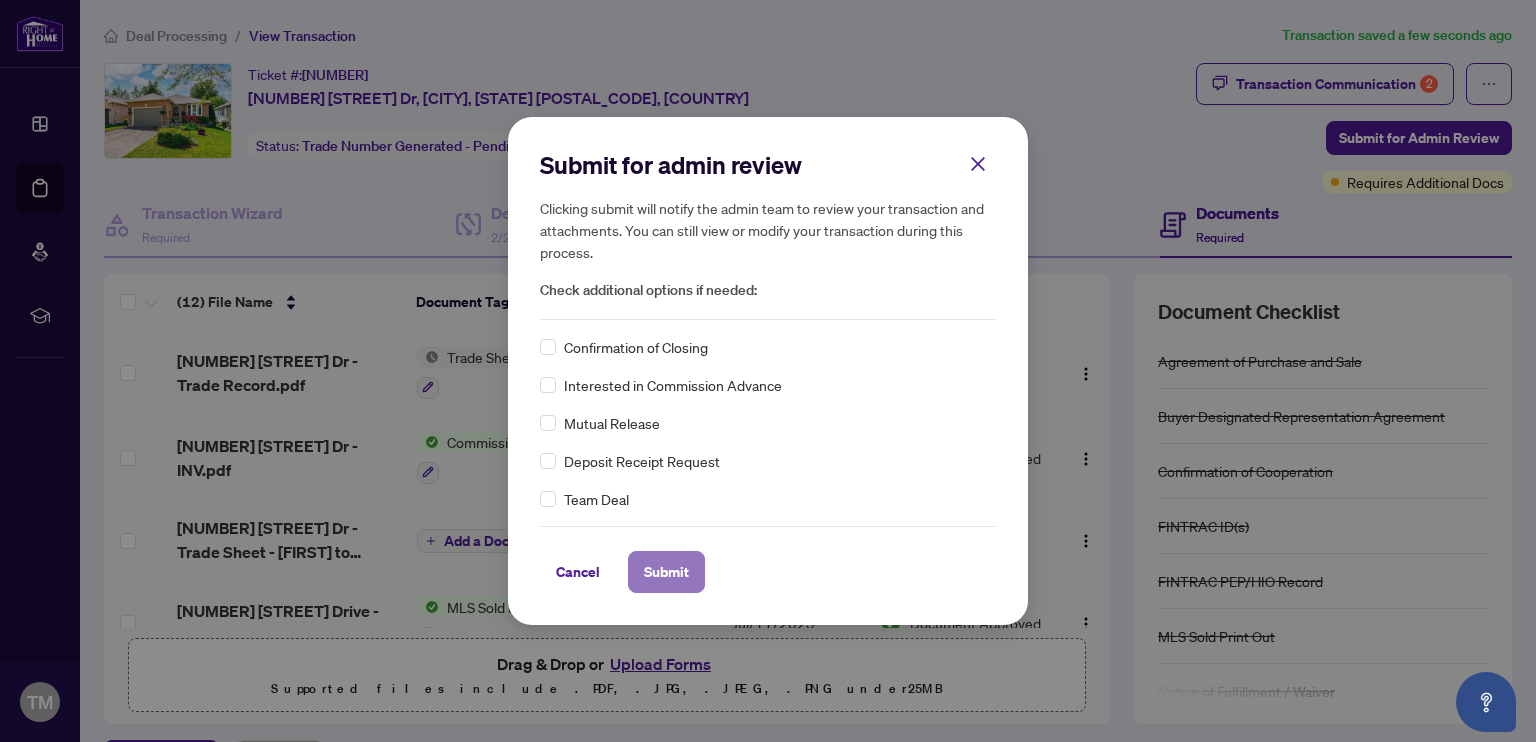 click on "Submit" at bounding box center [666, 572] 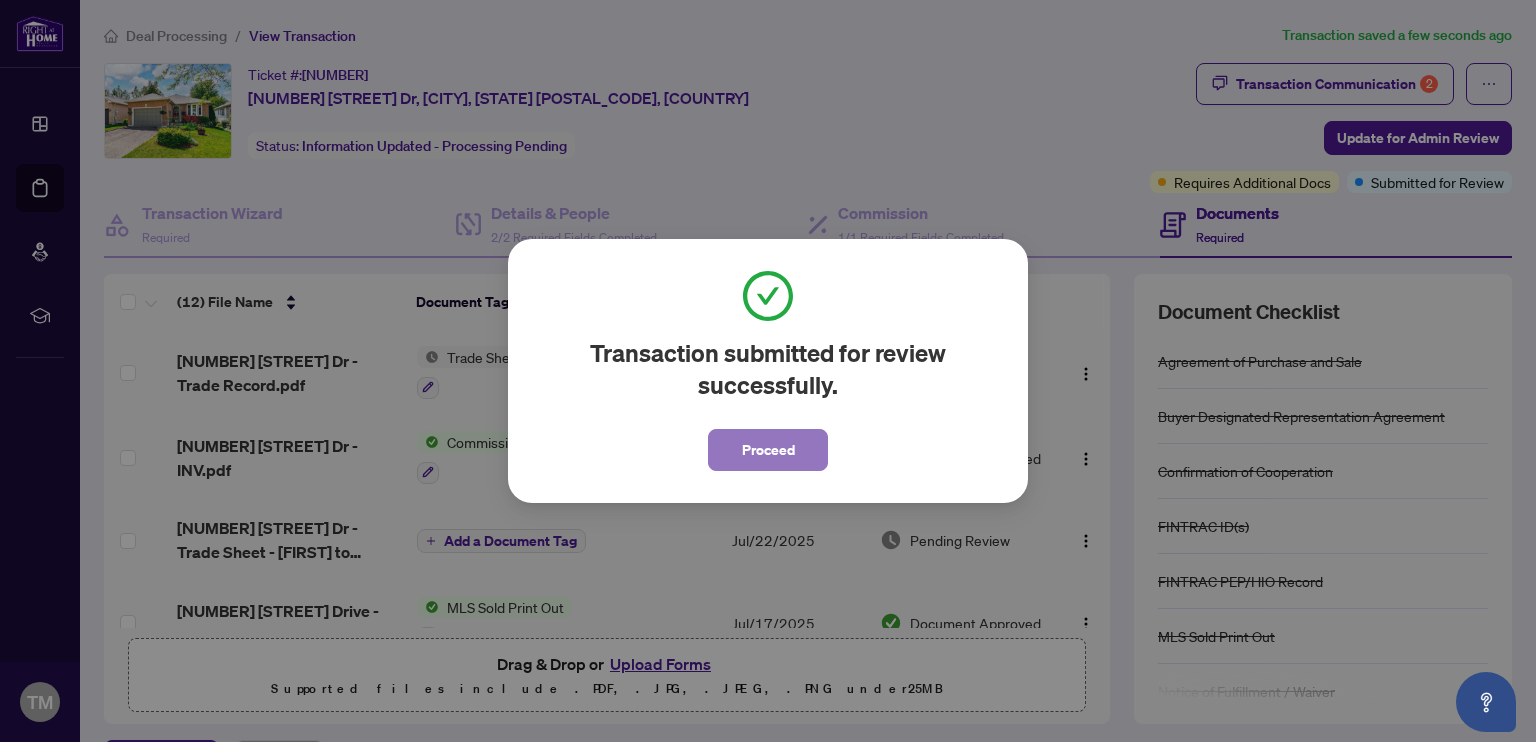 click on "Proceed" at bounding box center [768, 450] 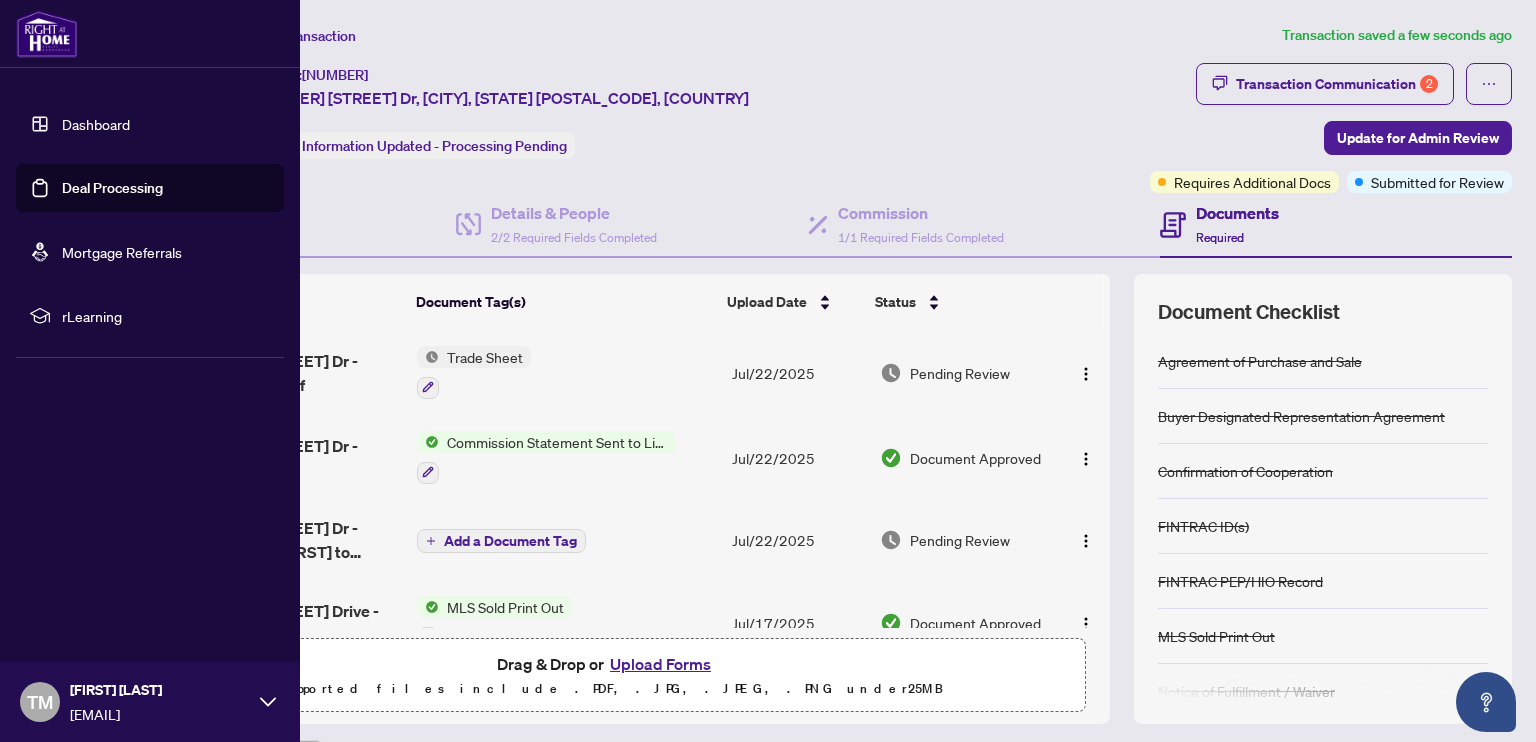 click on "Dashboard" at bounding box center (96, 124) 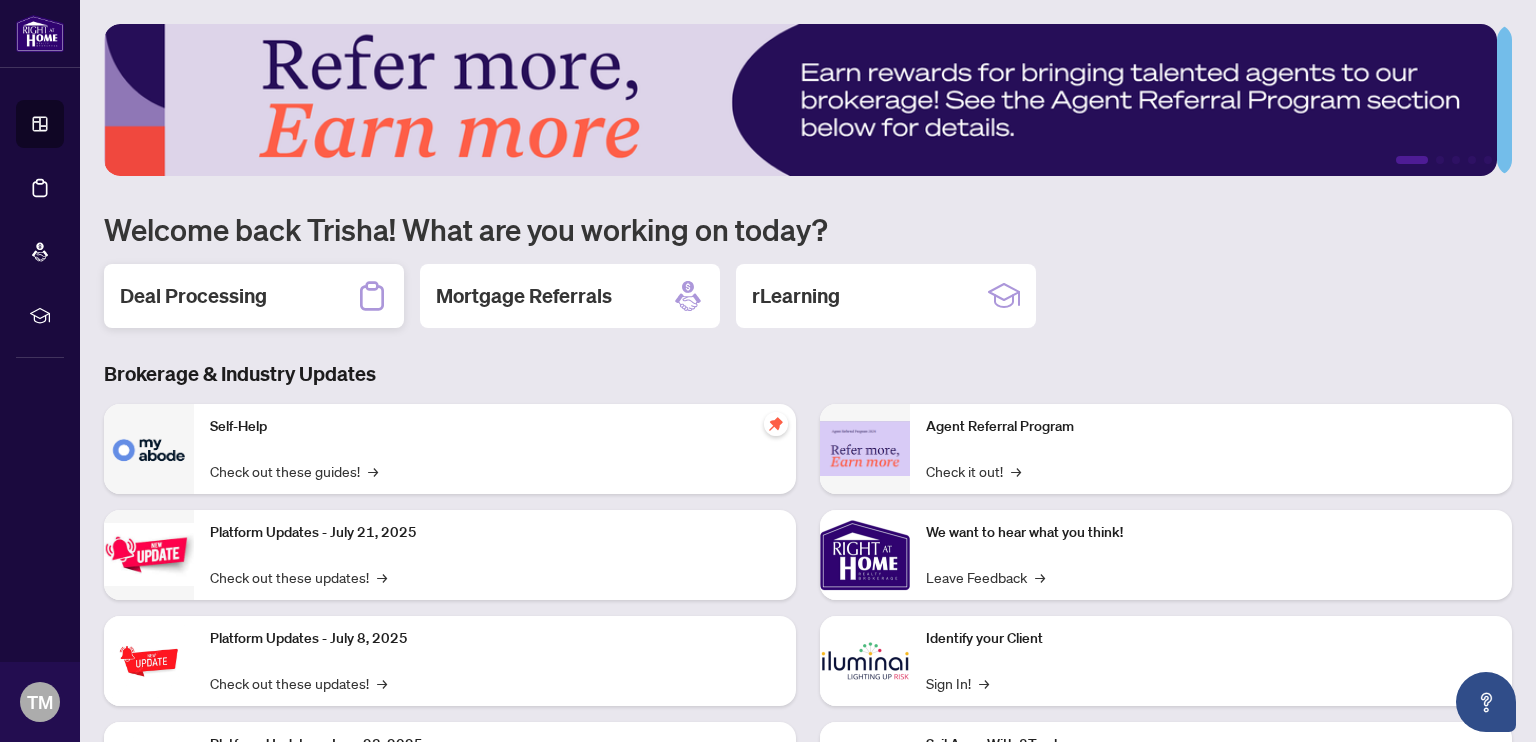 click on "Deal Processing" at bounding box center (254, 296) 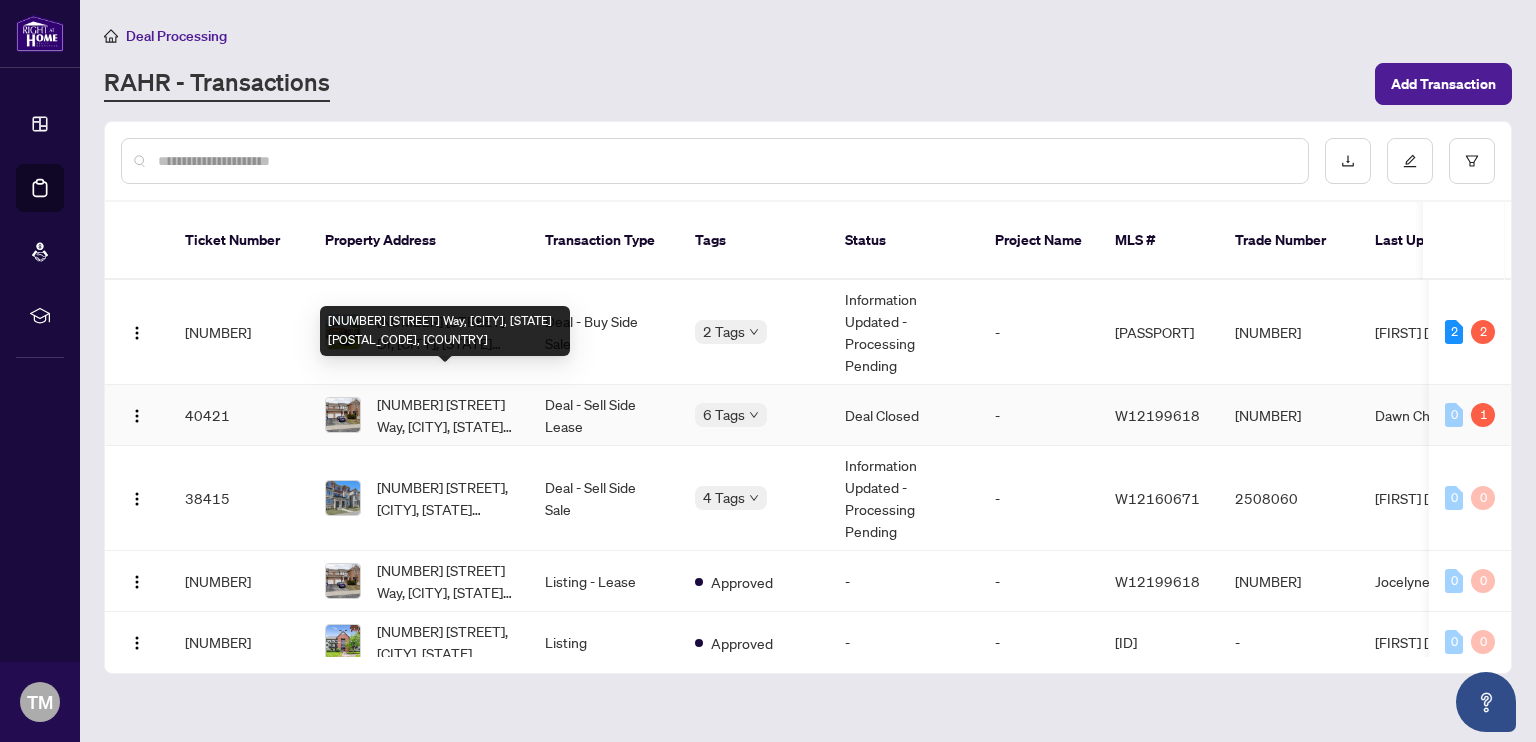 click on "[NUMBER] [STREET] Way, [CITY], [STATE] [POSTAL_CODE], [COUNTRY]" at bounding box center (445, 415) 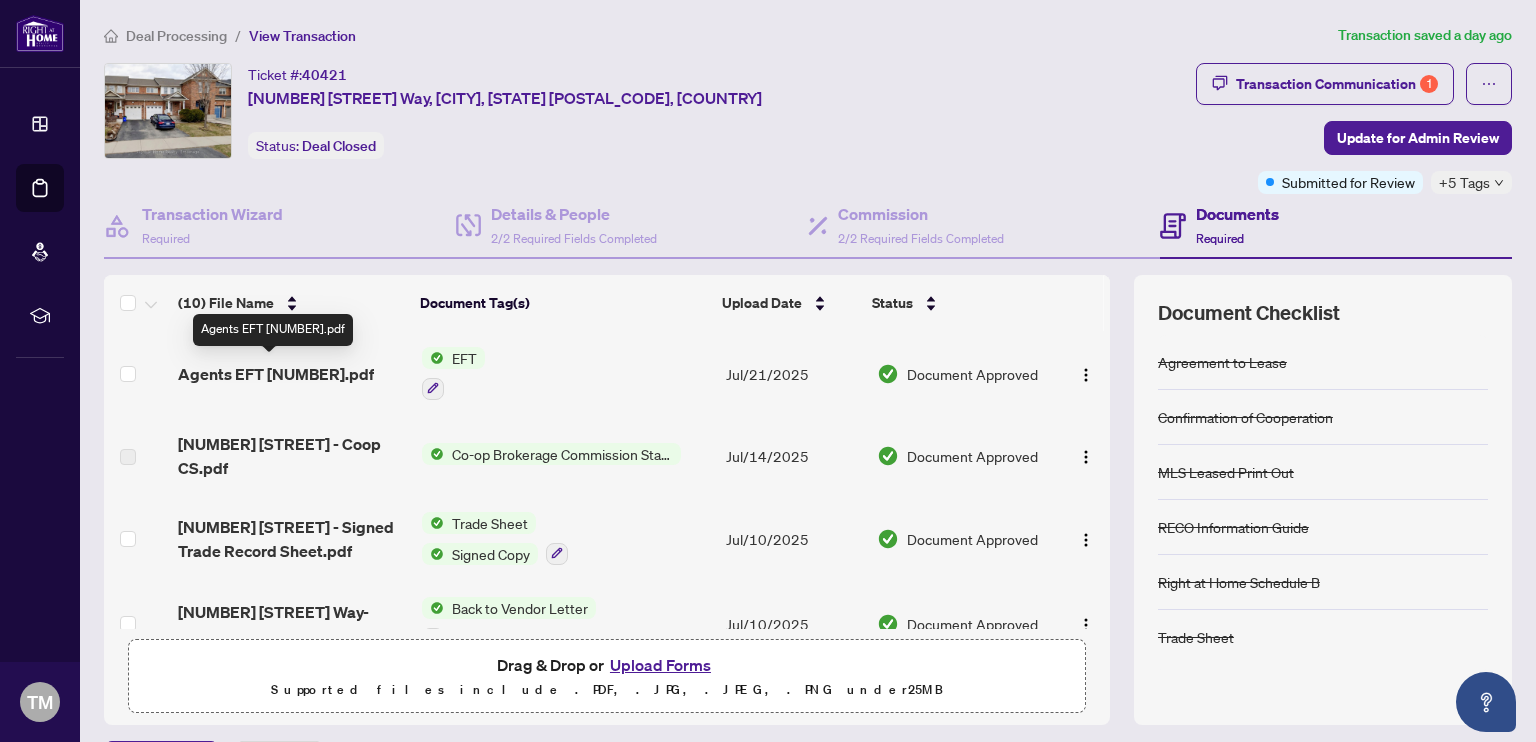click on "Agents EFT [NUMBER].pdf" at bounding box center [276, 374] 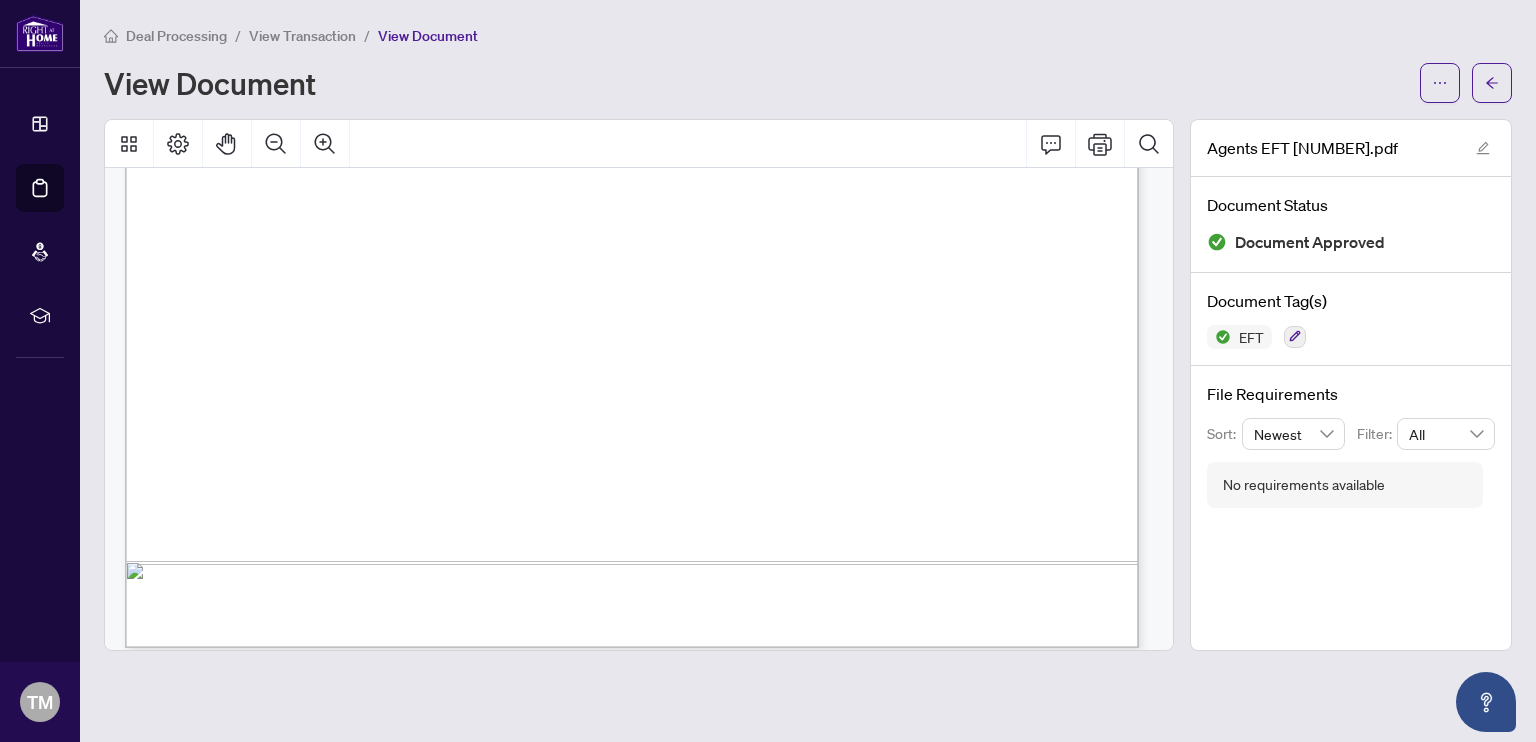 scroll, scrollTop: 868, scrollLeft: 0, axis: vertical 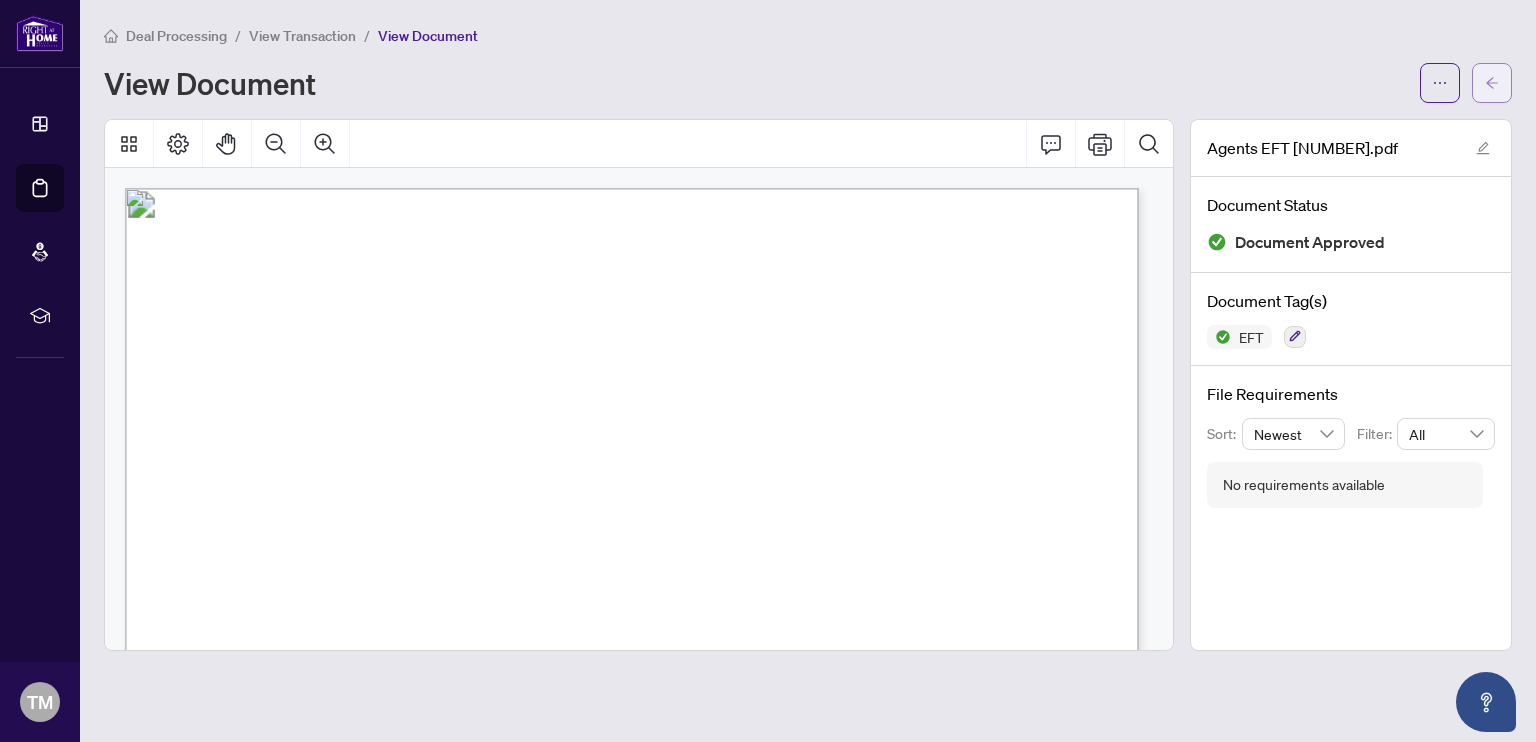 click at bounding box center [1492, 83] 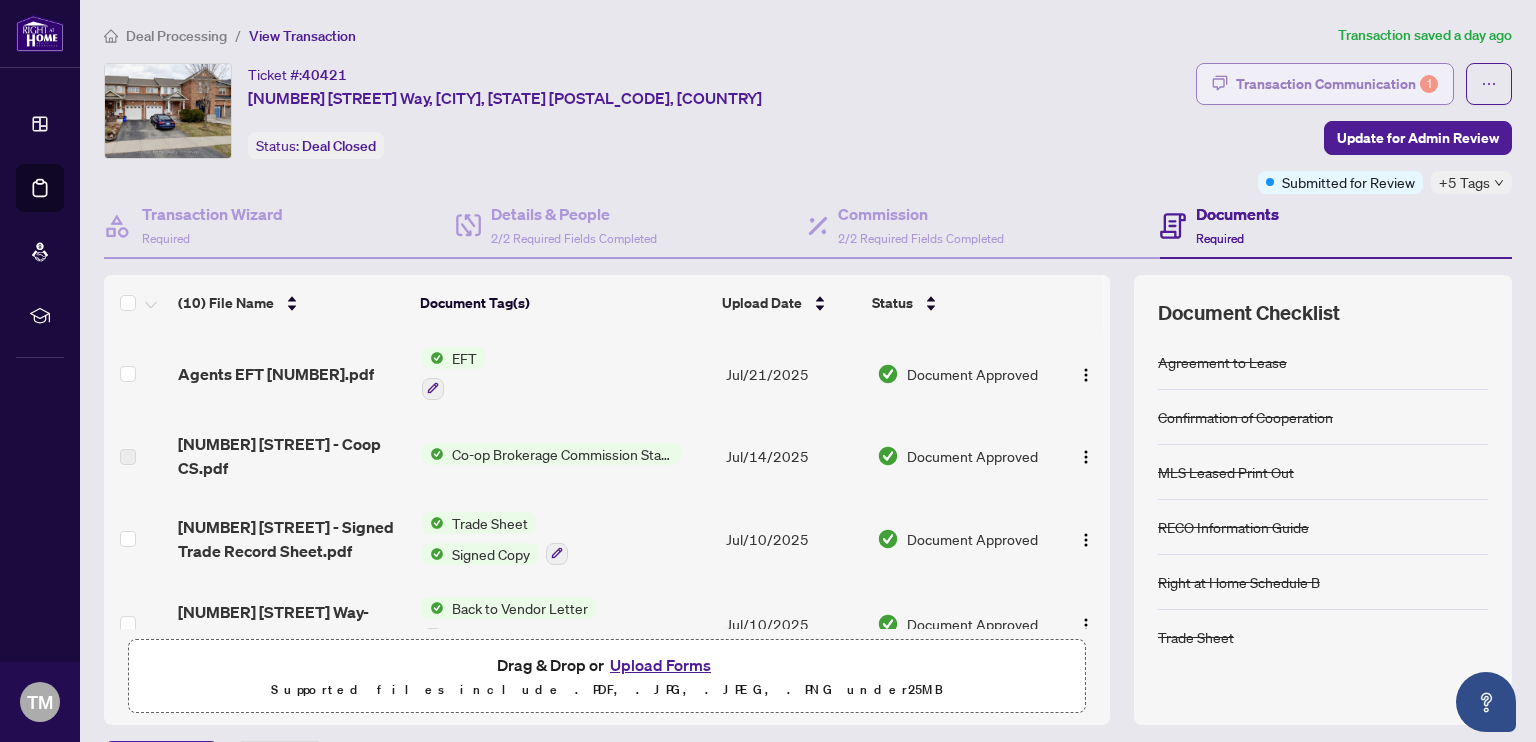 click on "Transaction Communication 1" at bounding box center [1337, 84] 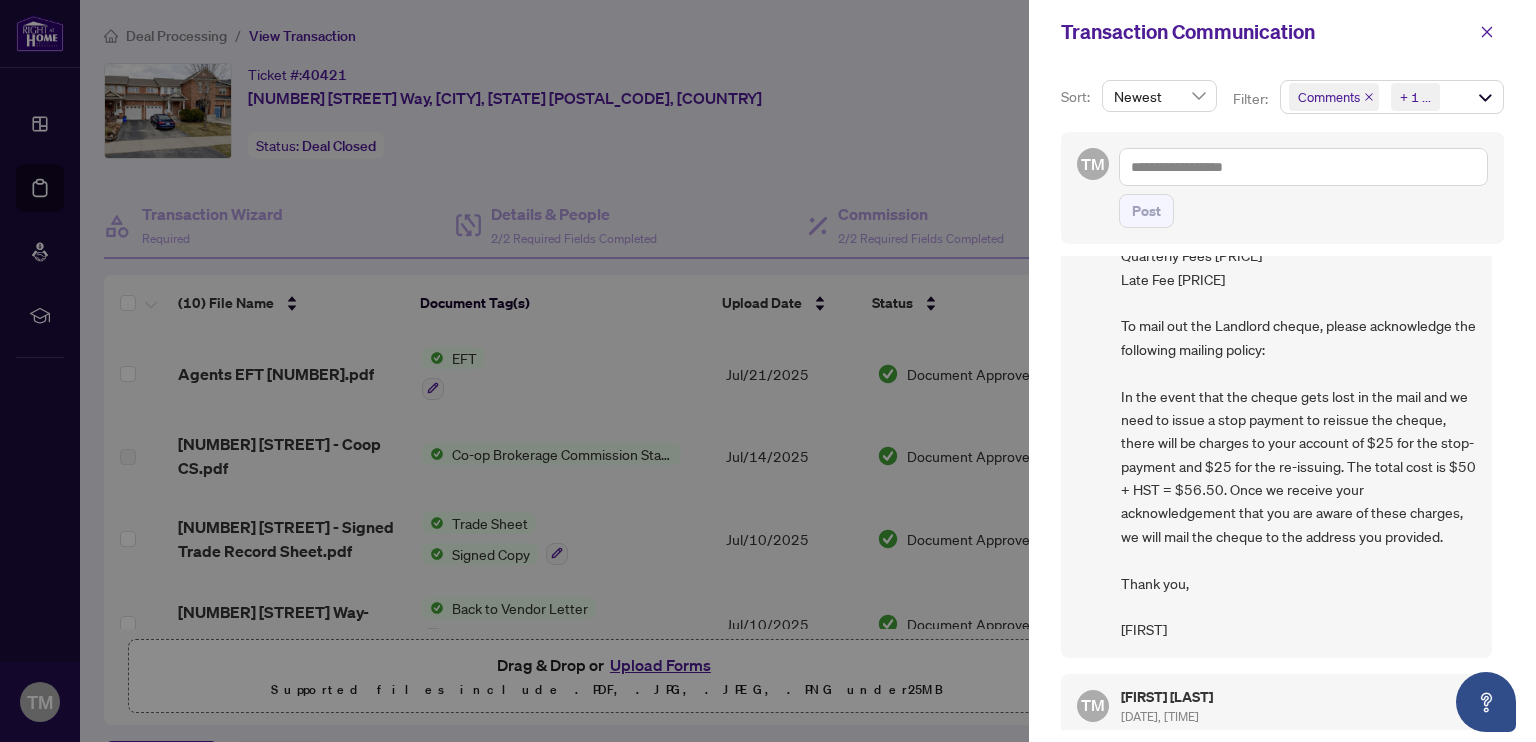 scroll, scrollTop: 256, scrollLeft: 0, axis: vertical 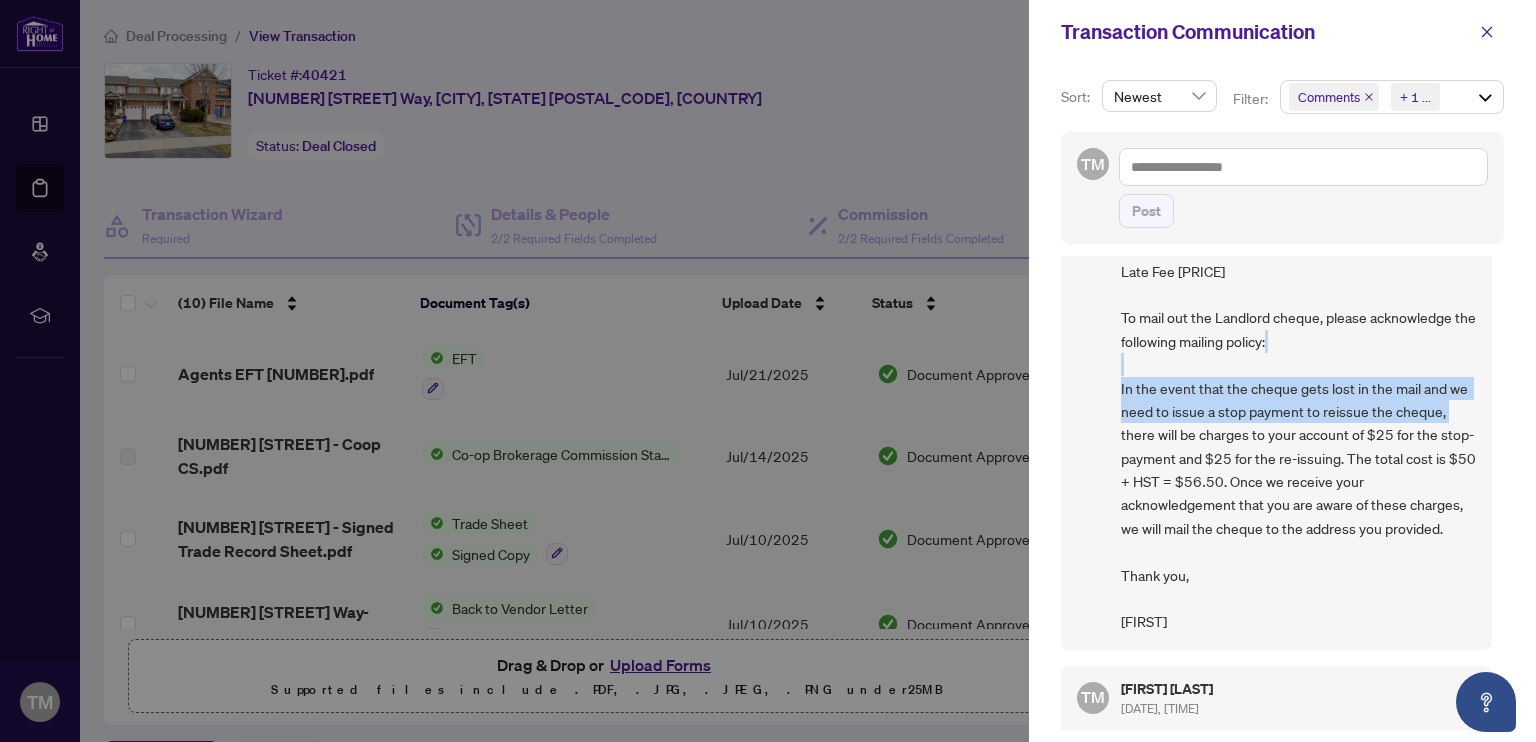 drag, startPoint x: 1490, startPoint y: 331, endPoint x: 1495, endPoint y: 391, distance: 60.207973 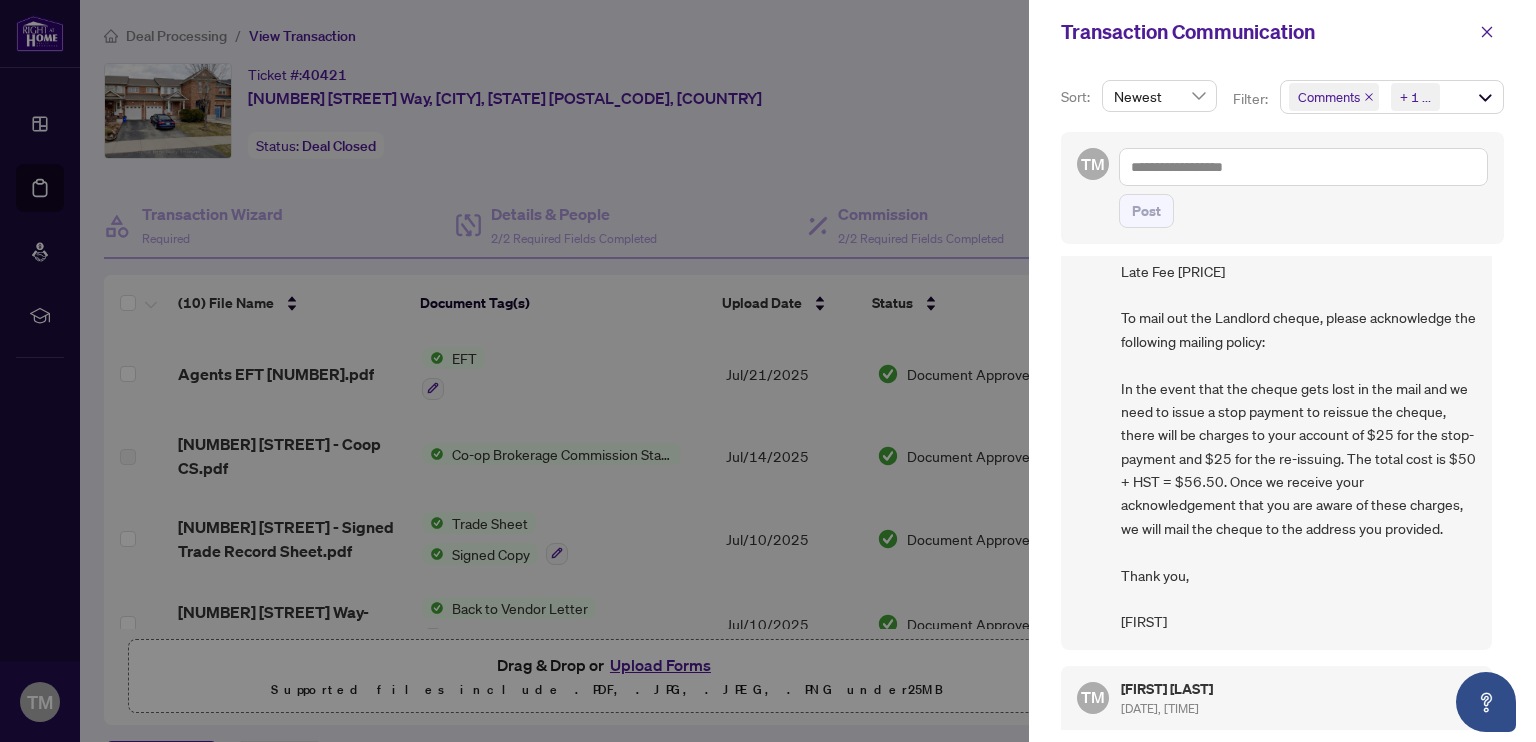 click on "Post" at bounding box center (1303, 211) 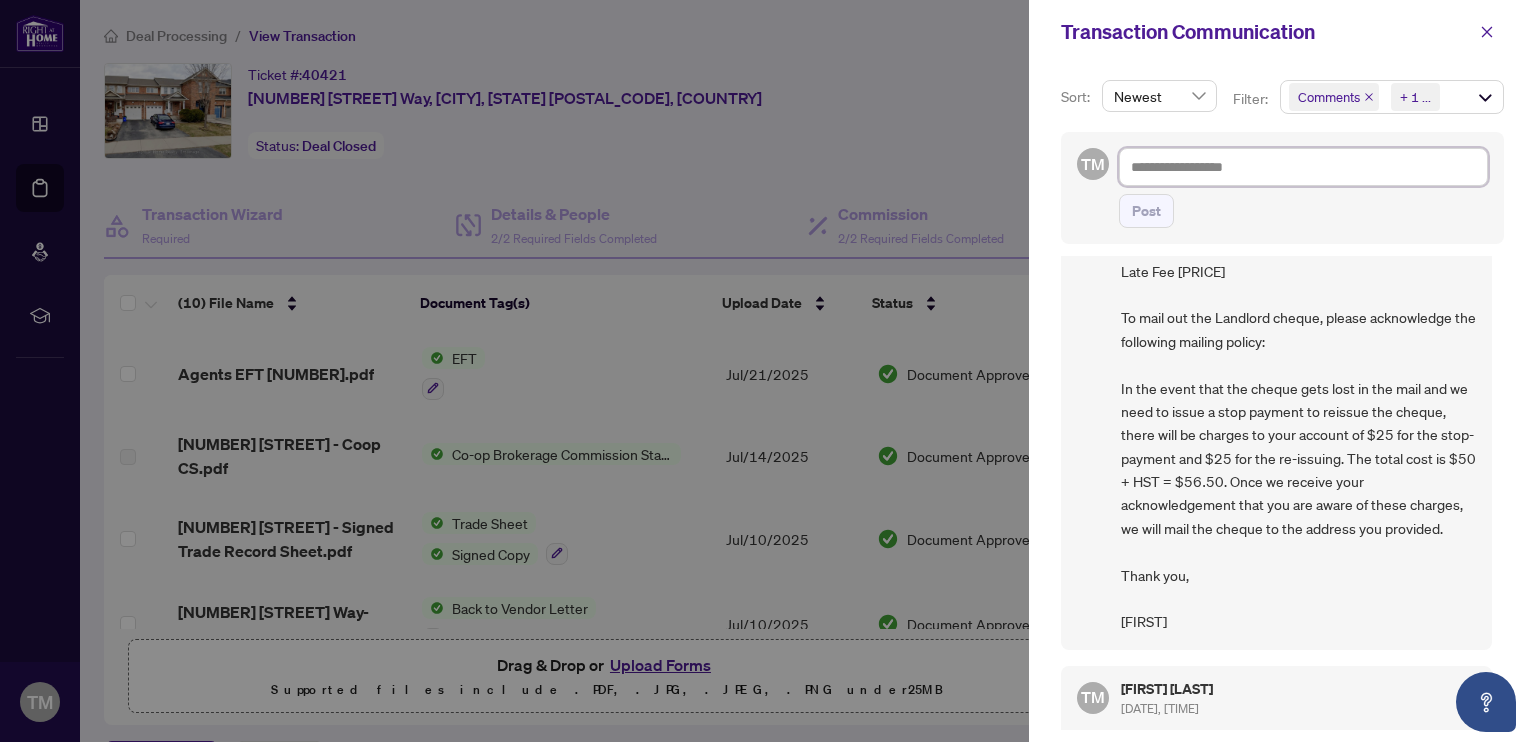 click at bounding box center [1303, 167] 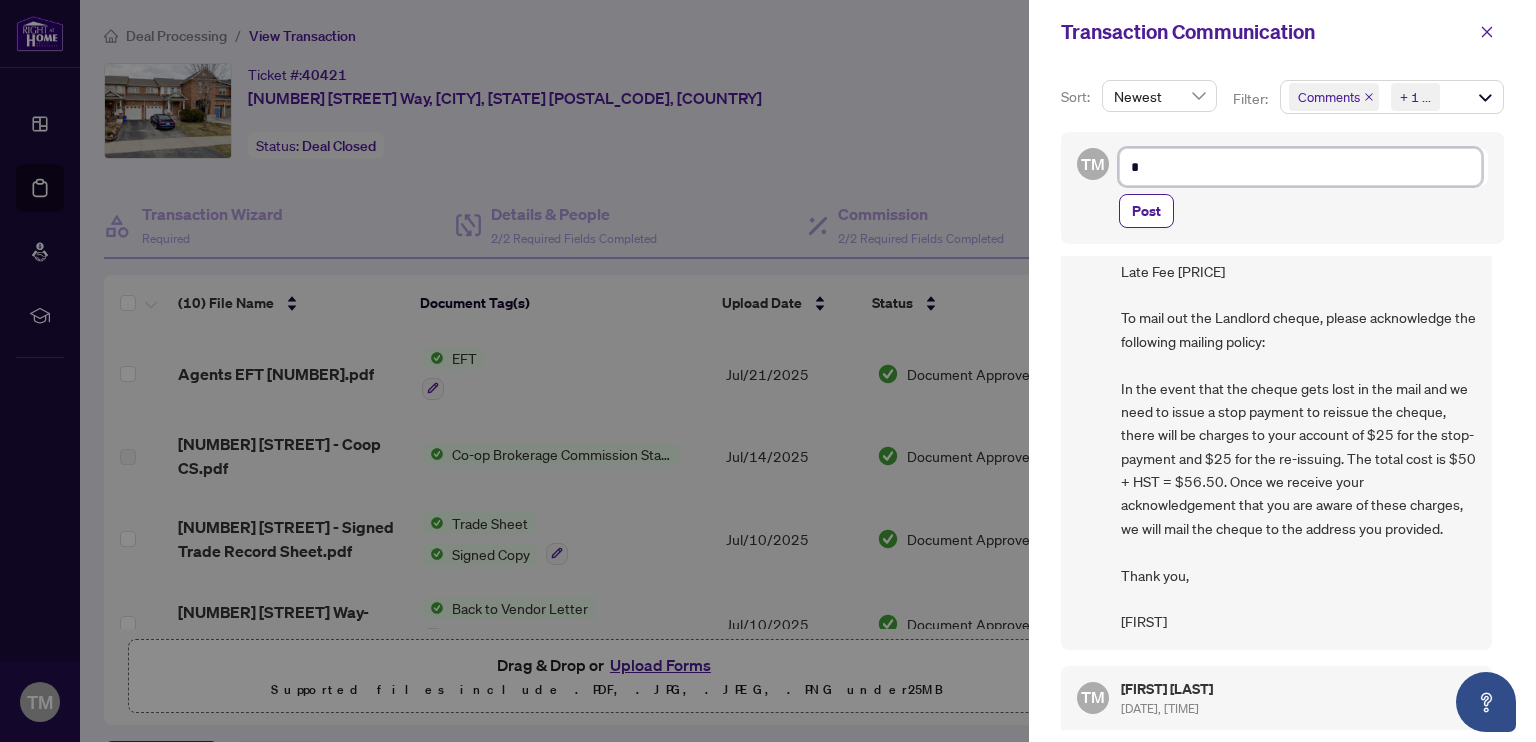 type on "**" 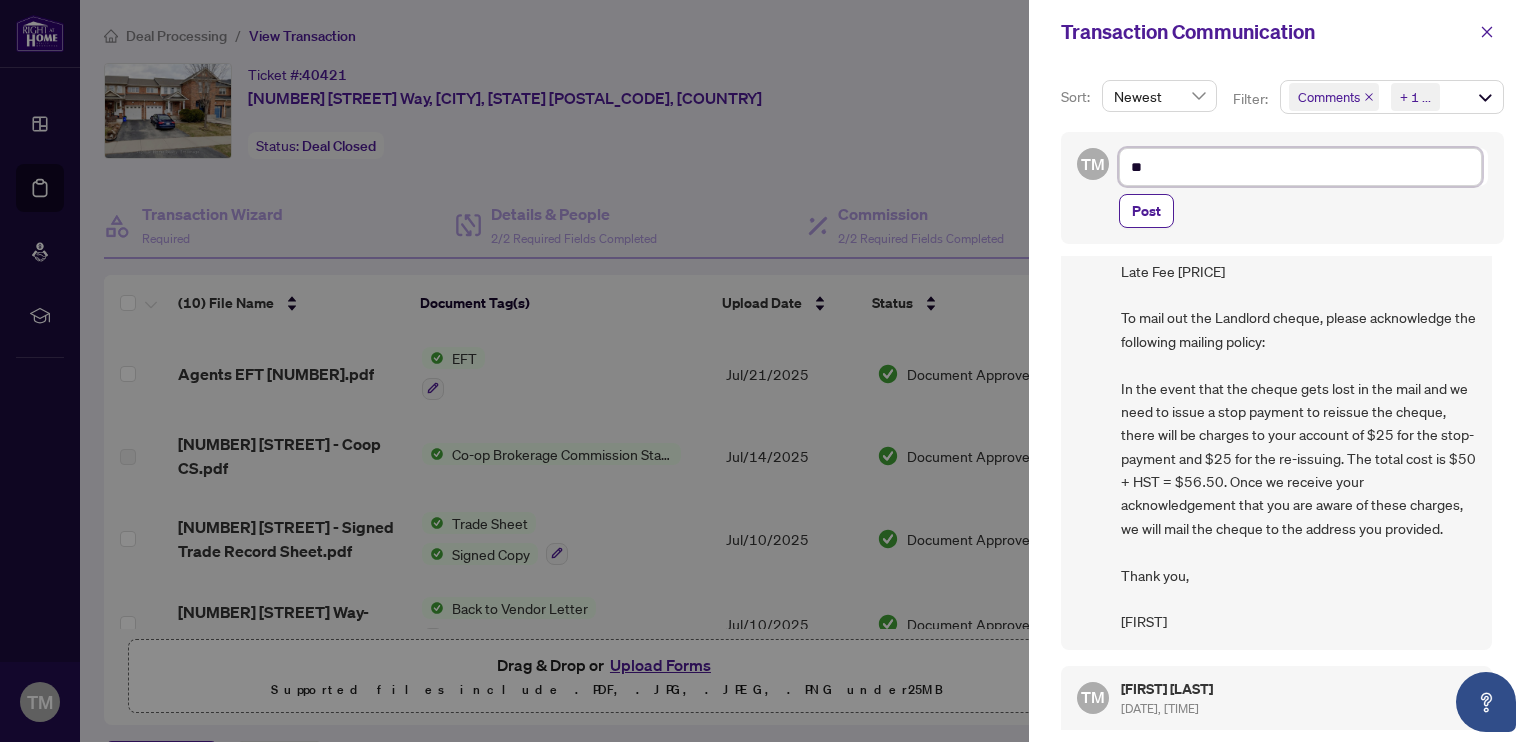 type on "***" 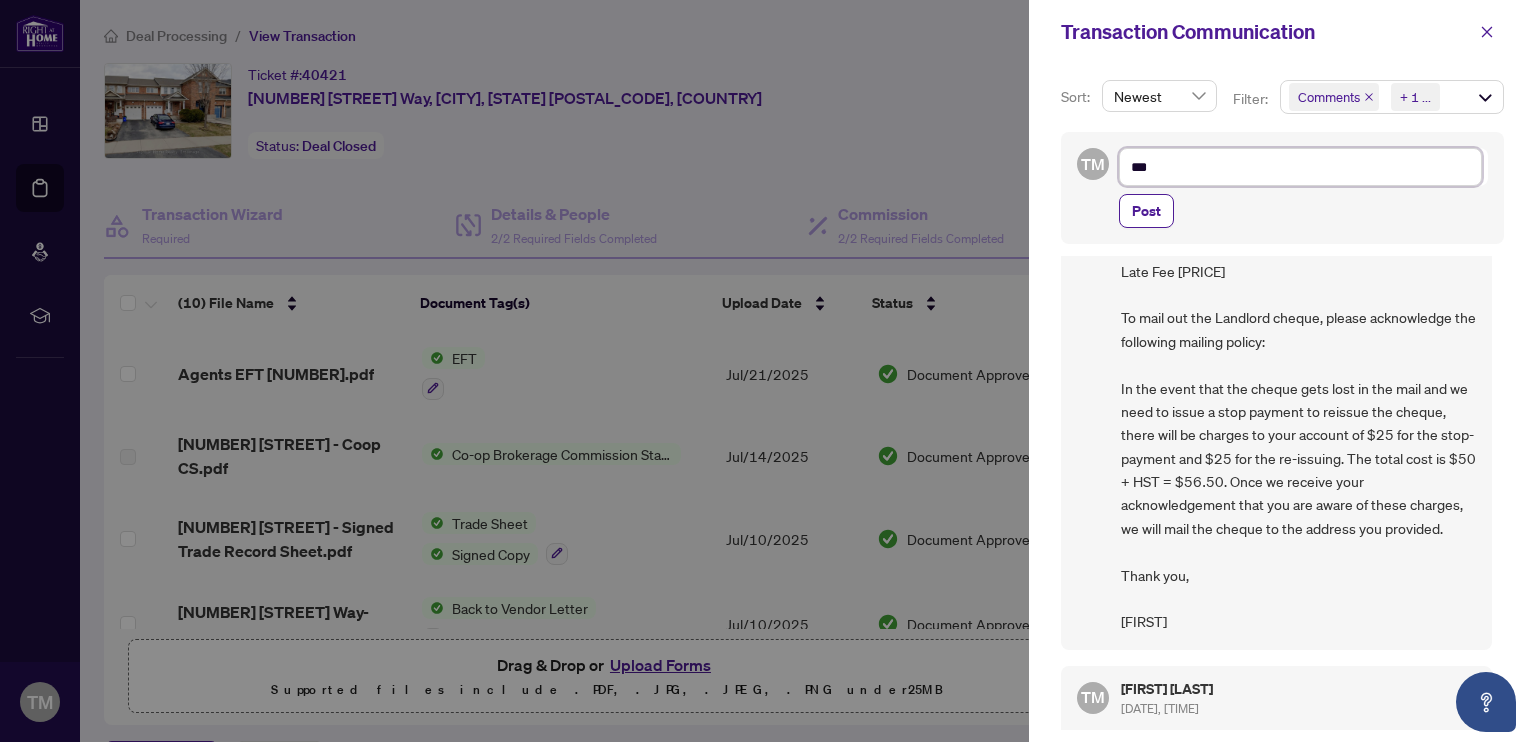 type on "****" 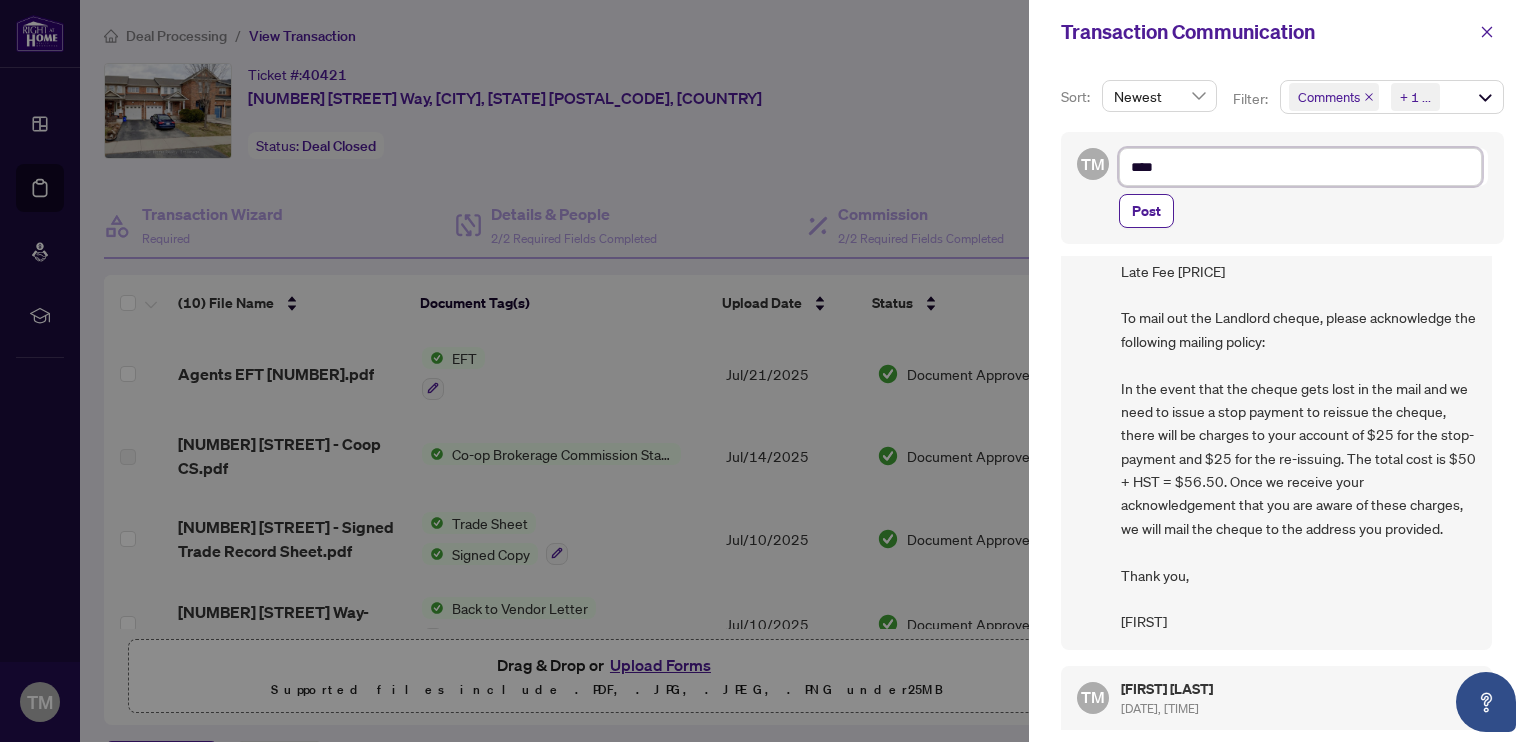 type on "*****" 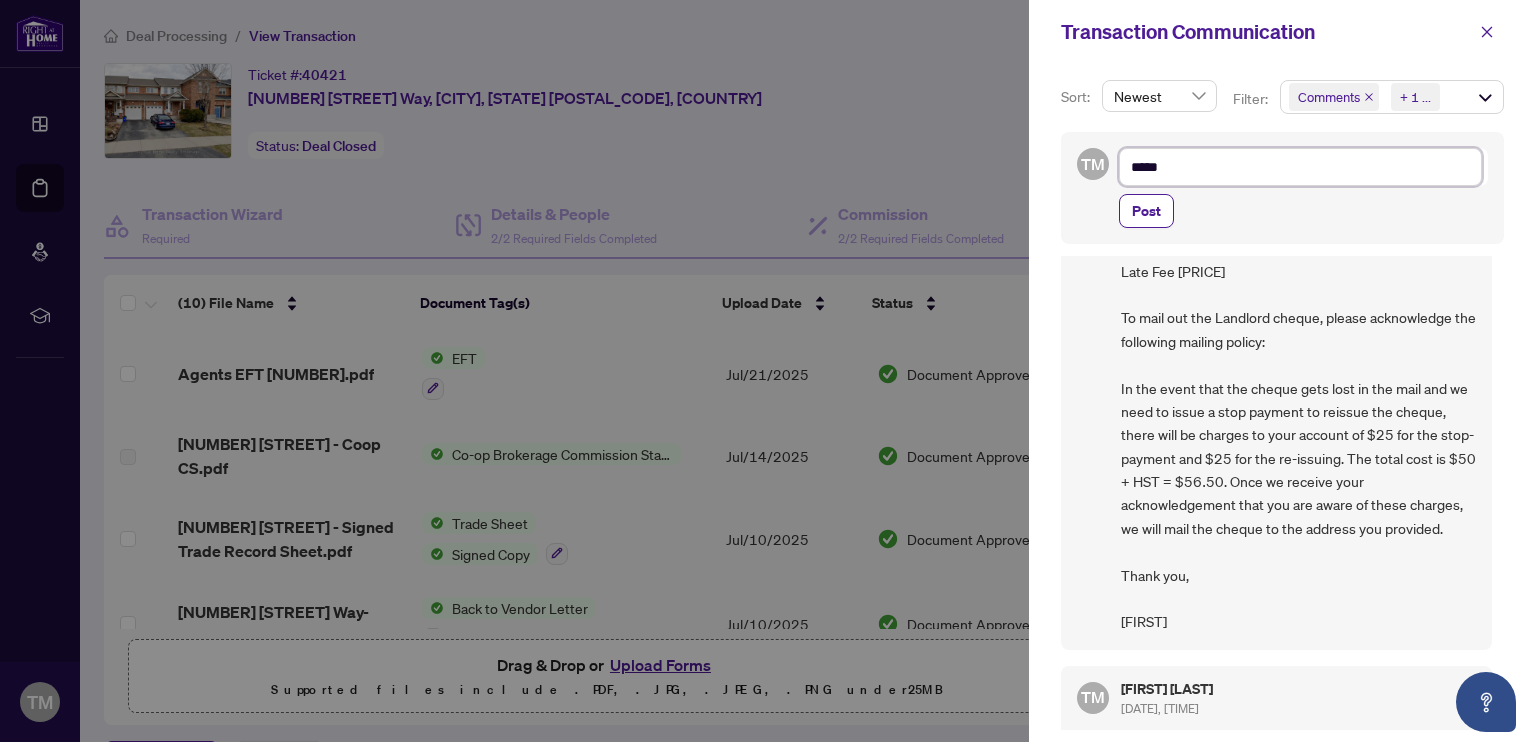 type on "*****" 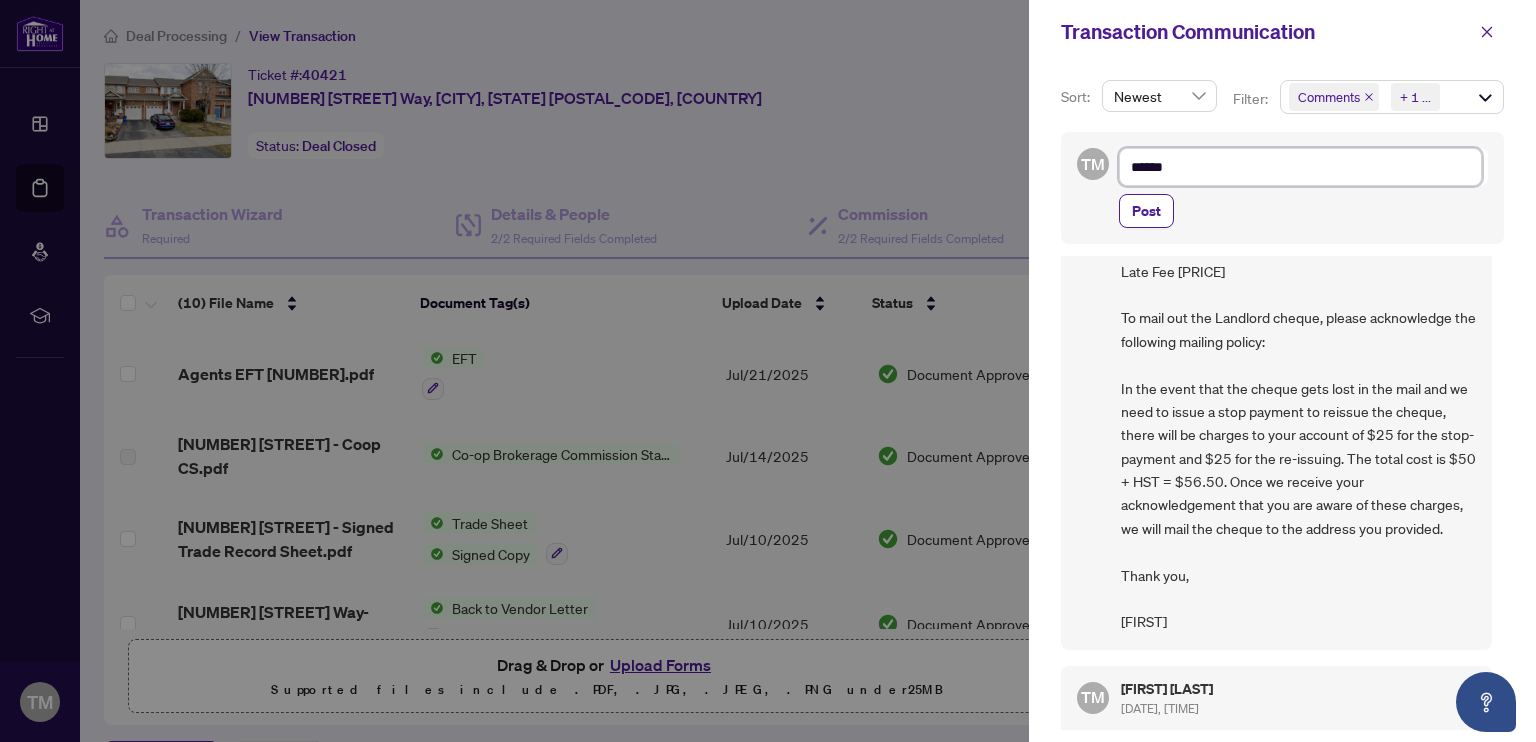 type on "*******" 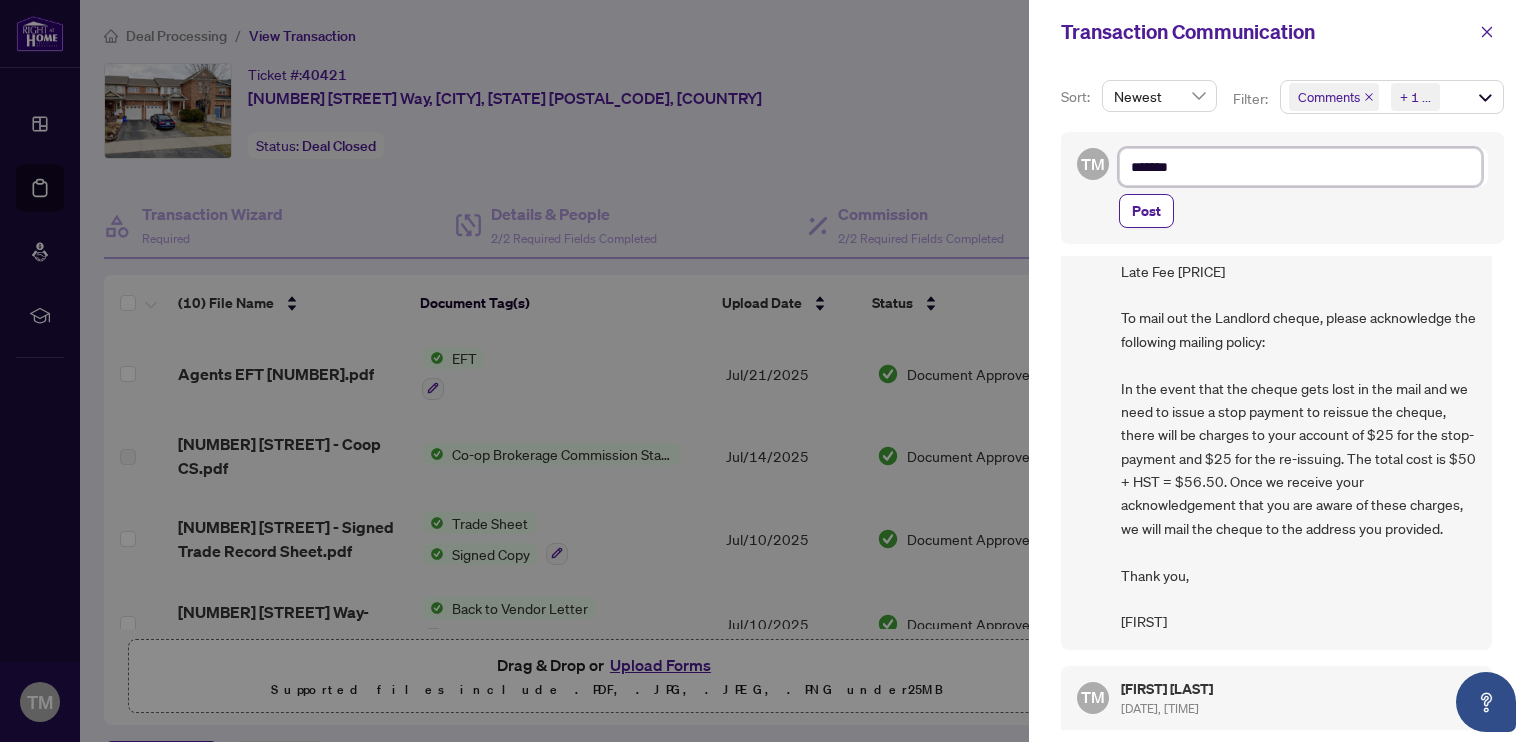 type on "********" 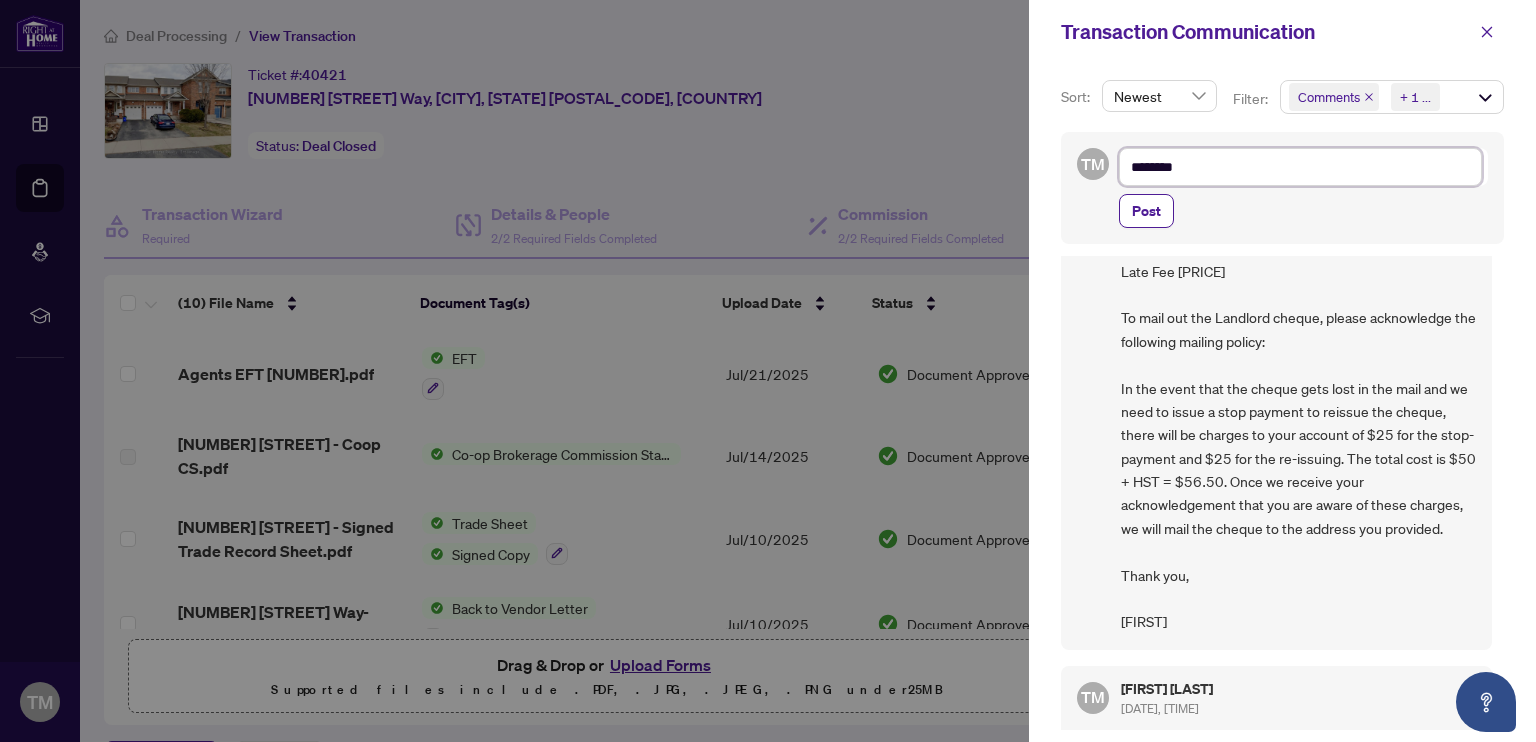 type on "*********" 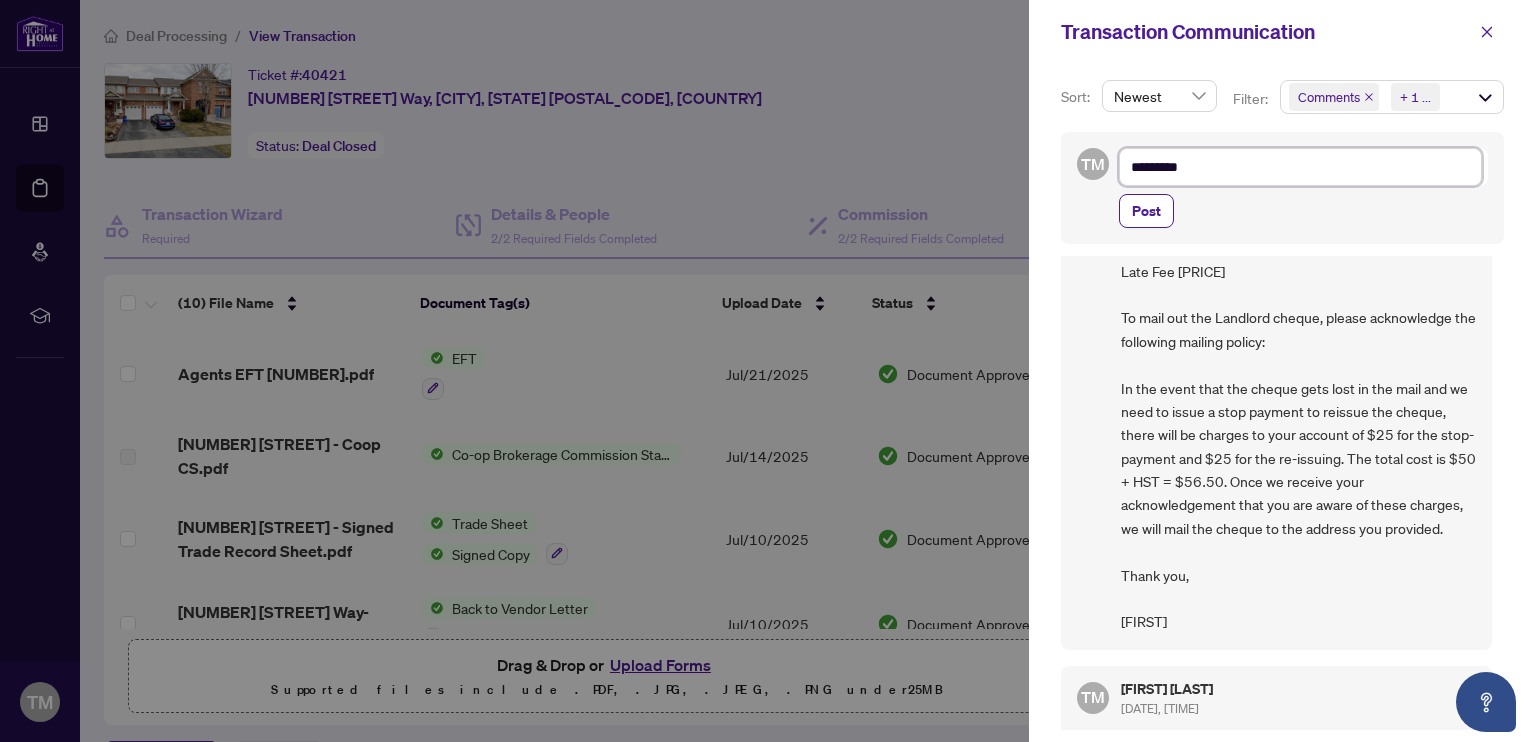 type on "**********" 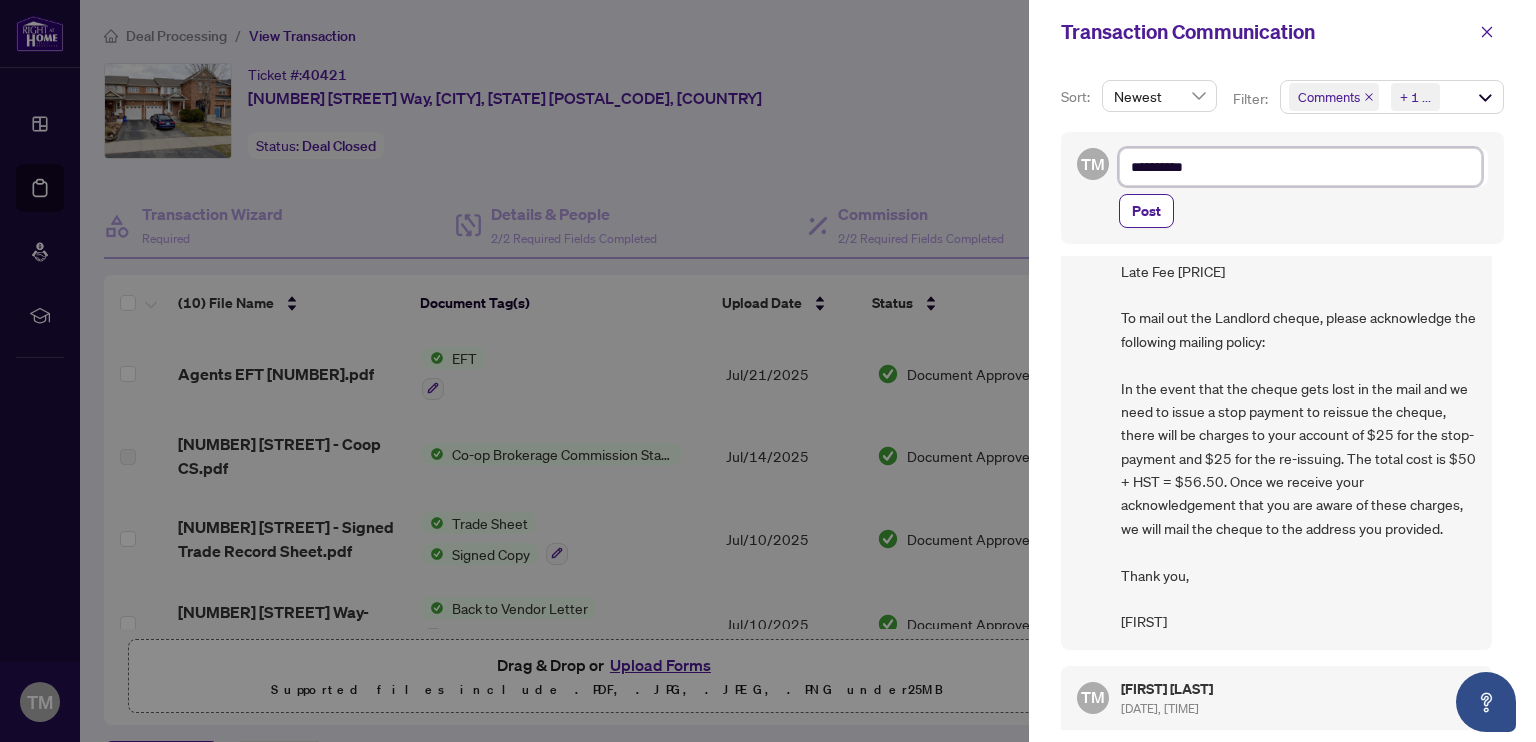 type on "**********" 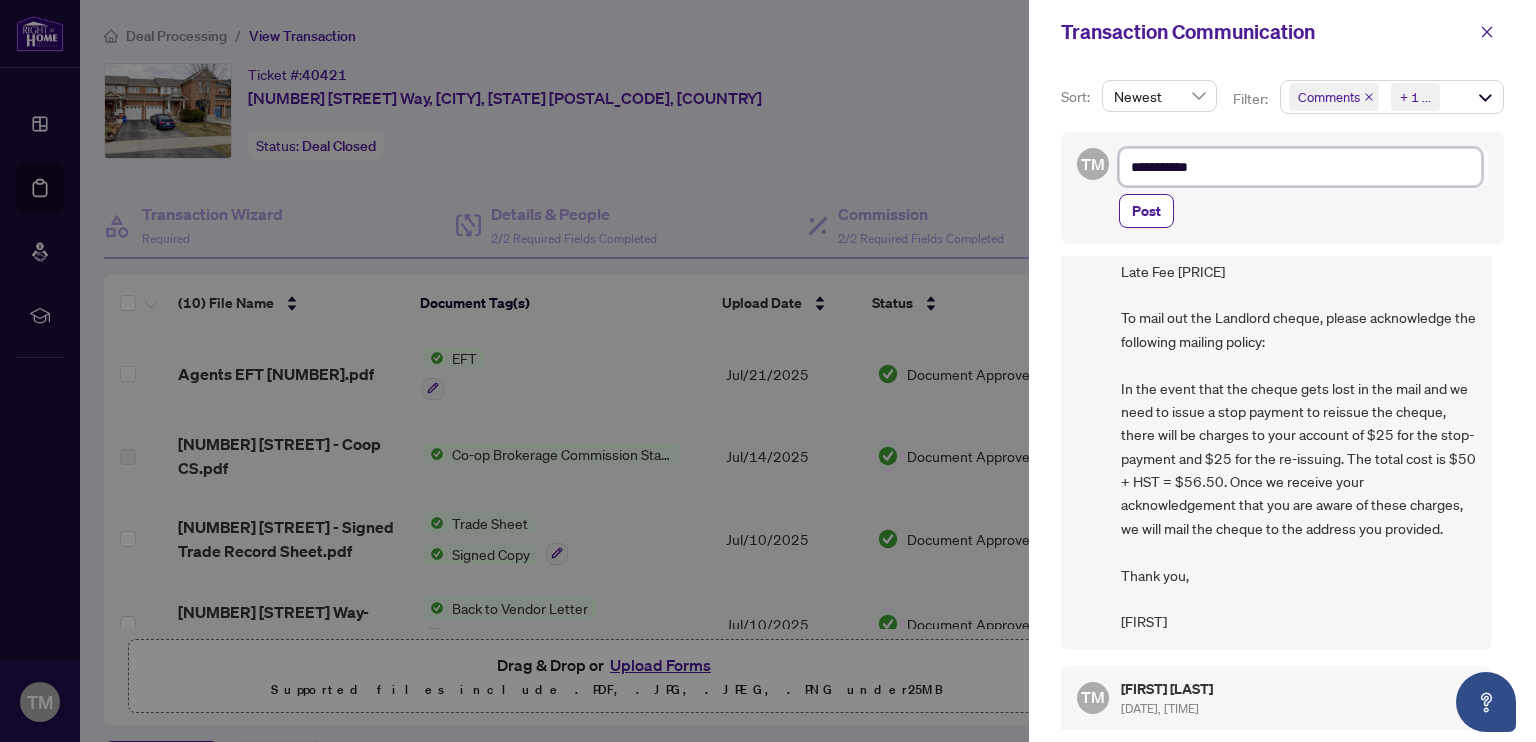 type on "**********" 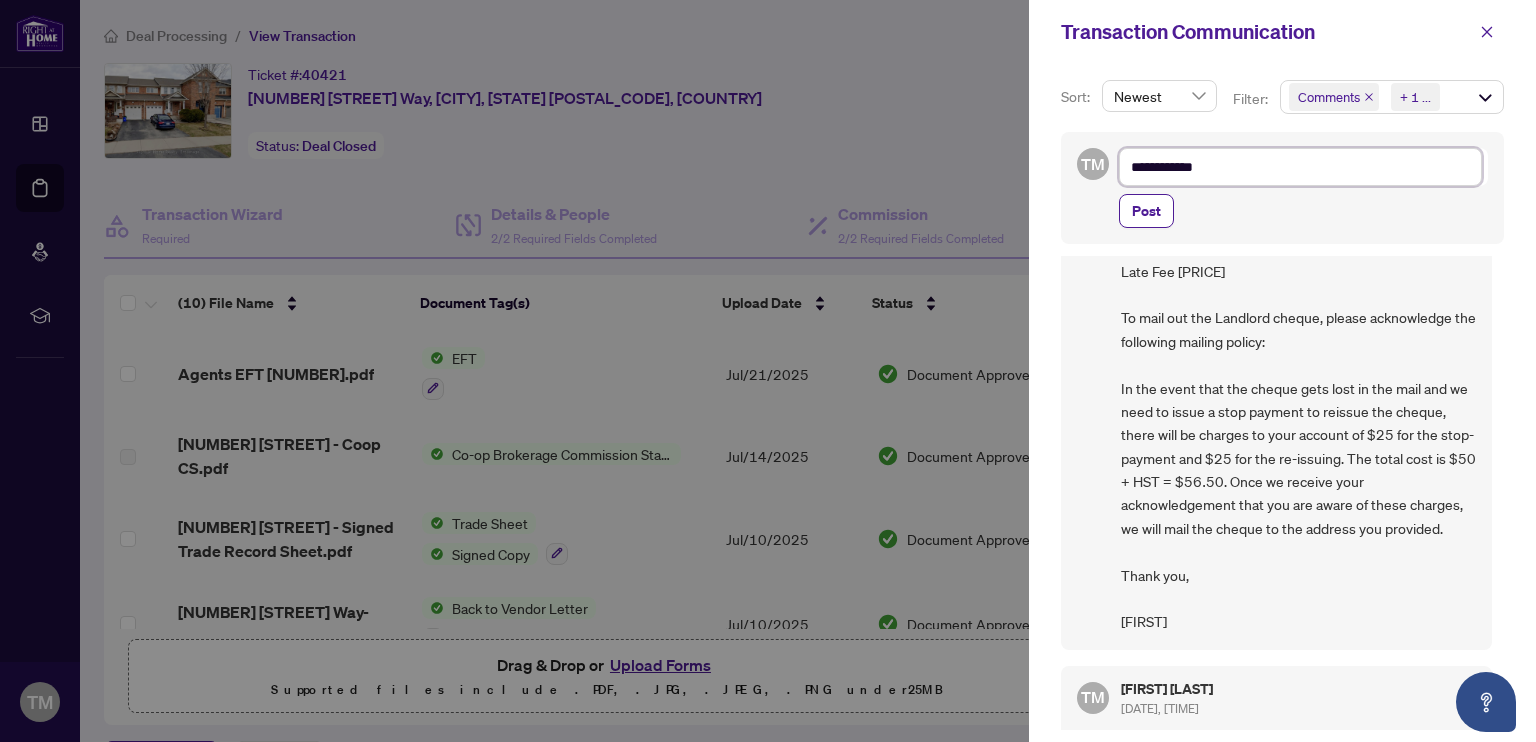 type on "**********" 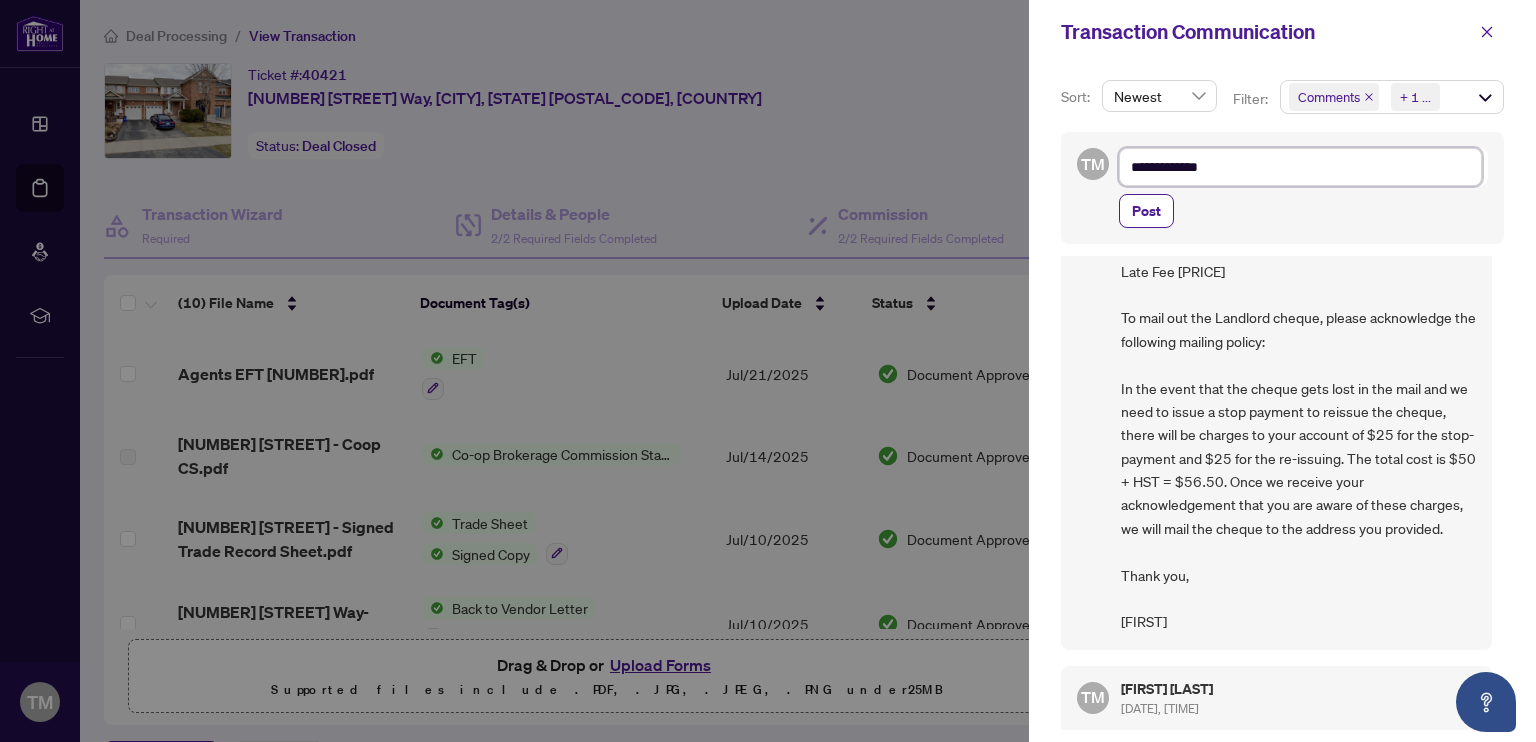 type on "**********" 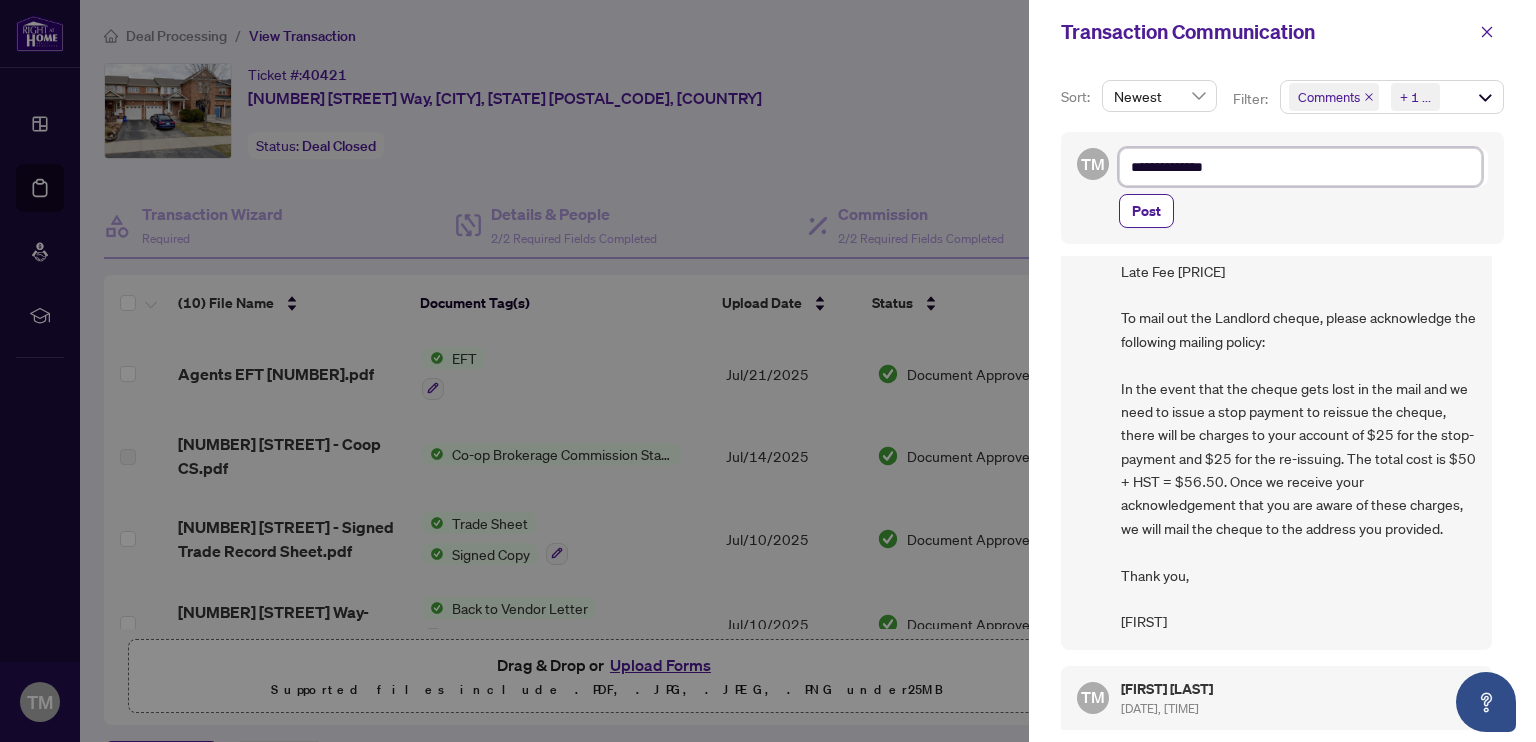 type on "**********" 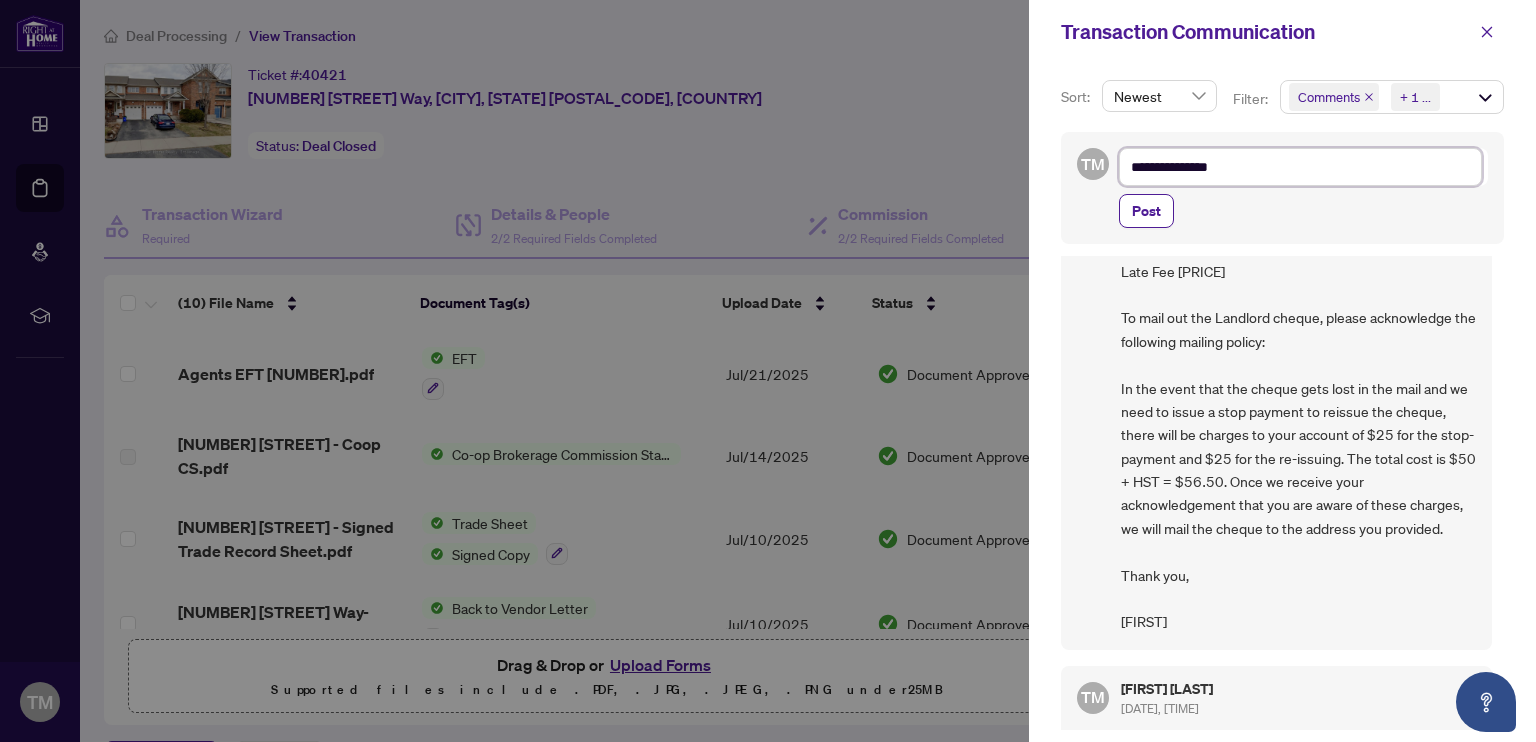 type on "**********" 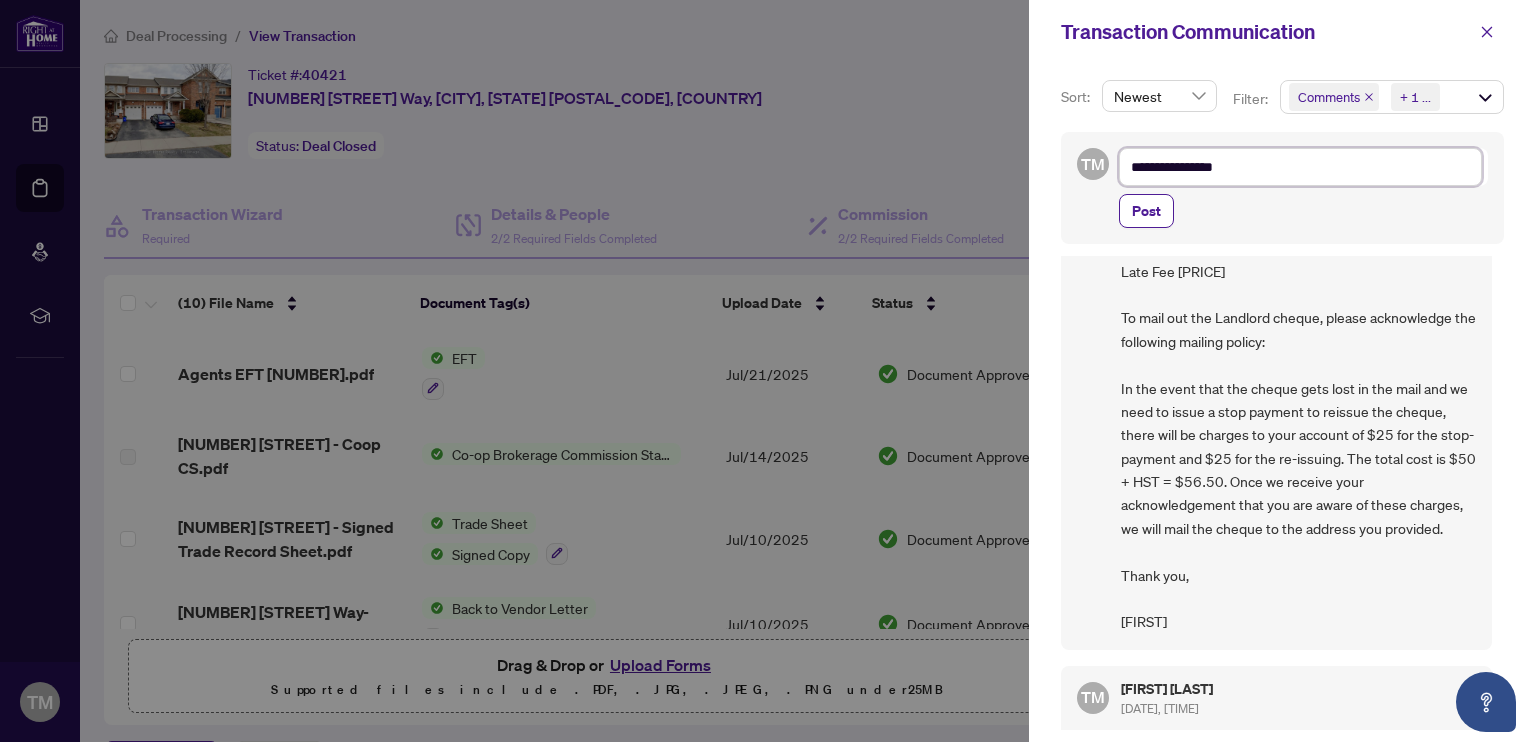 type on "**********" 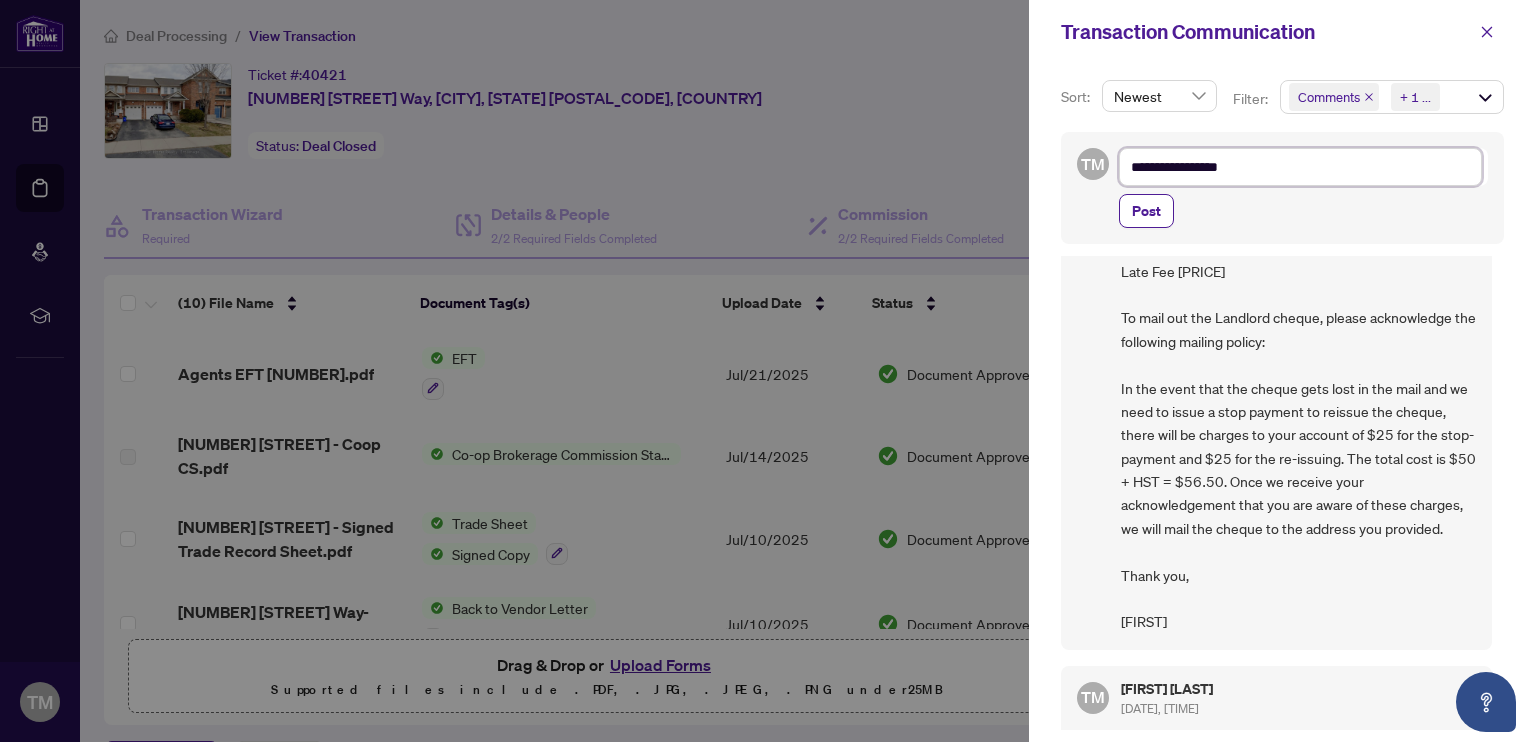type on "**********" 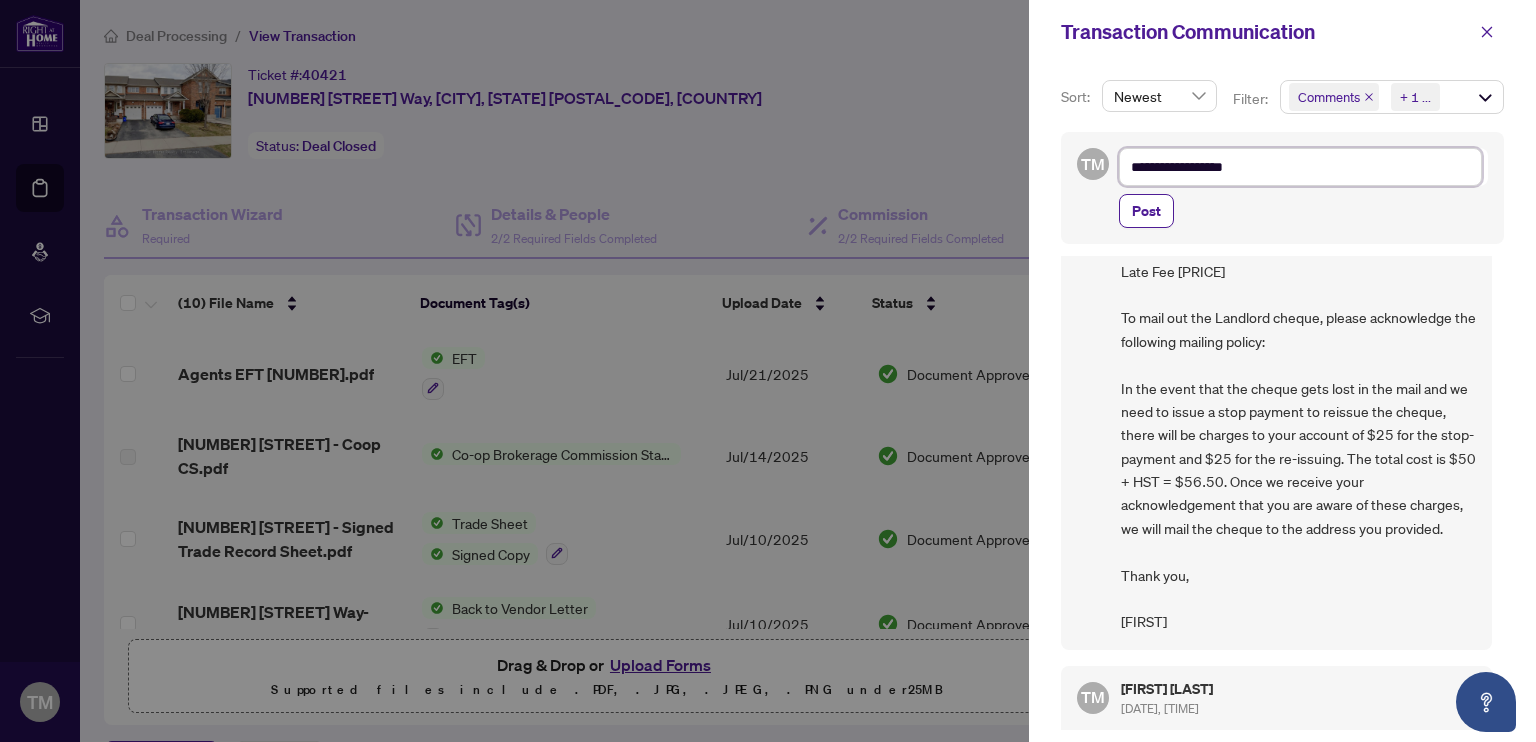 type on "**********" 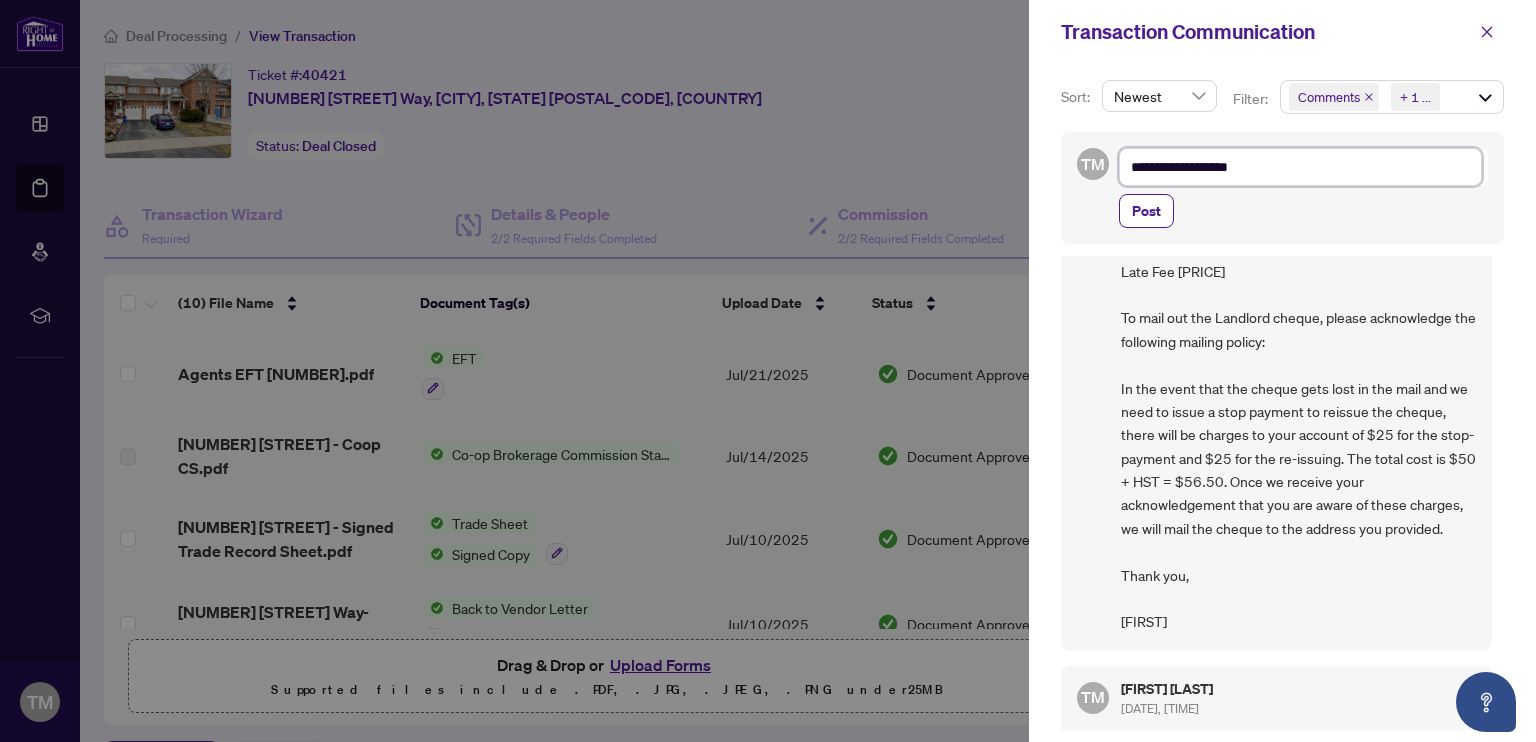 type on "**********" 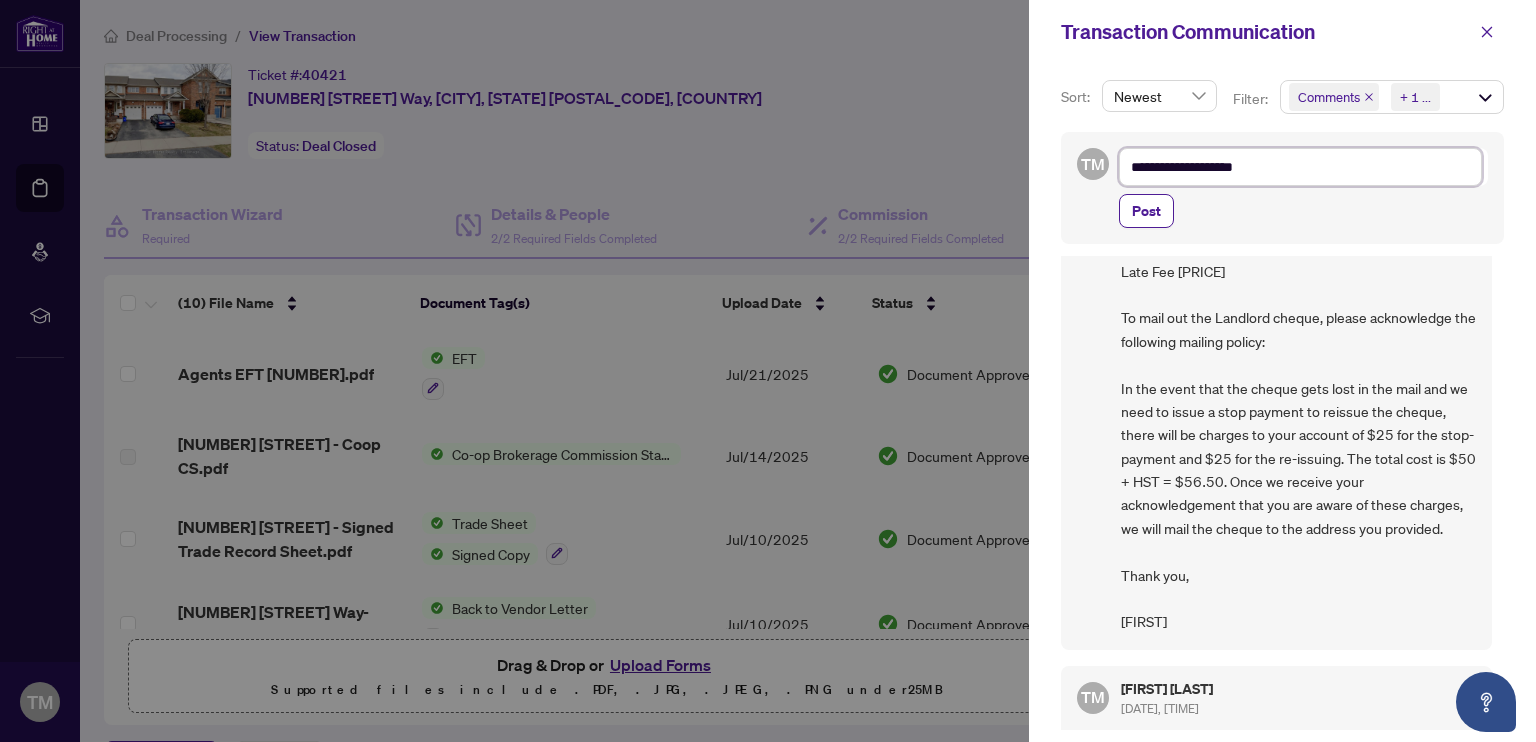 type on "**********" 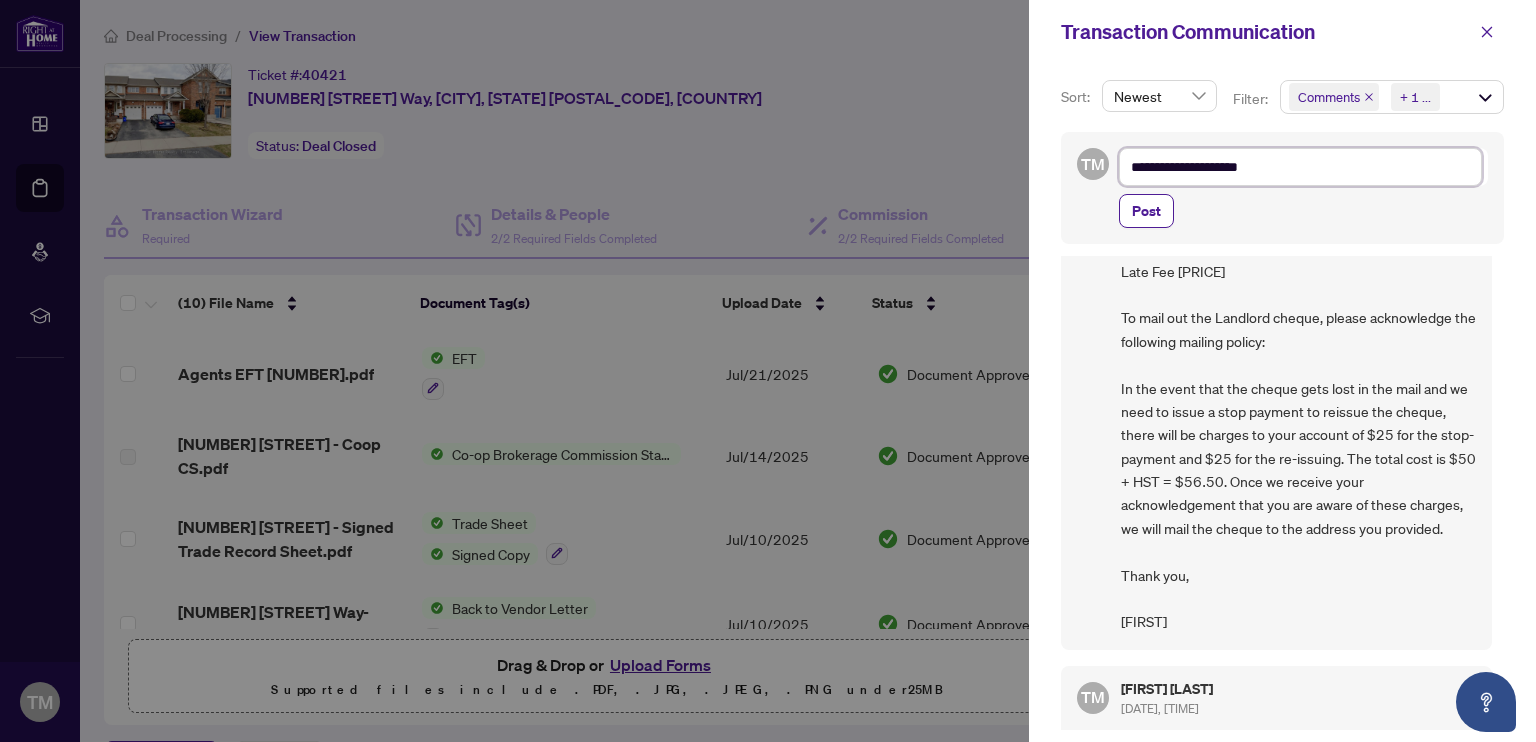 type on "**********" 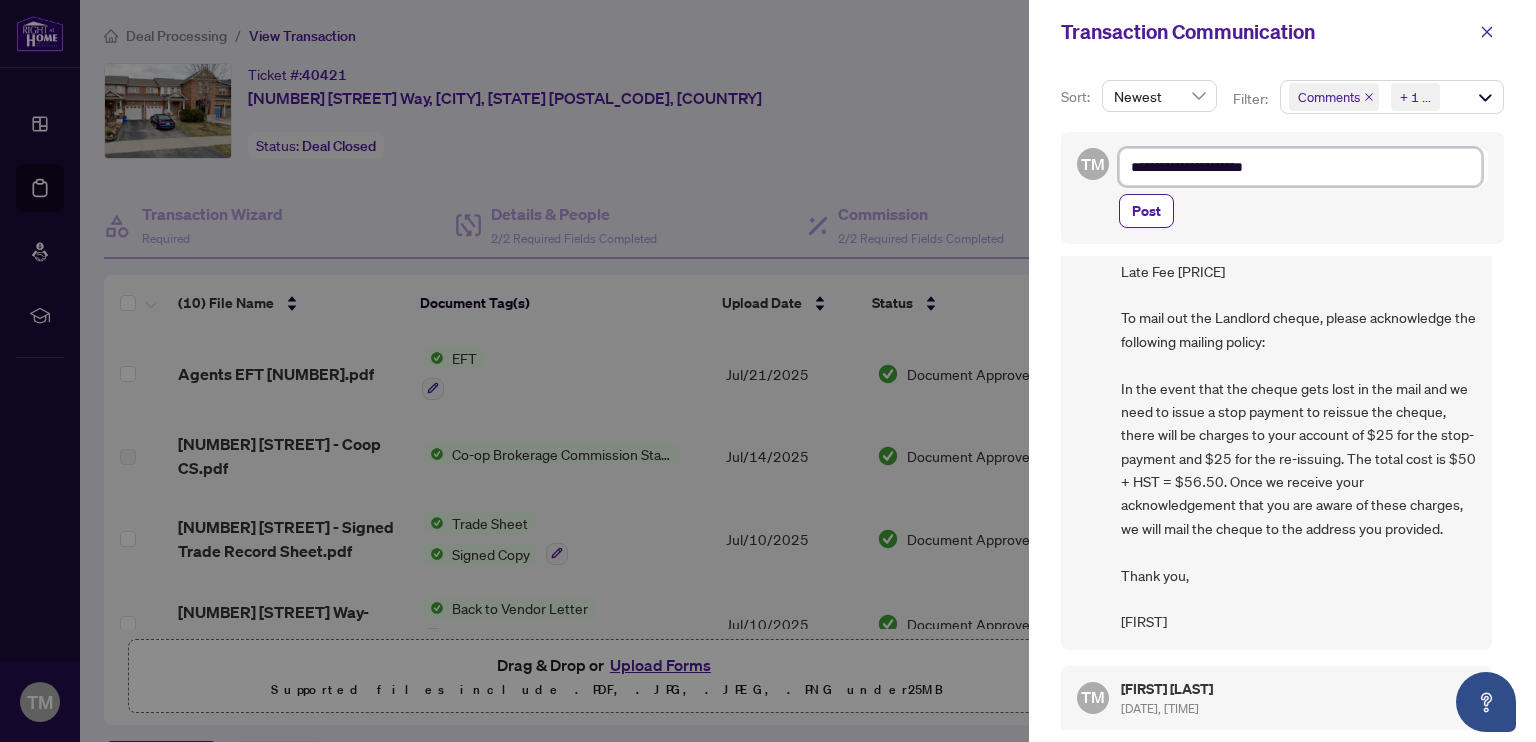 type on "**********" 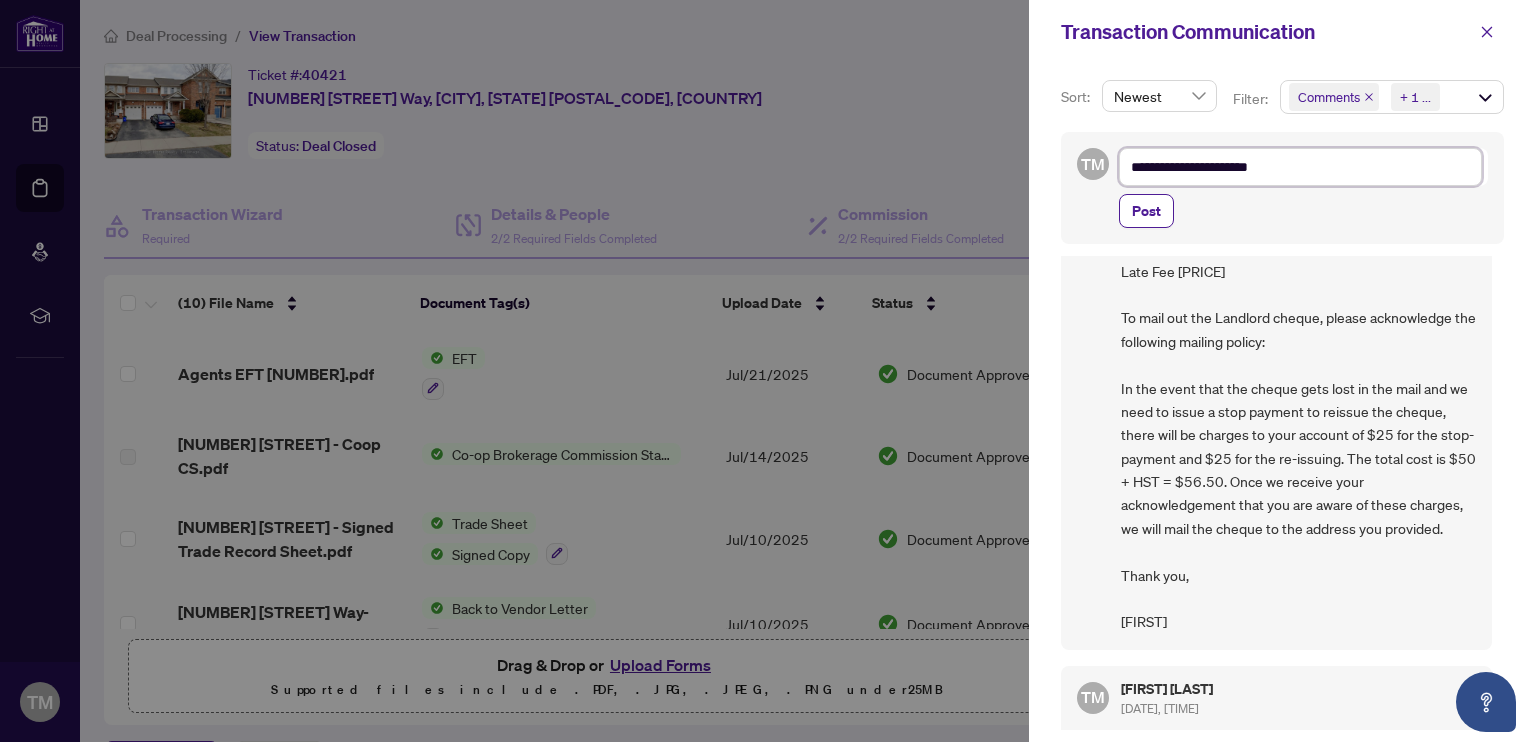 type on "**********" 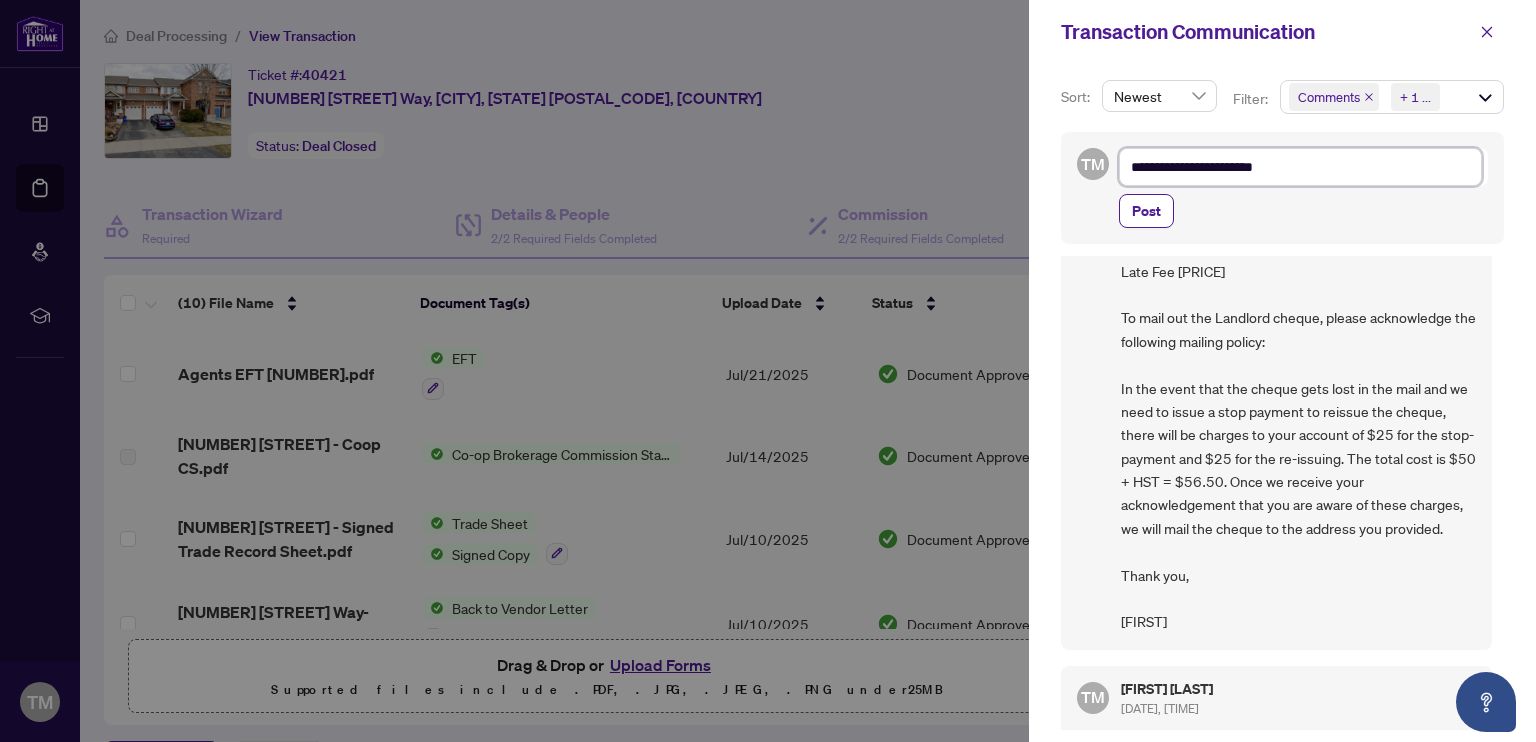 type on "**********" 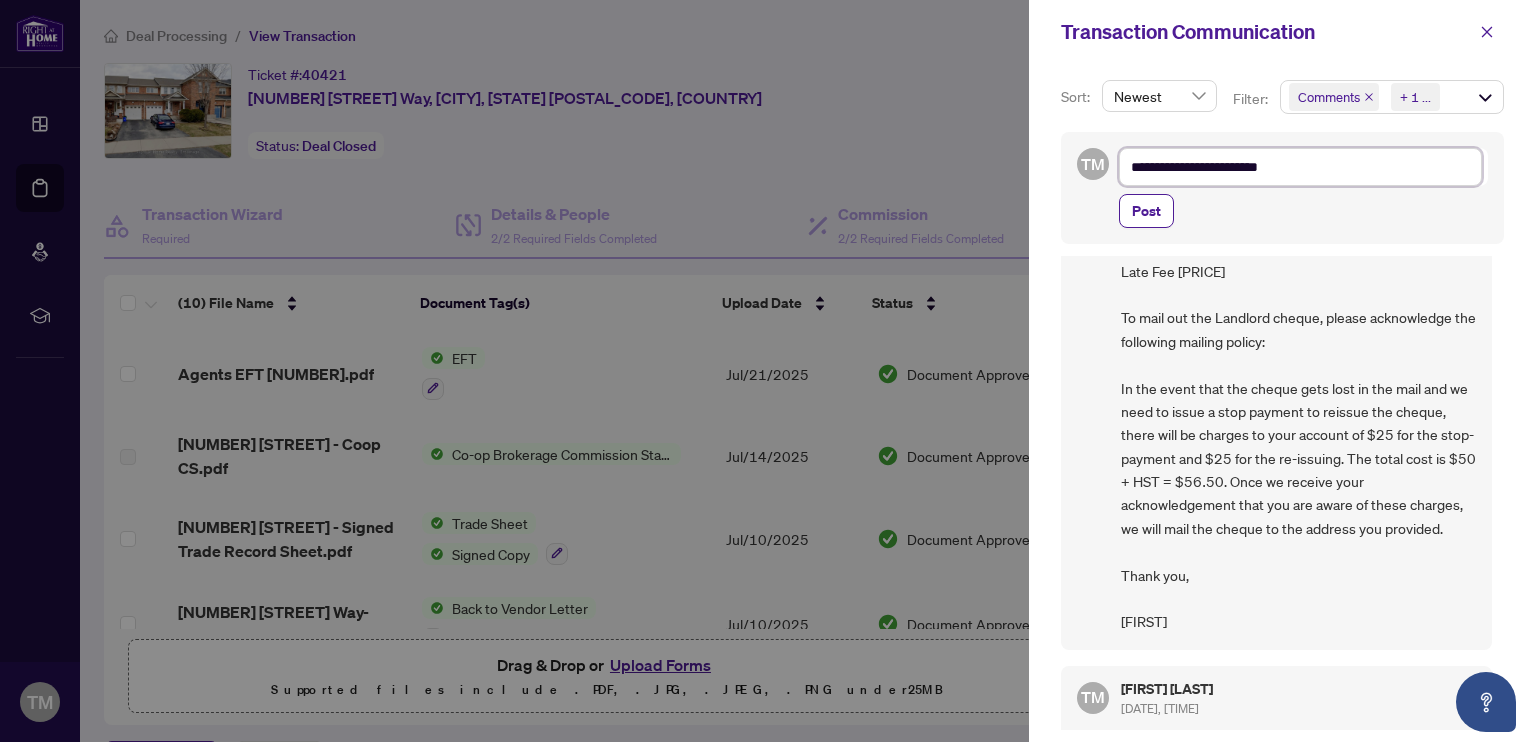 type on "**********" 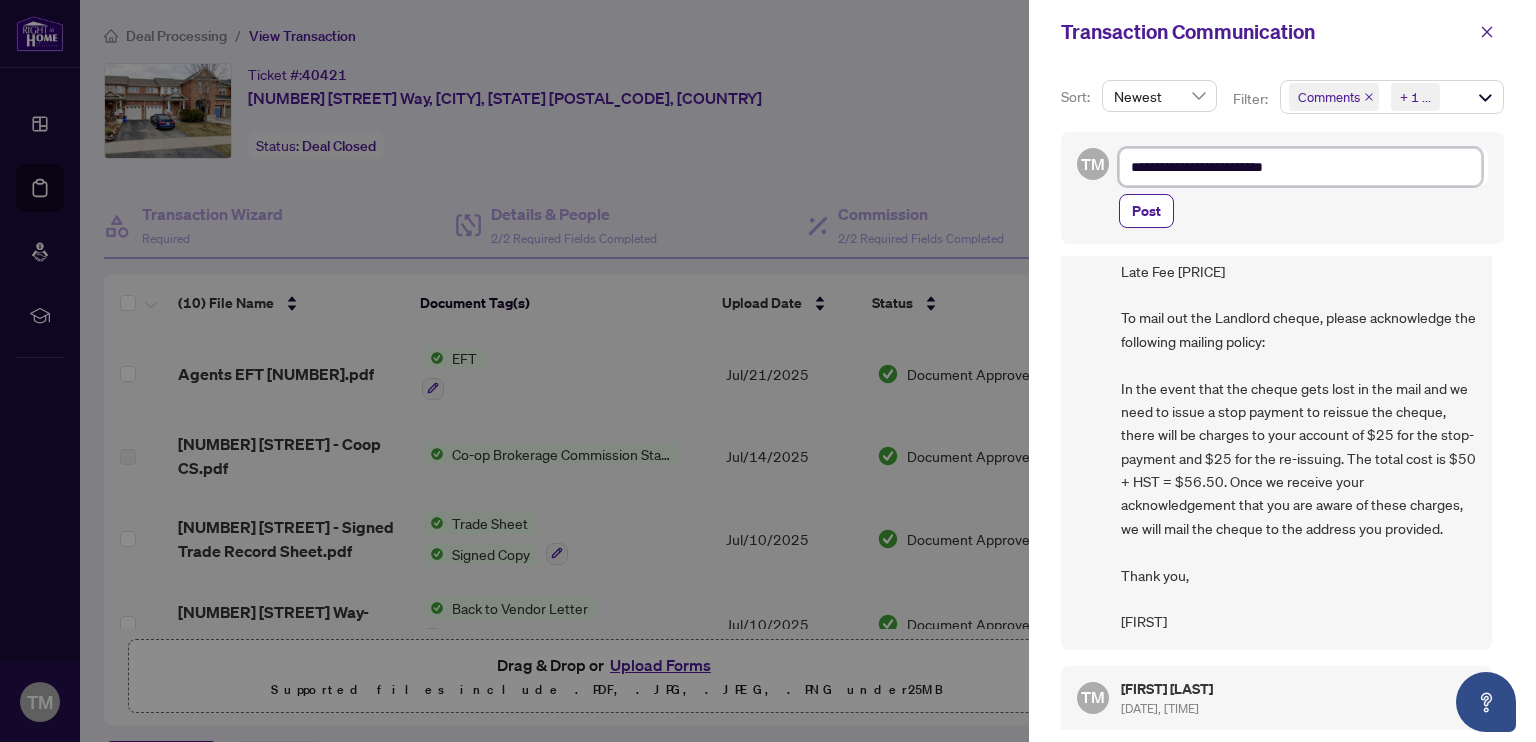 type on "**********" 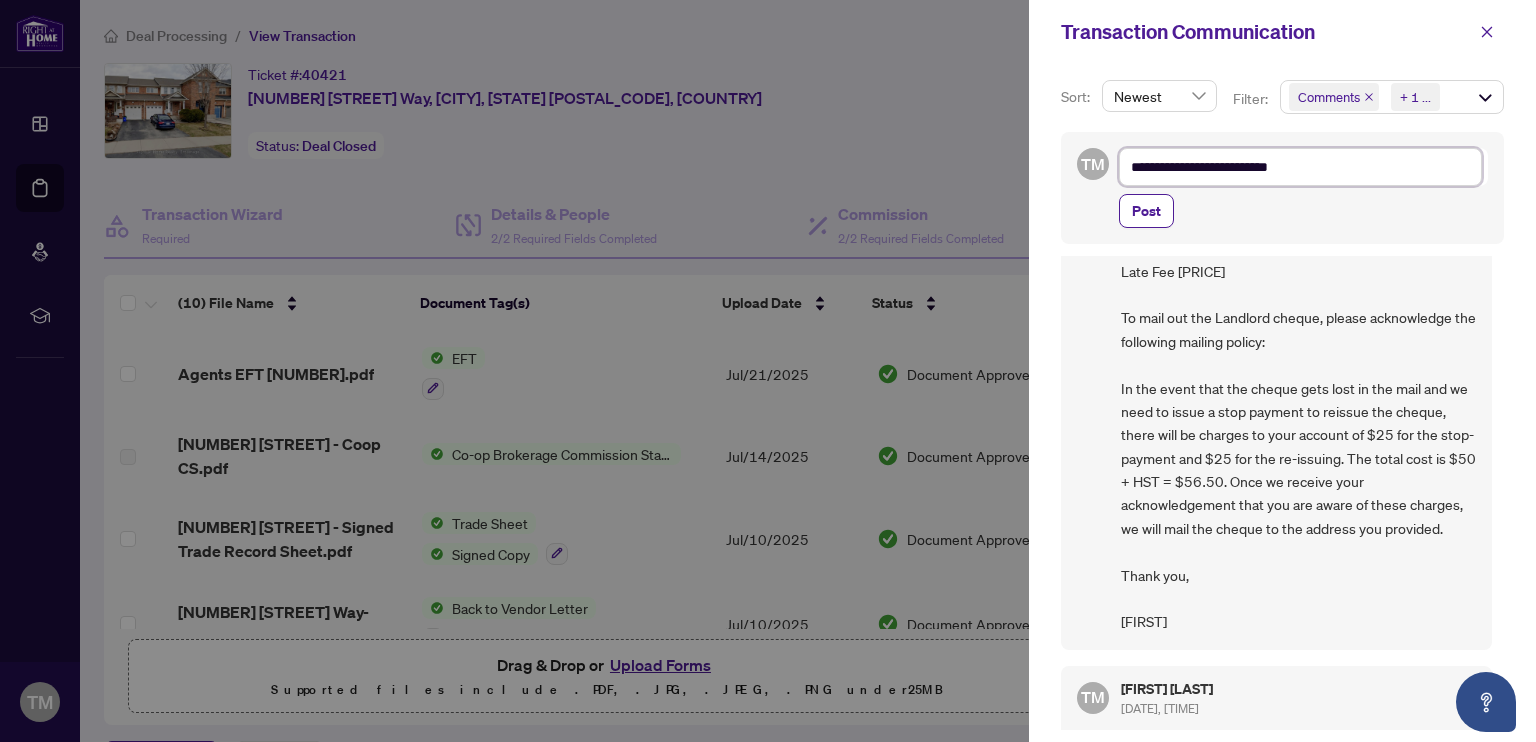 type on "**********" 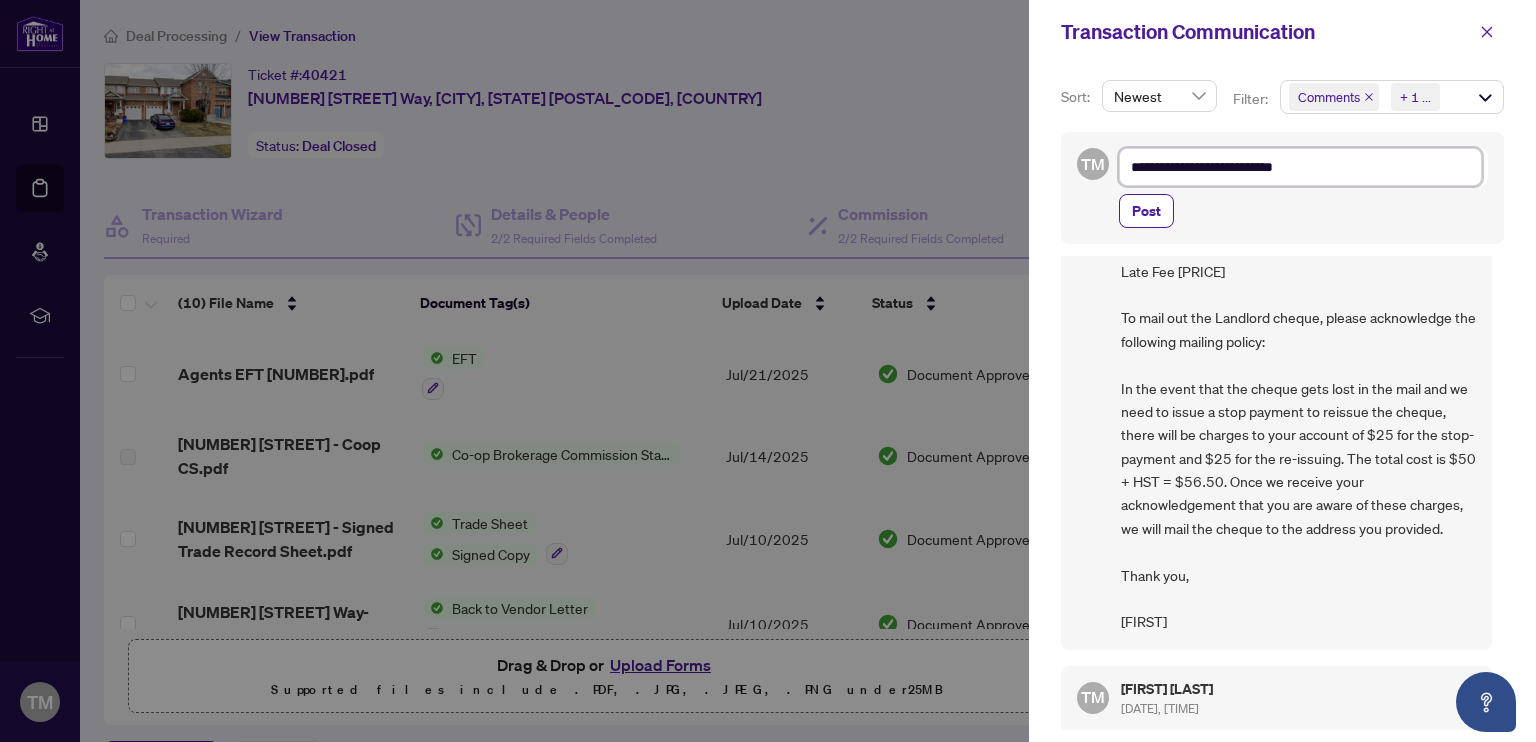 type on "**********" 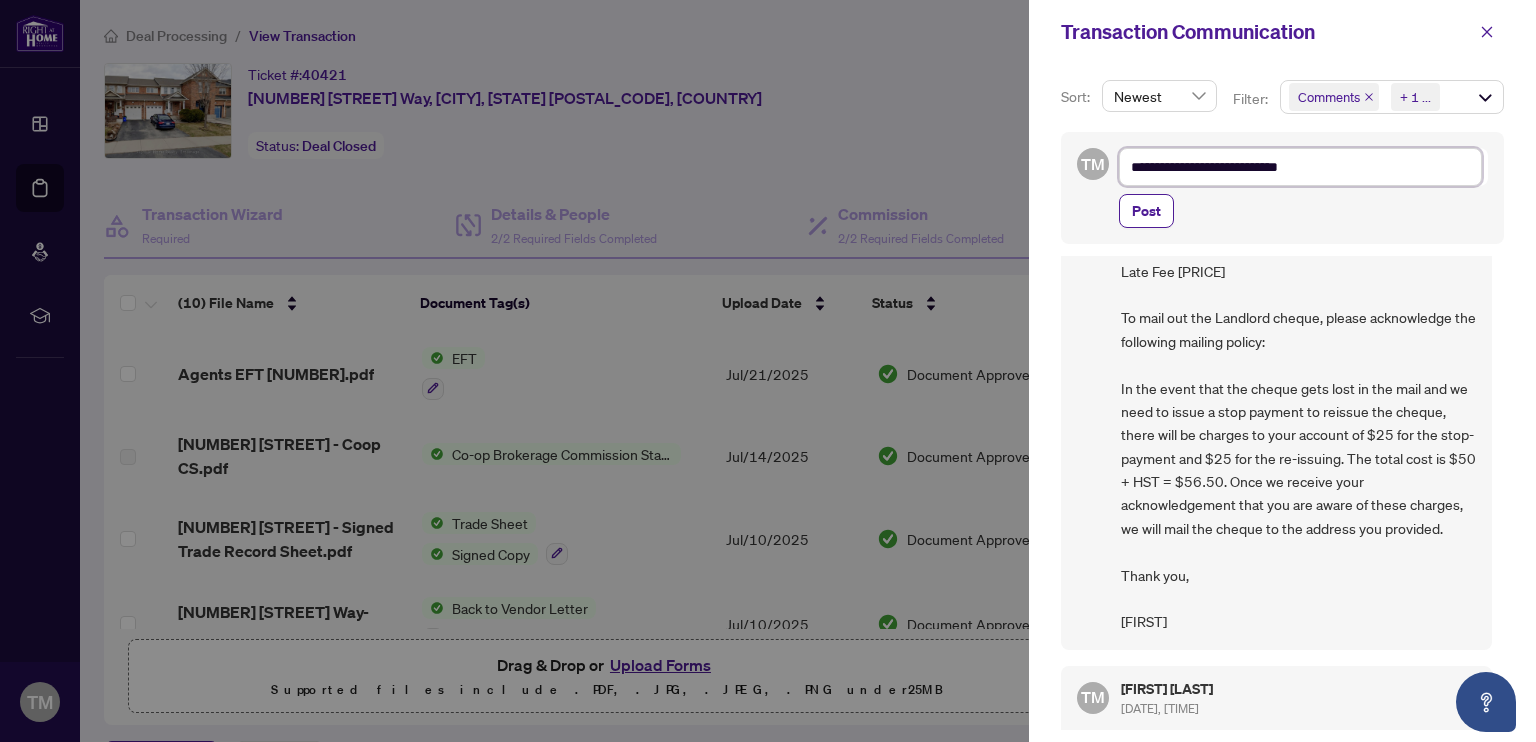 type on "**********" 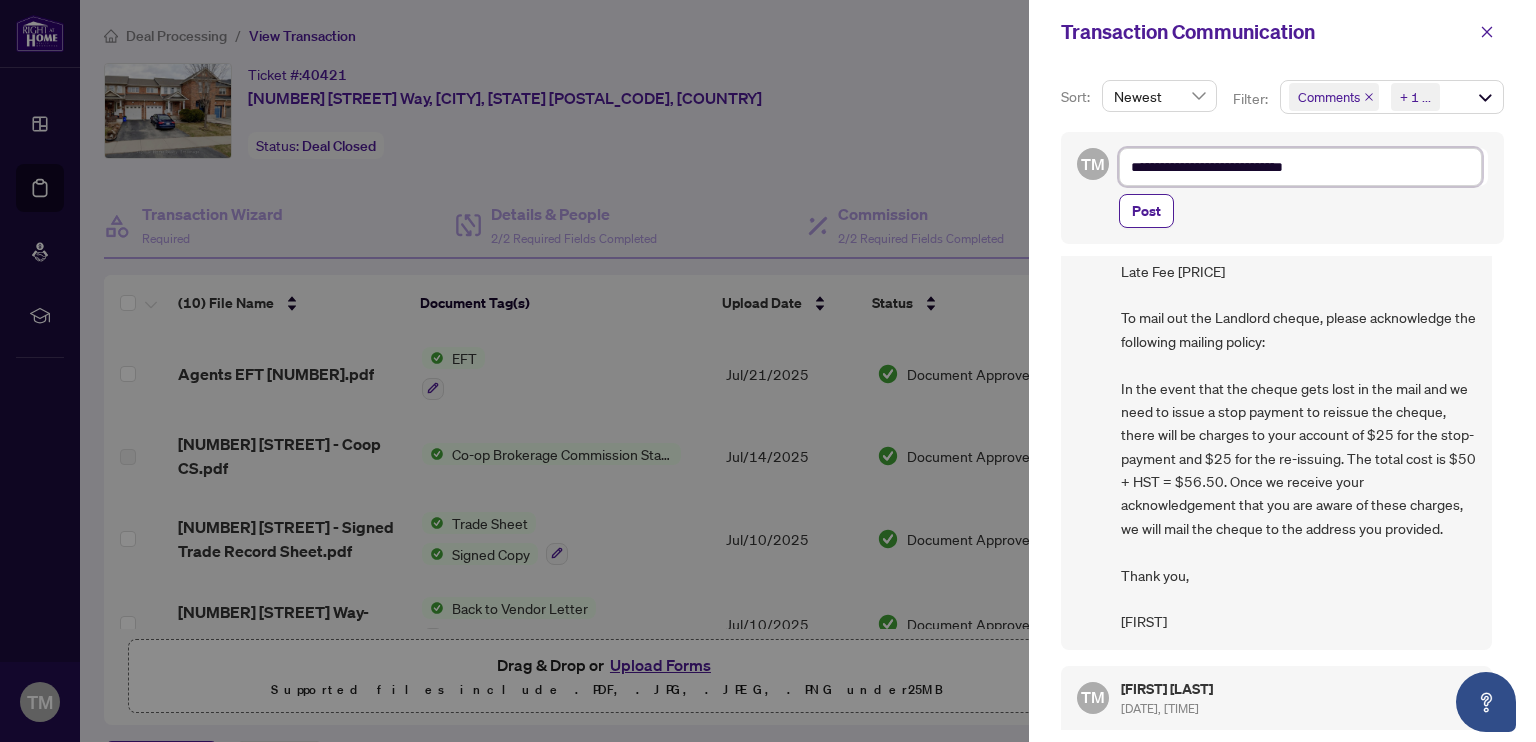 type on "**********" 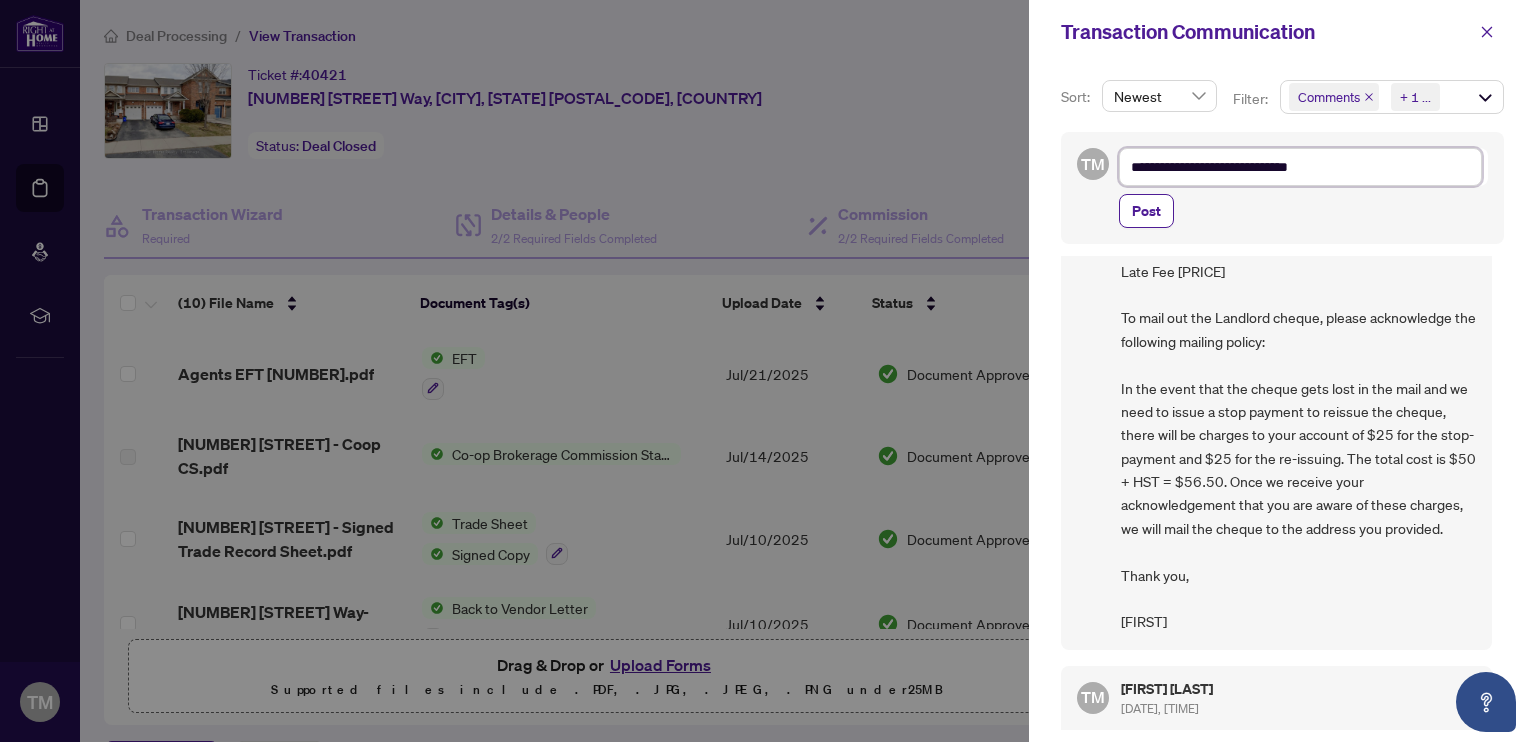 type on "**********" 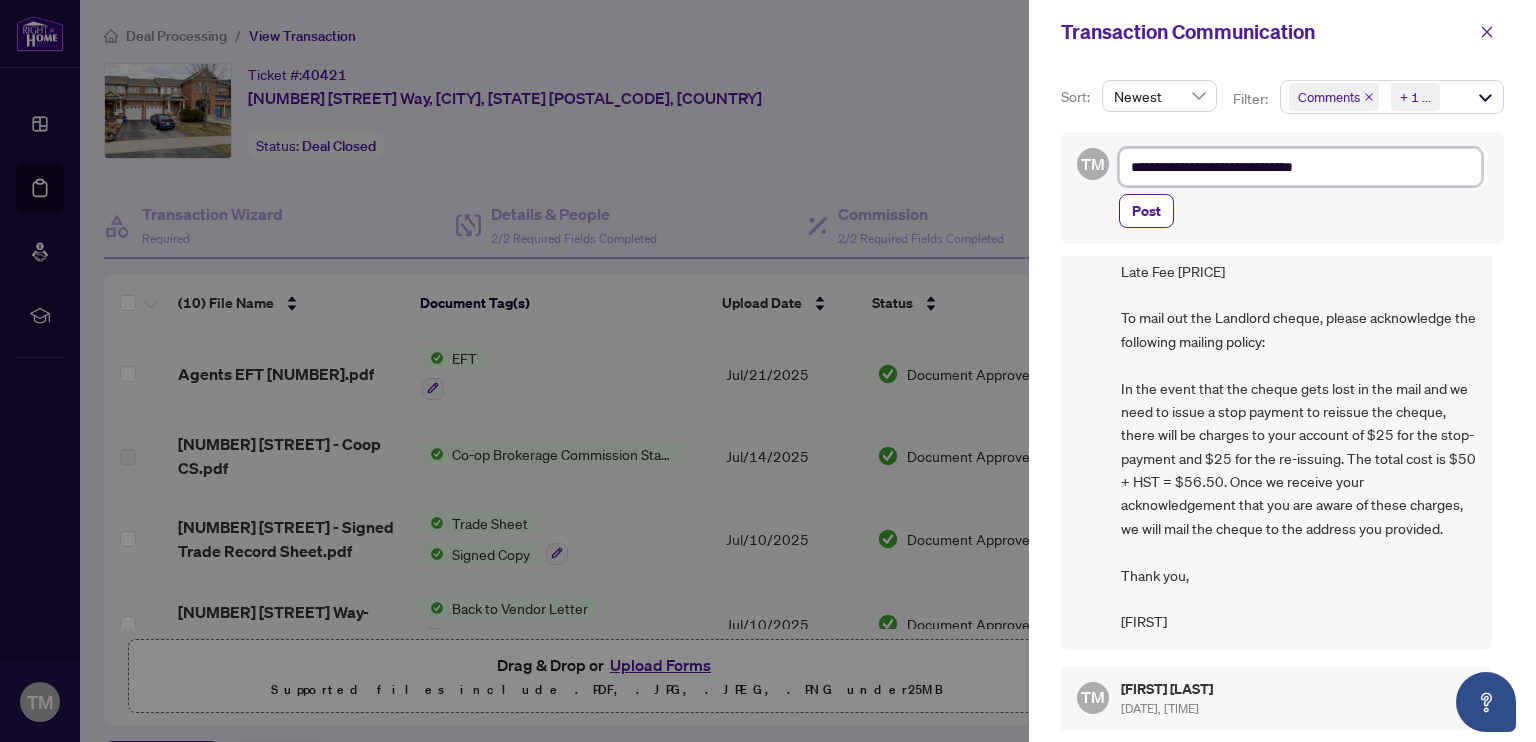 type on "**********" 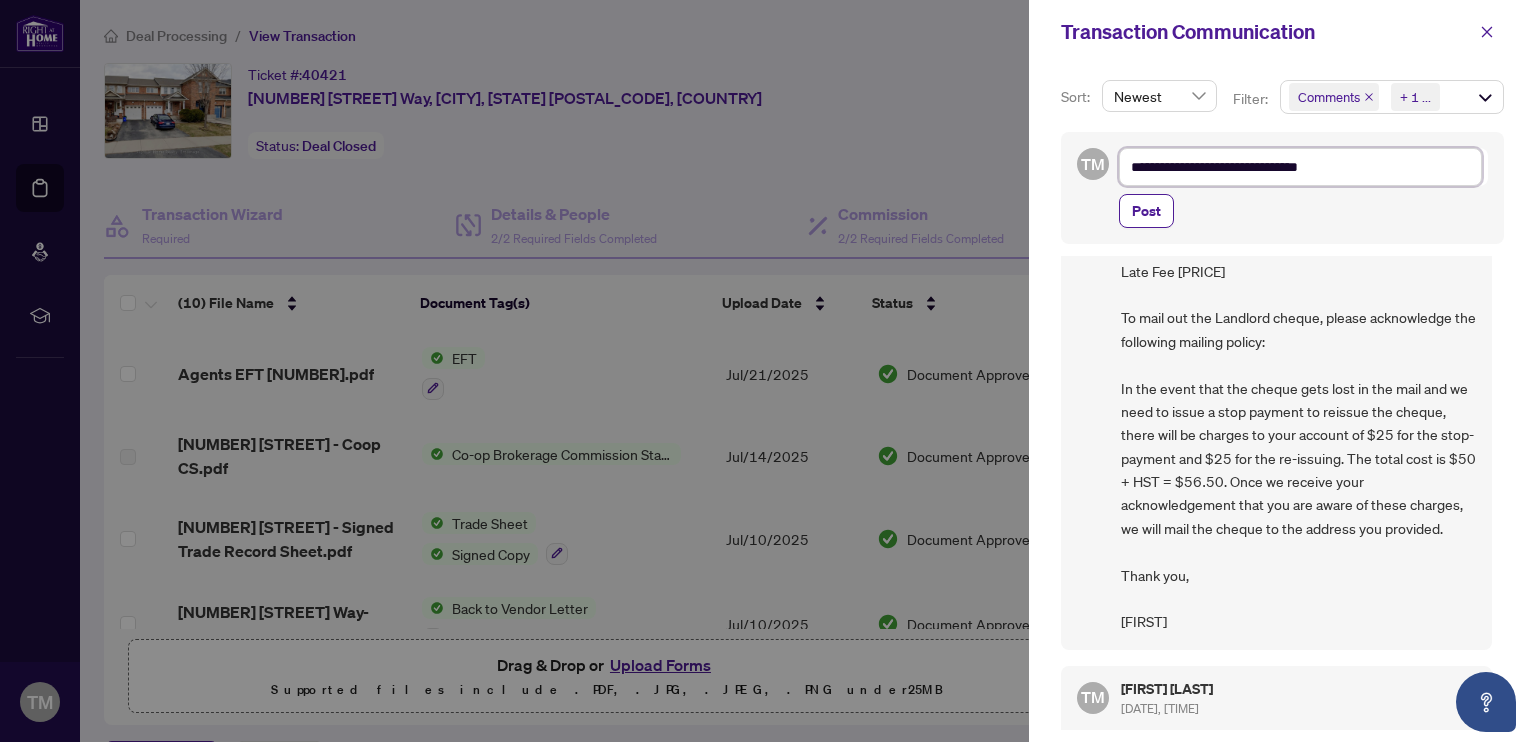 type on "**********" 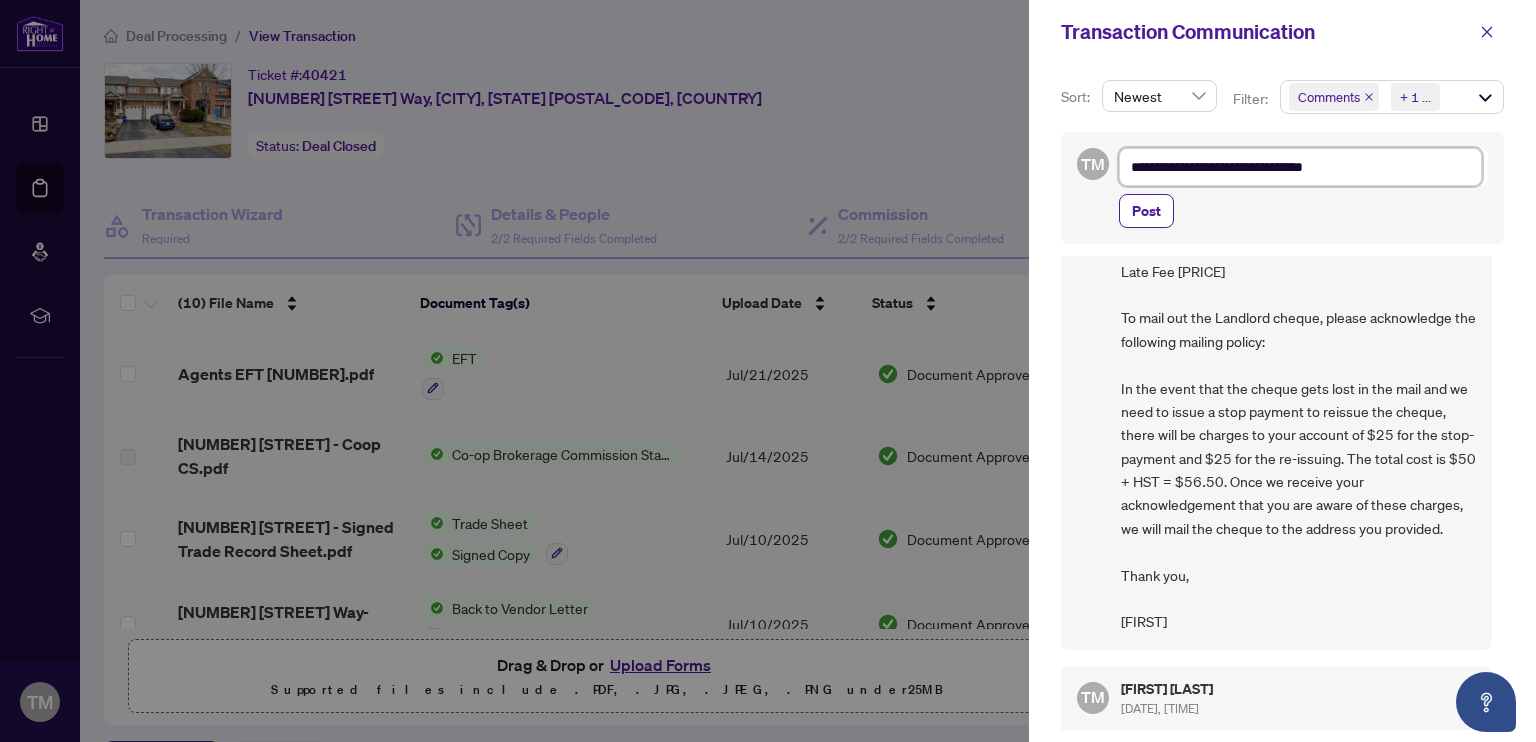type on "**********" 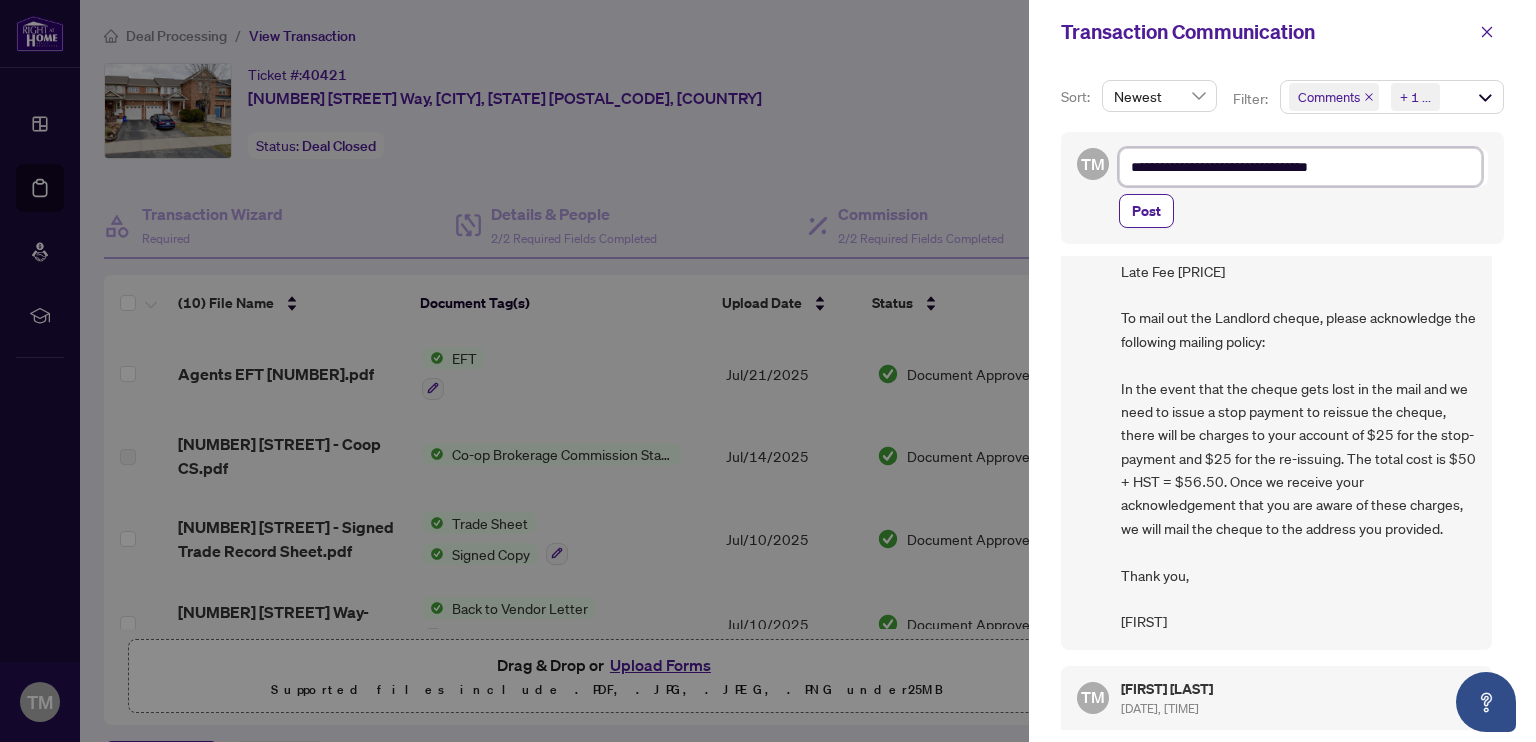 type on "**********" 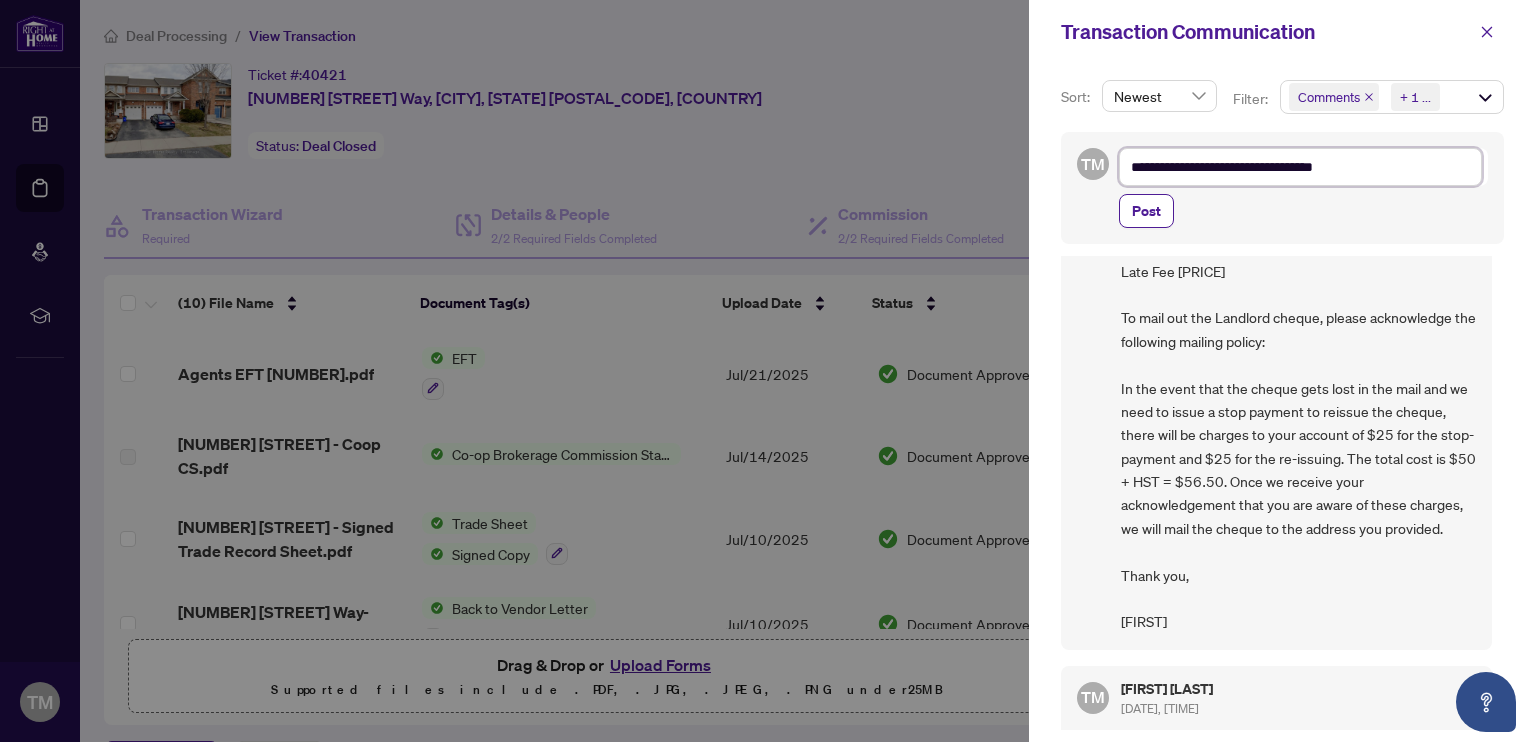 type on "**********" 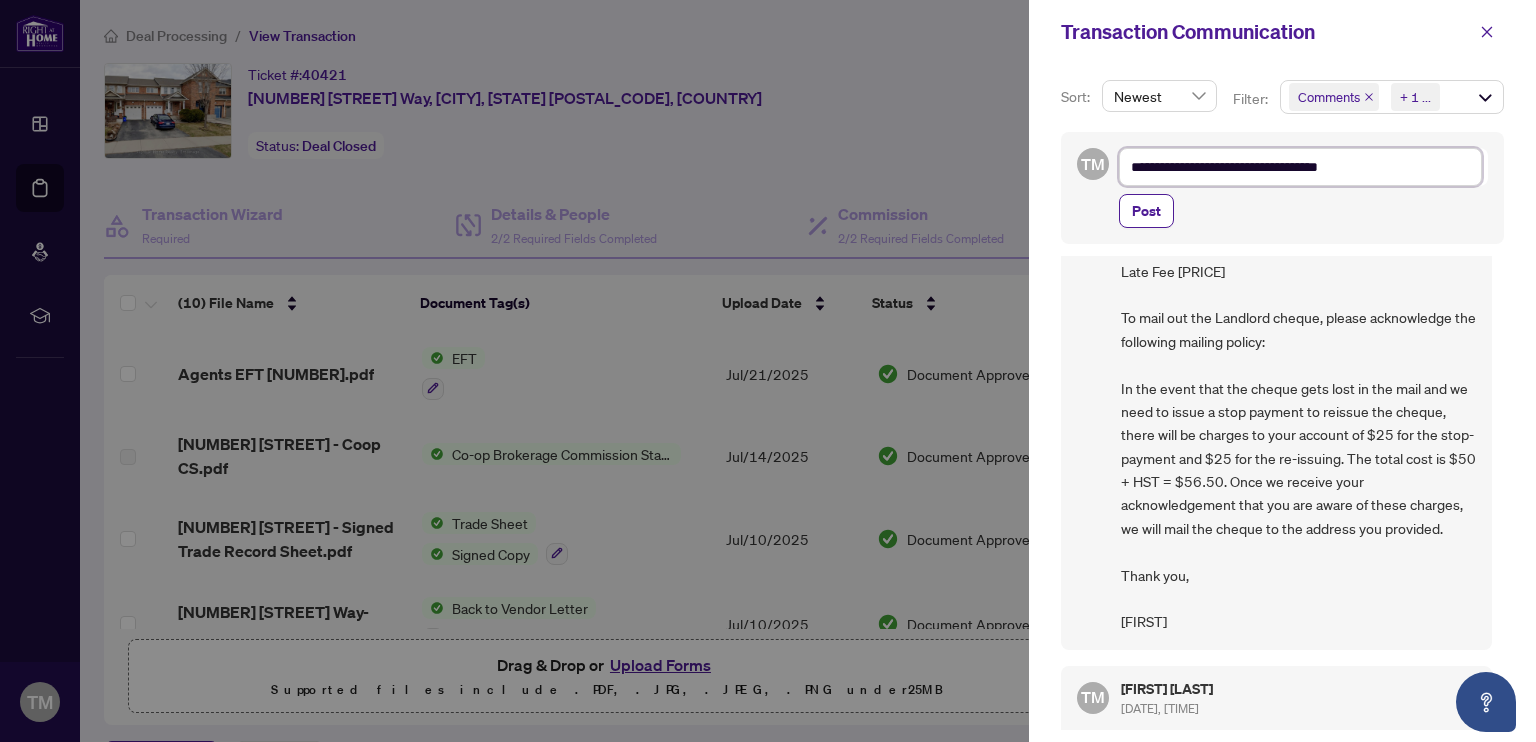 type on "**********" 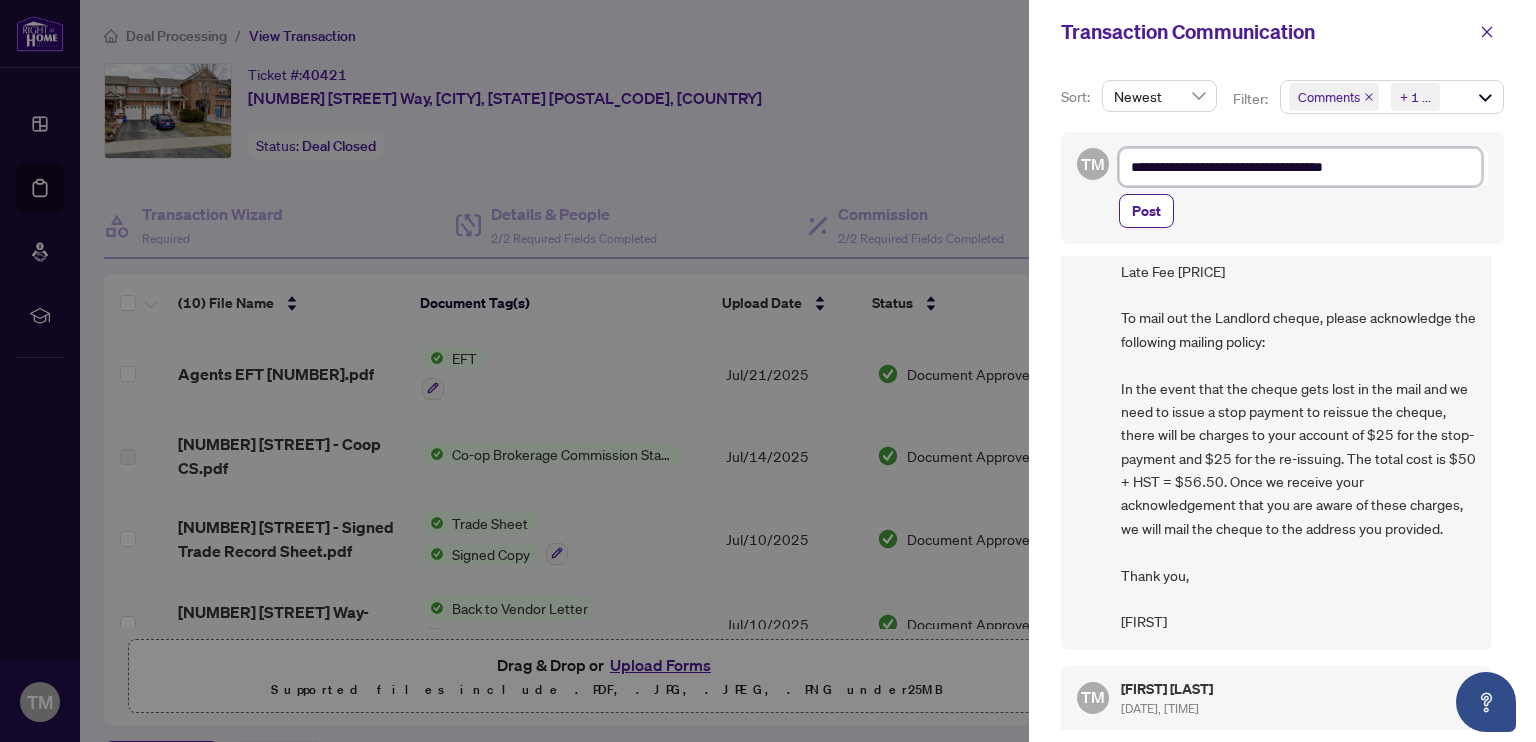 type on "**********" 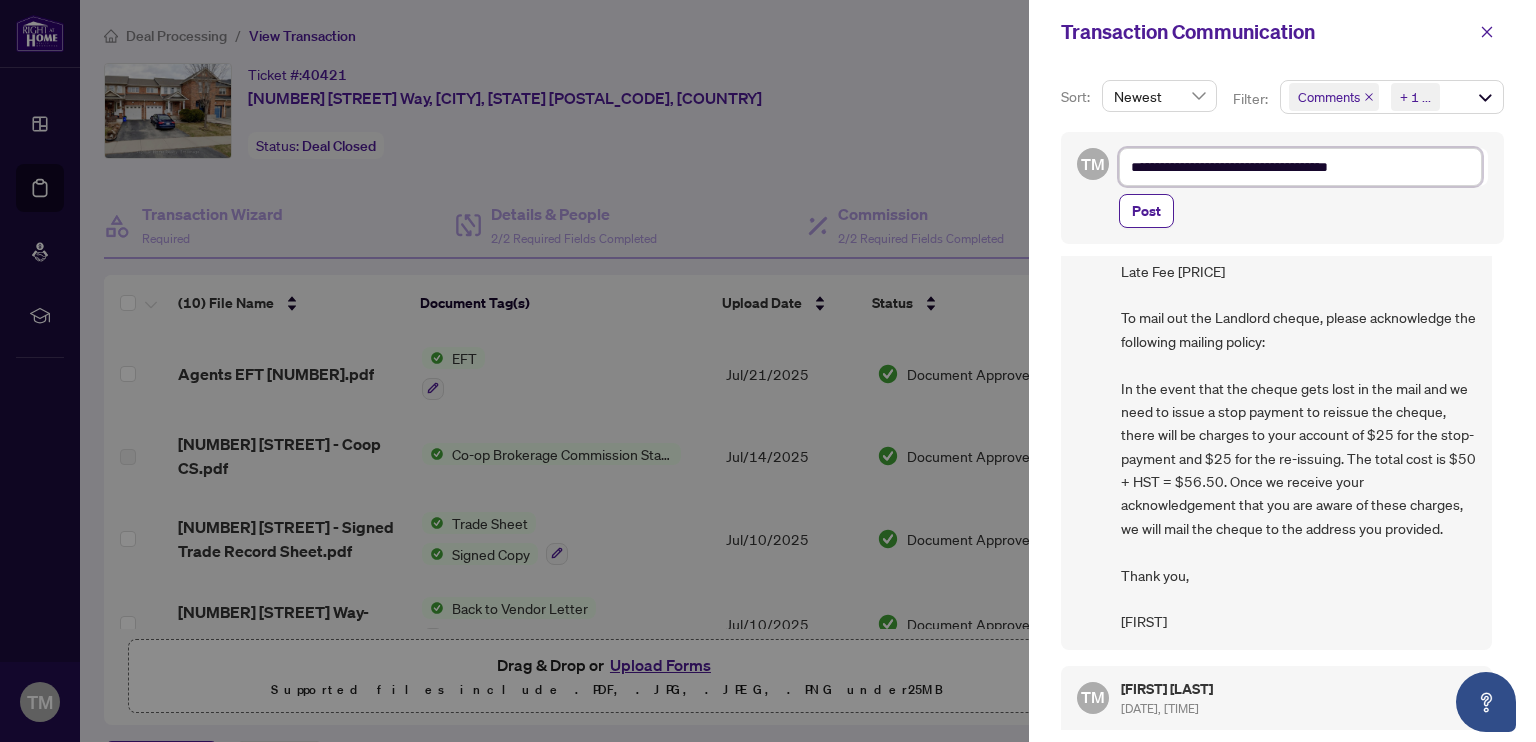 type on "**********" 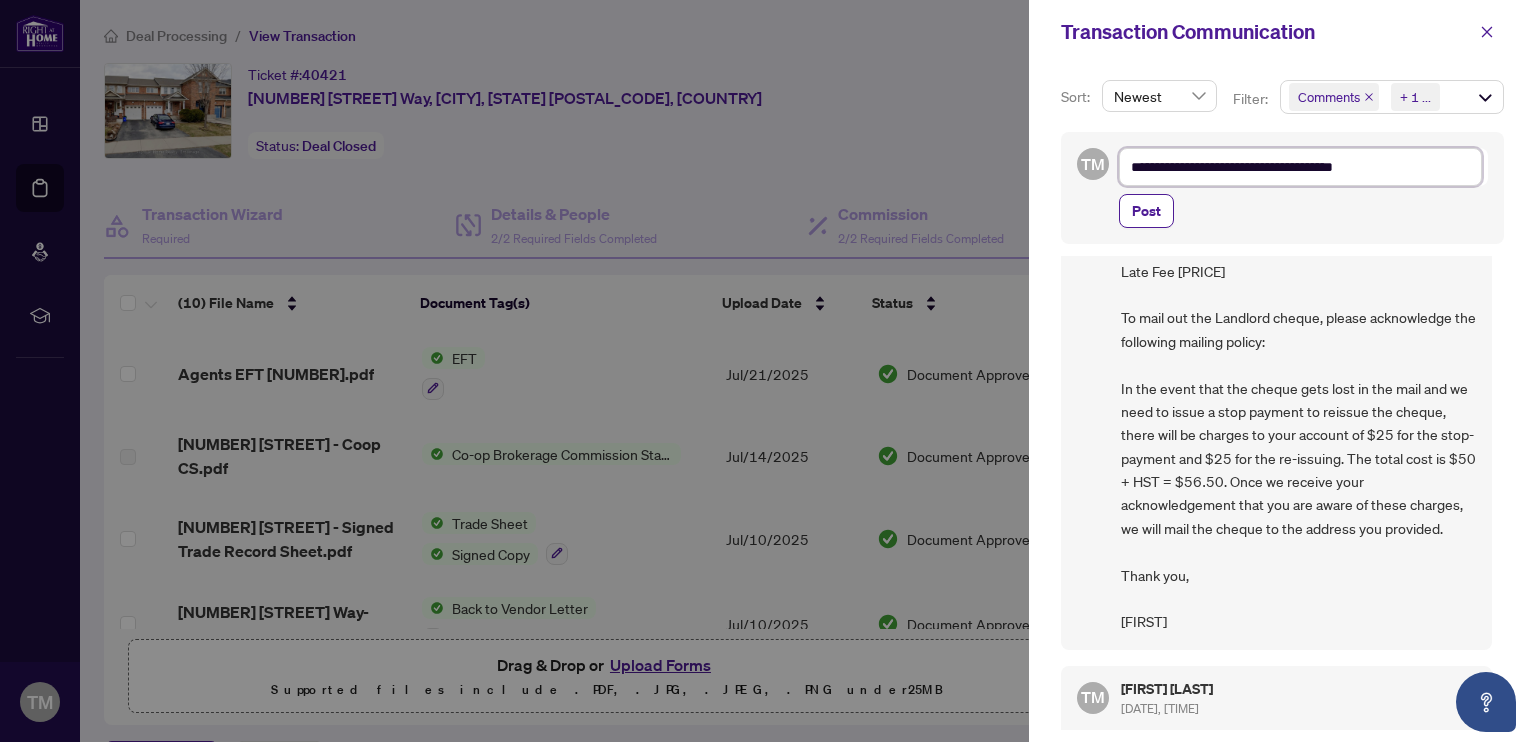 type on "**********" 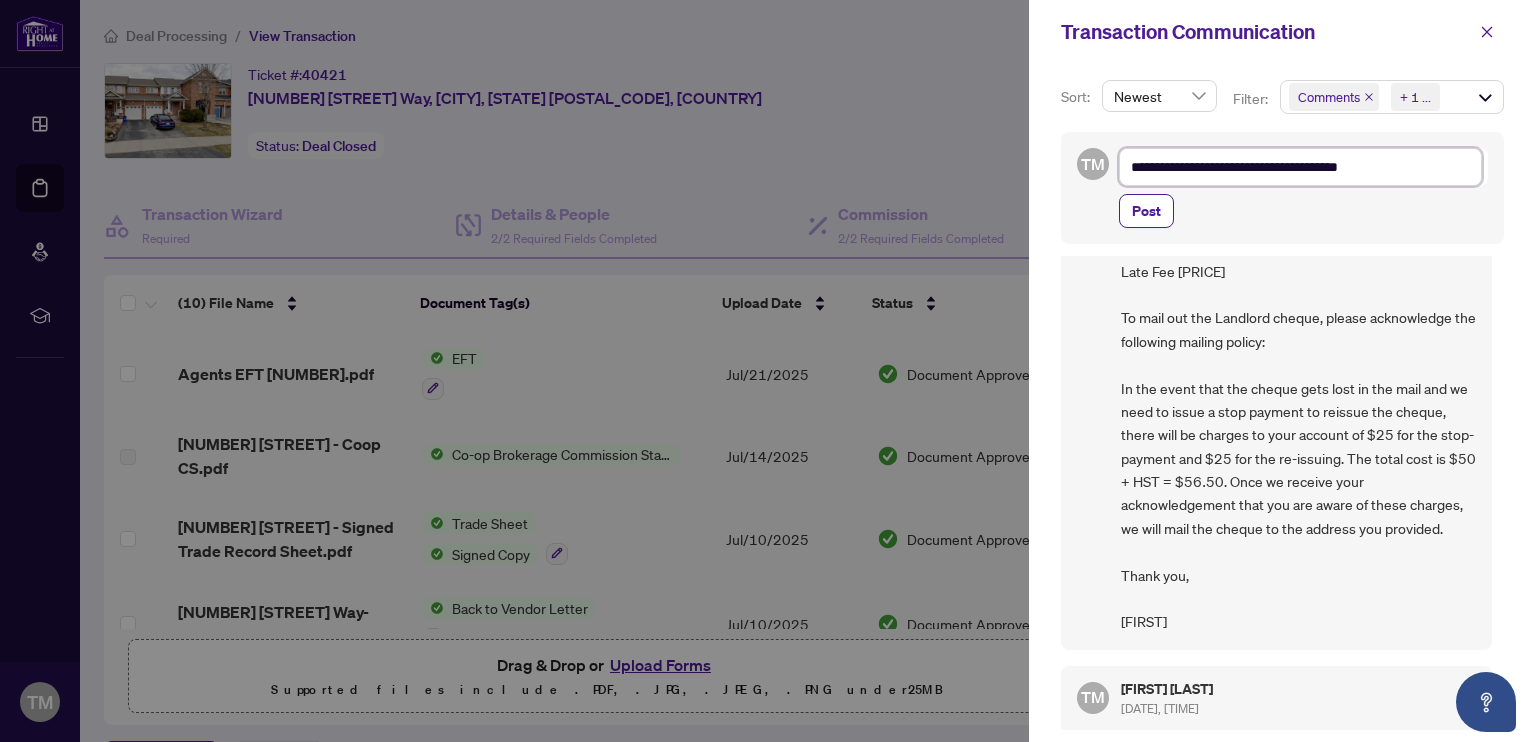 type on "**********" 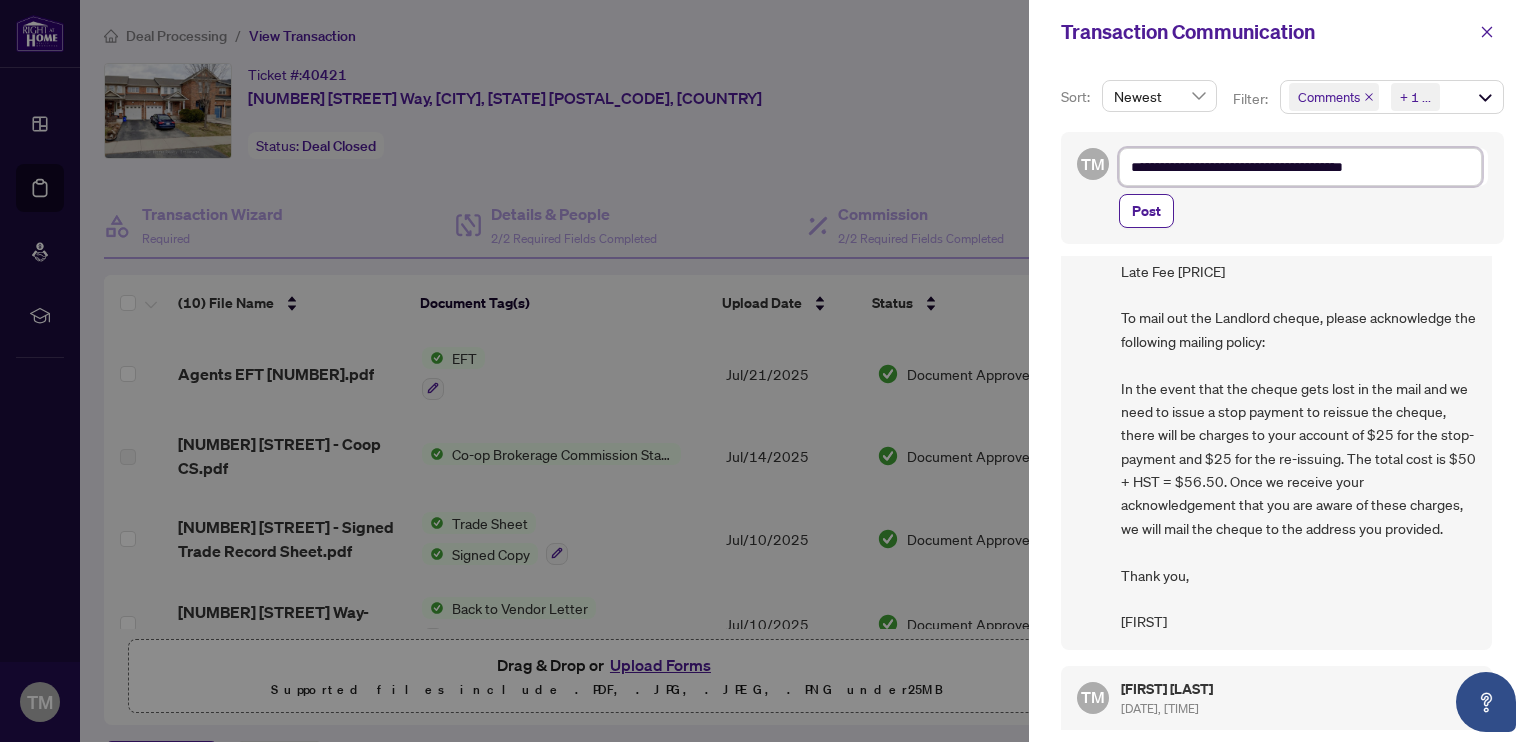 type on "**********" 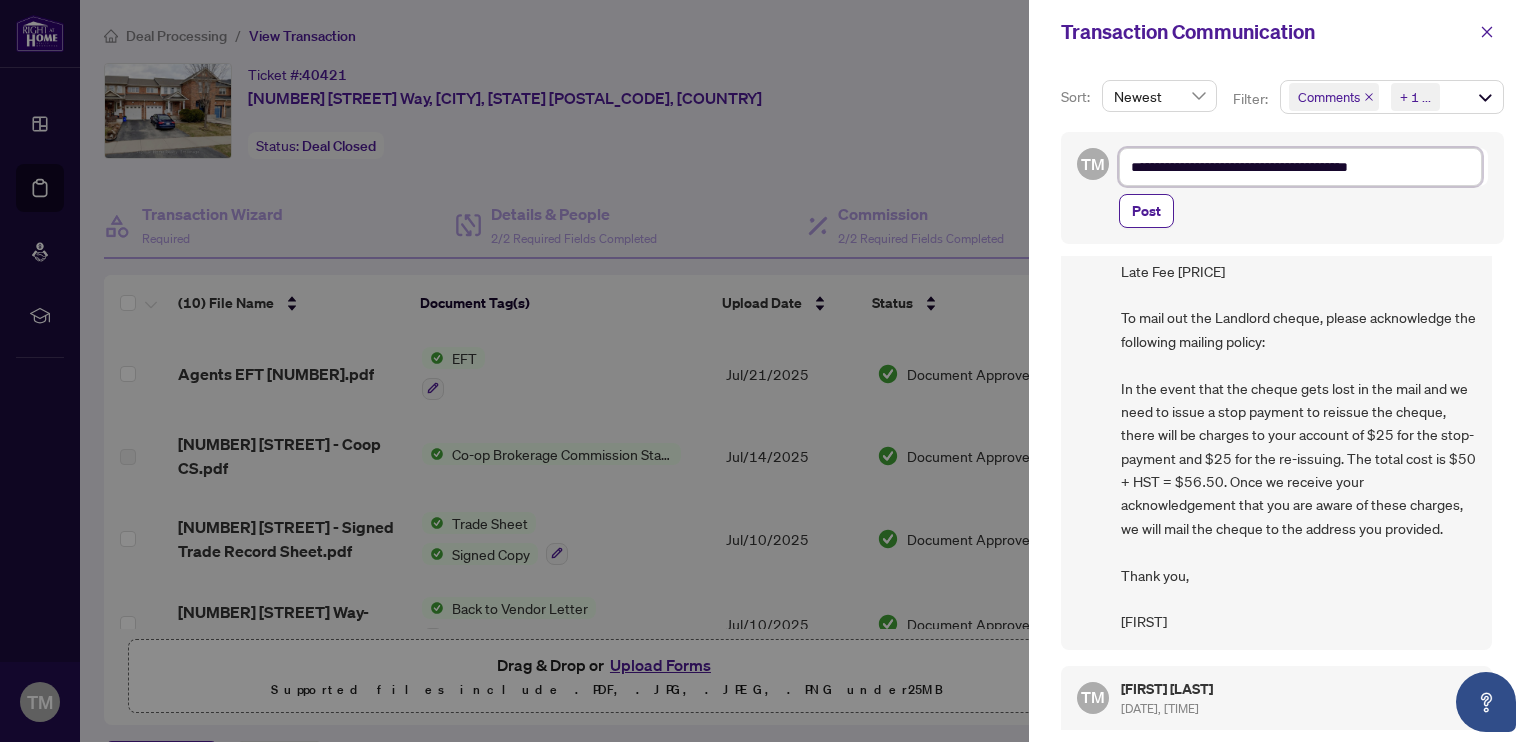 type on "**********" 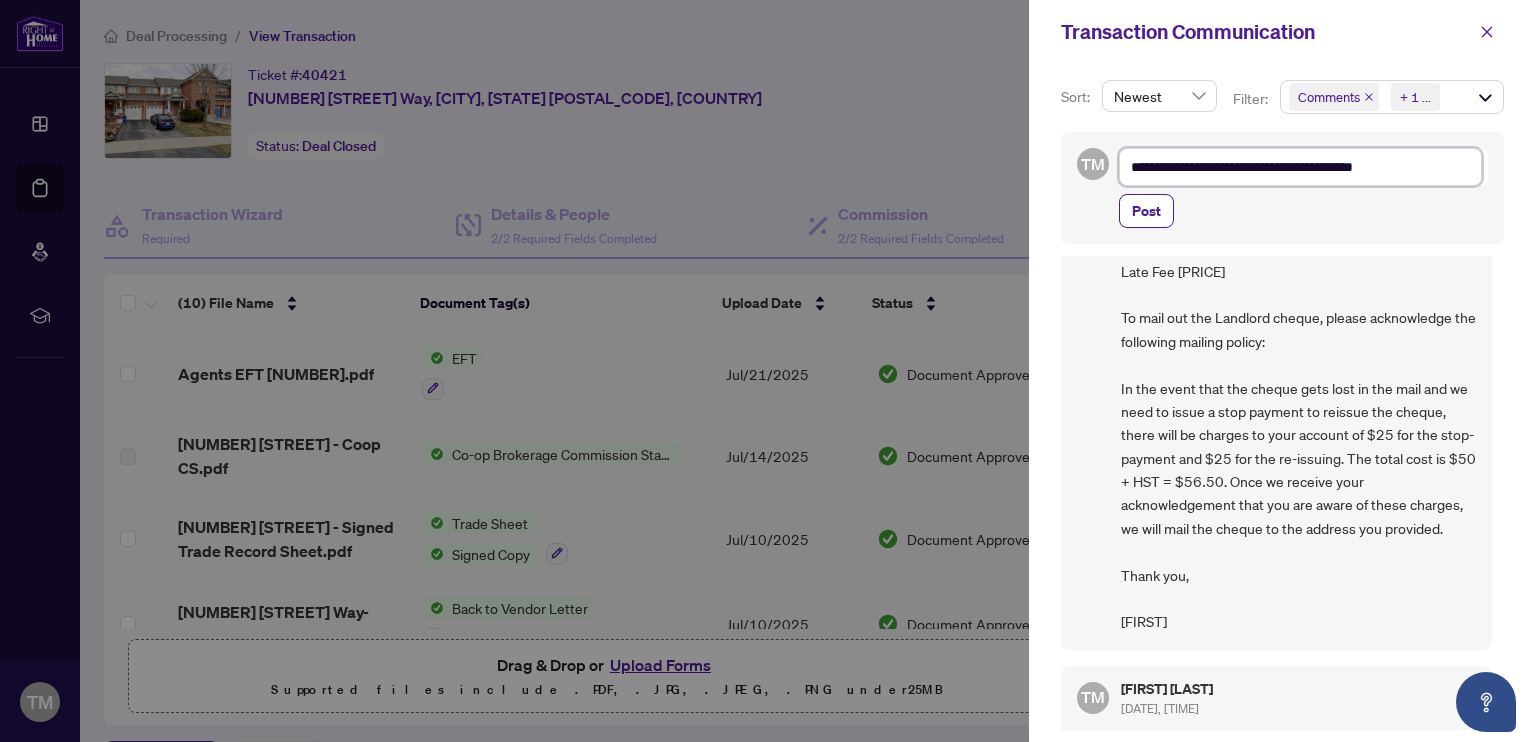 type on "**********" 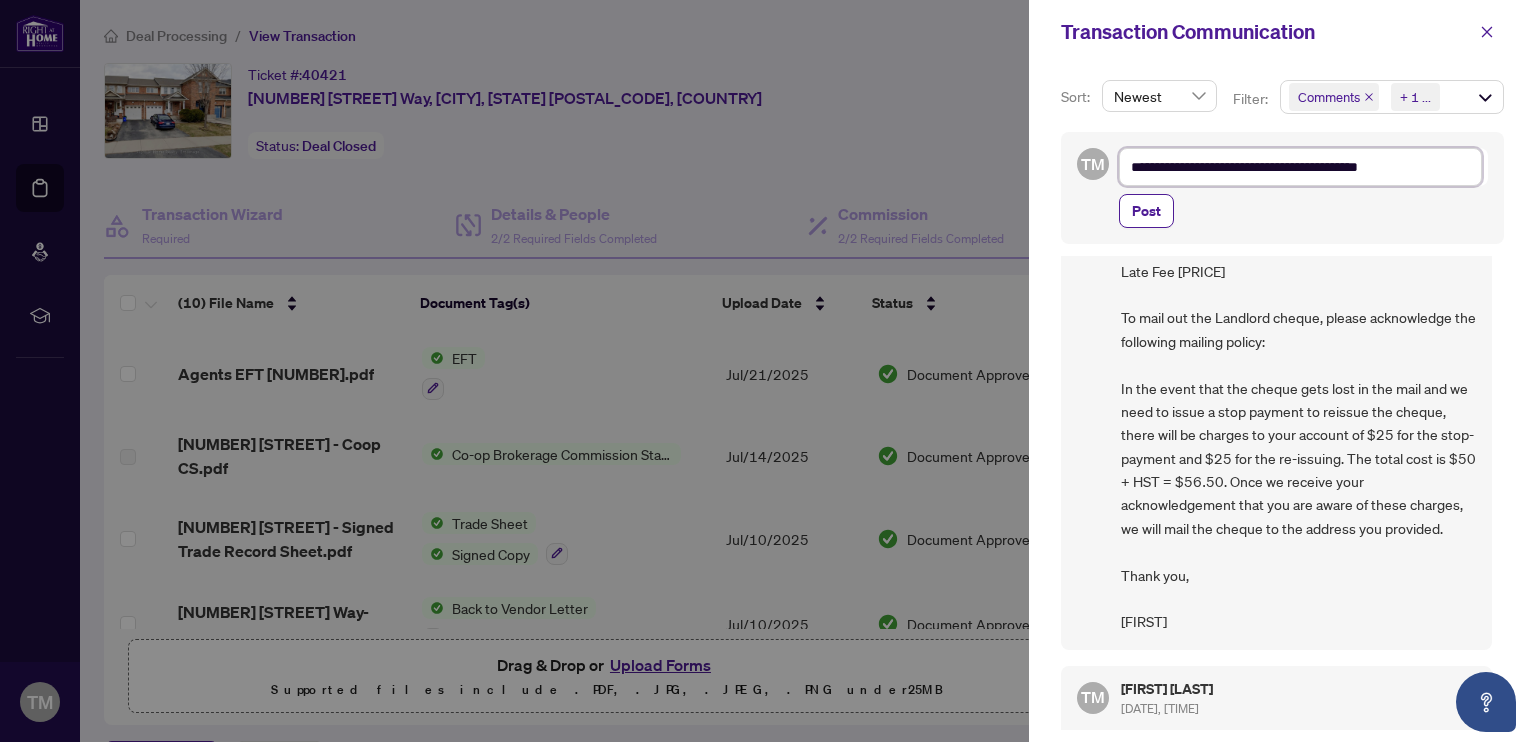 type on "**********" 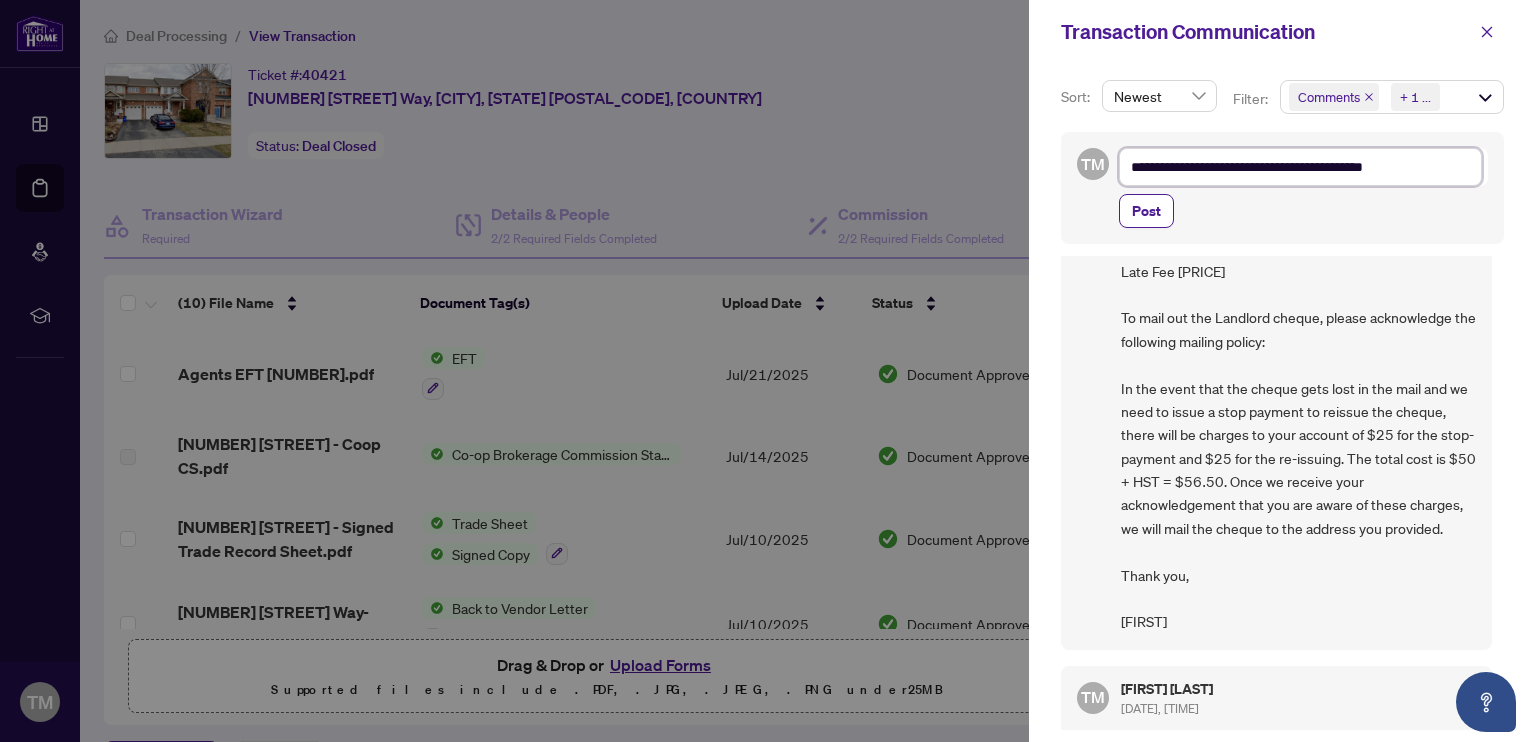 type on "**********" 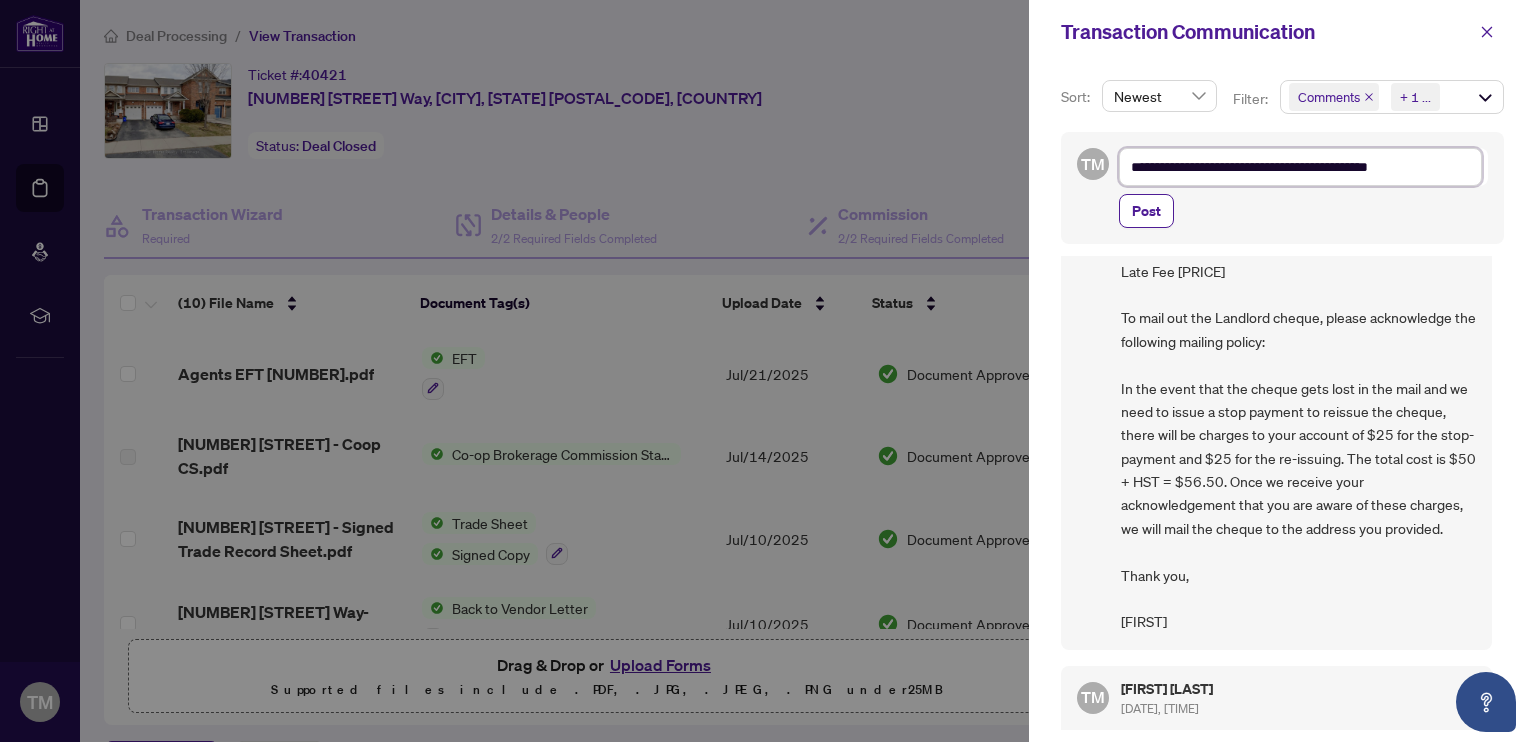type on "**********" 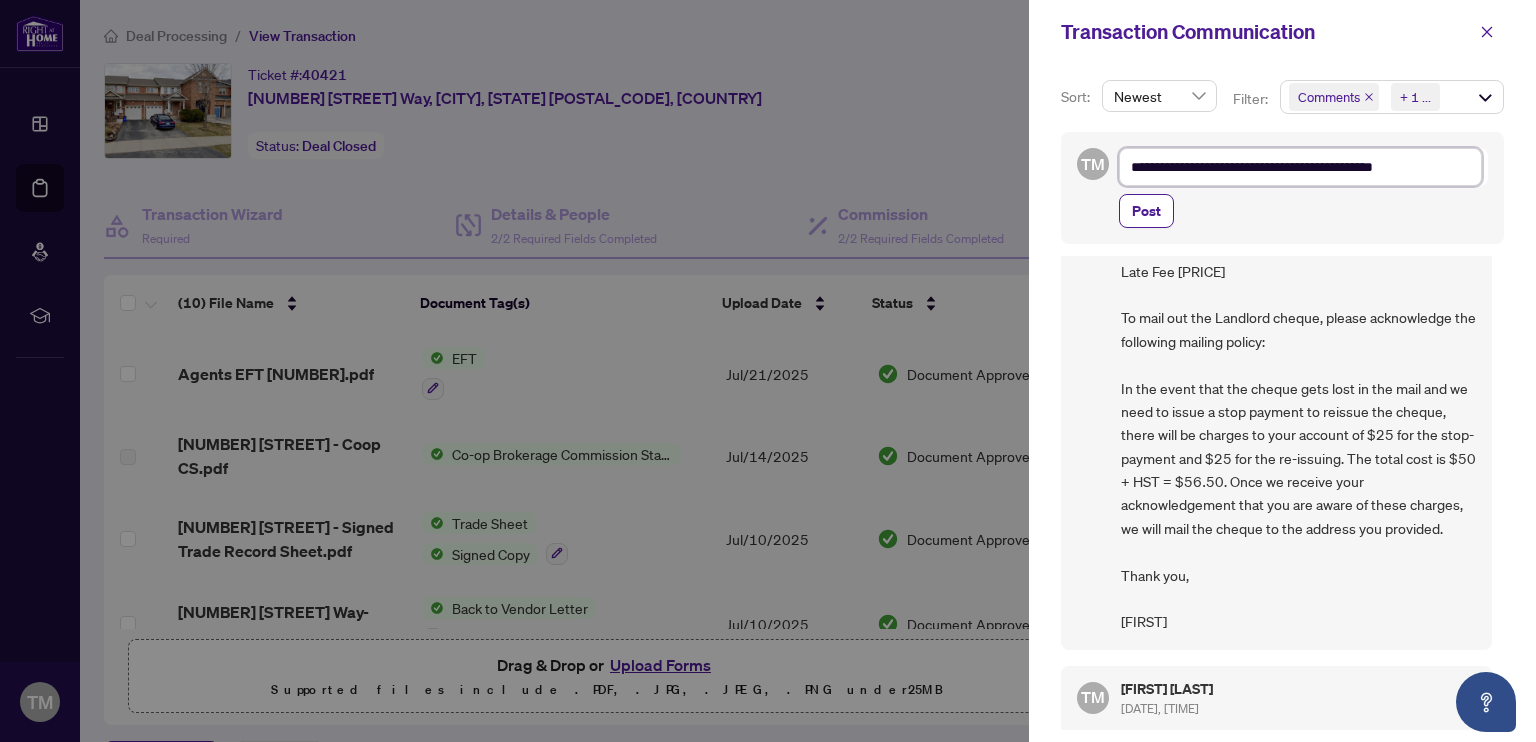 type on "**********" 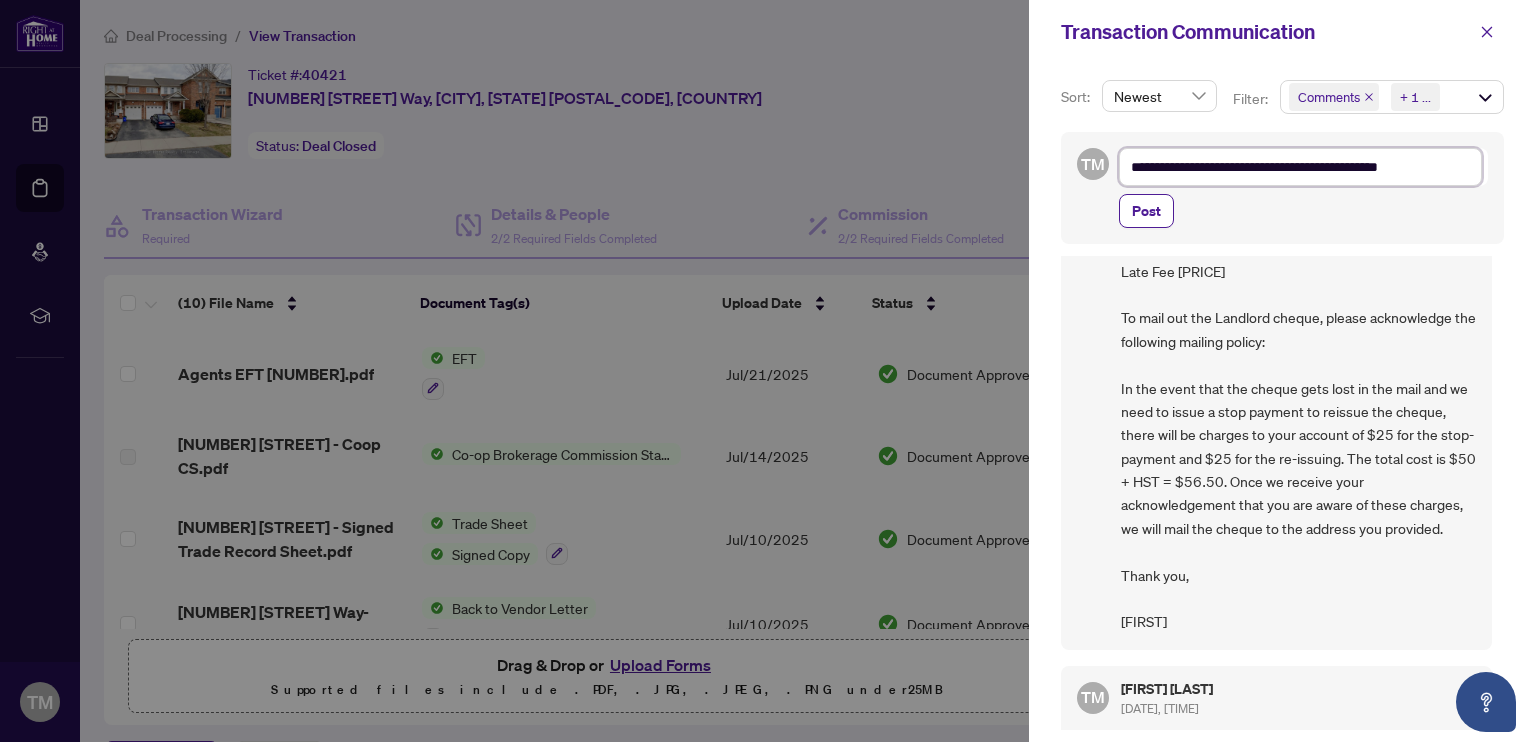 type on "**********" 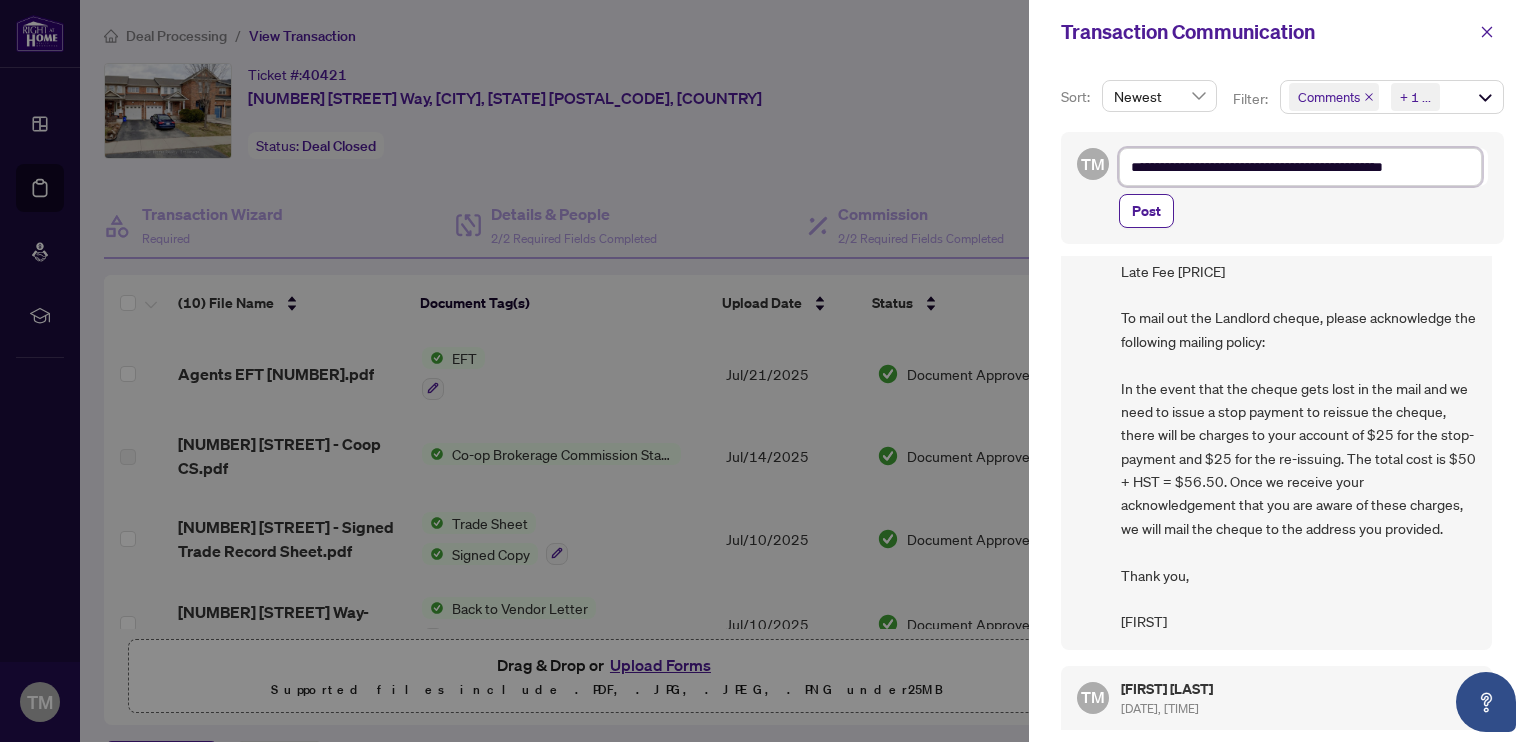 type on "**********" 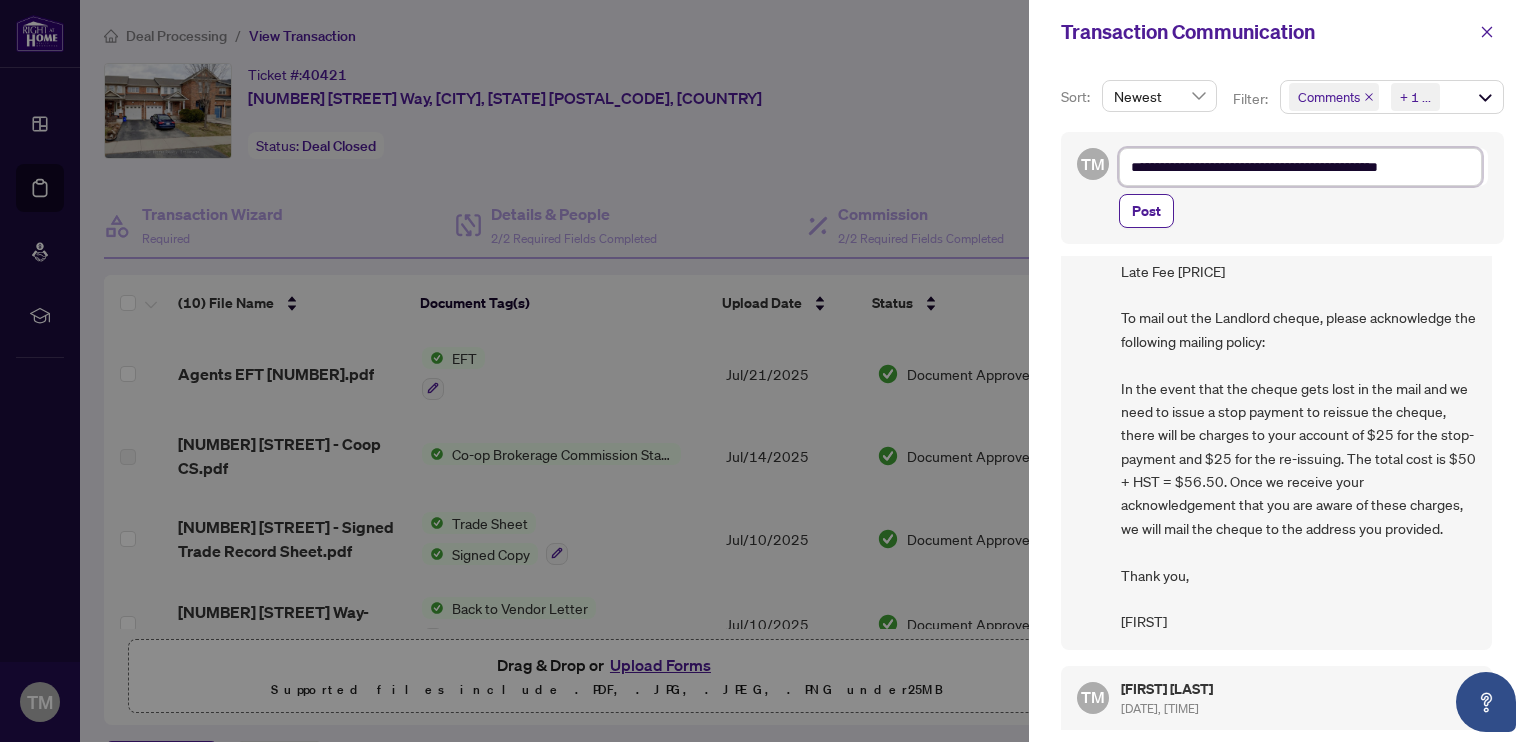 type on "**********" 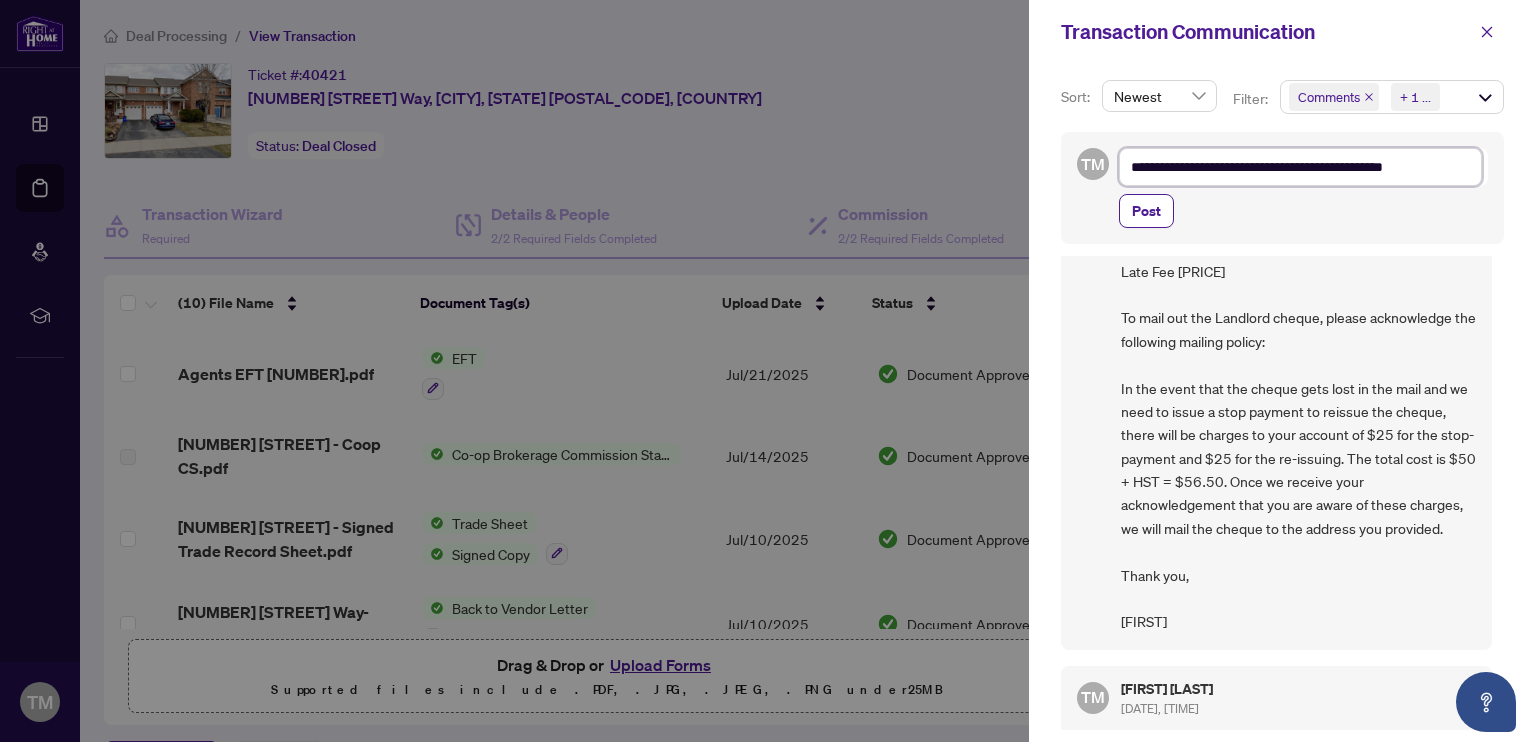 type on "**********" 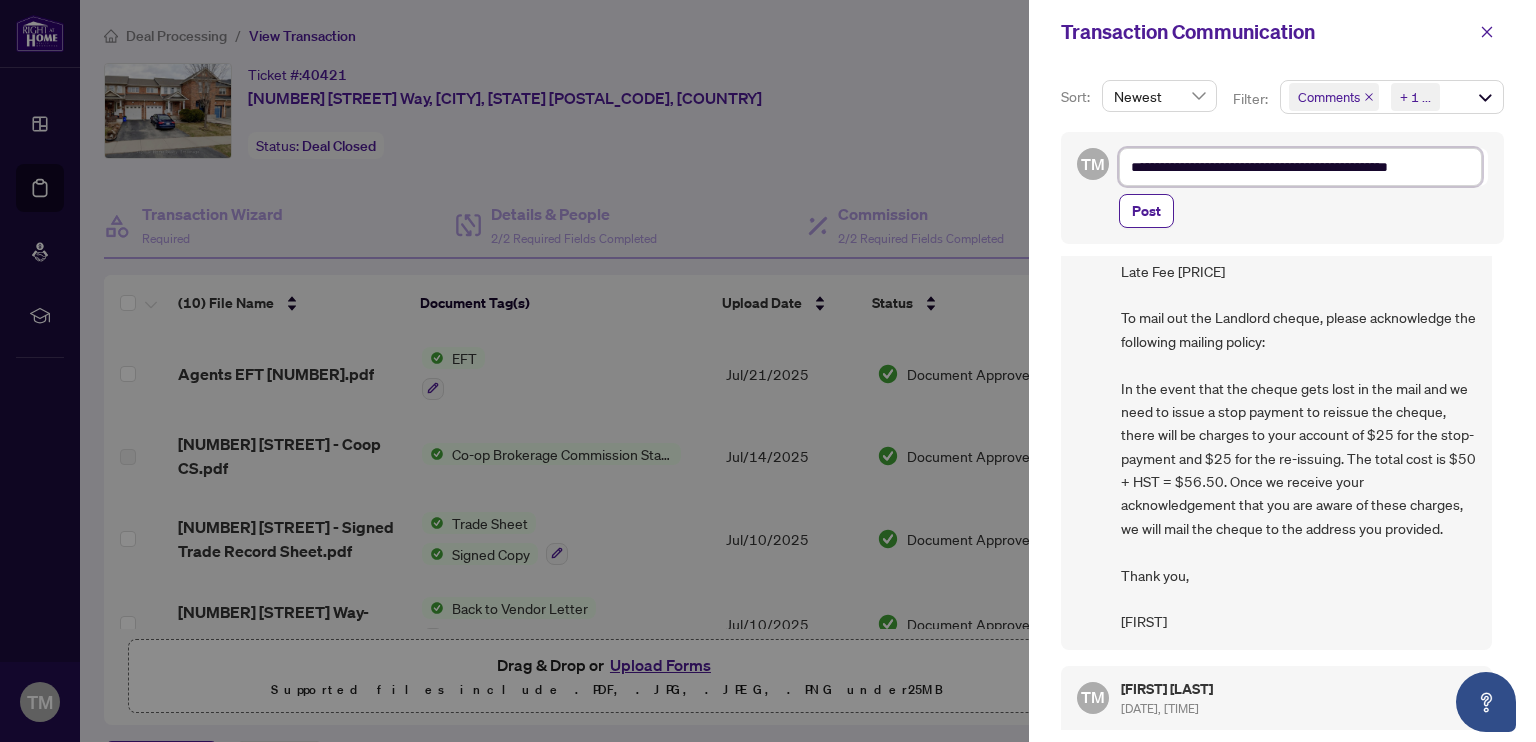 type on "**********" 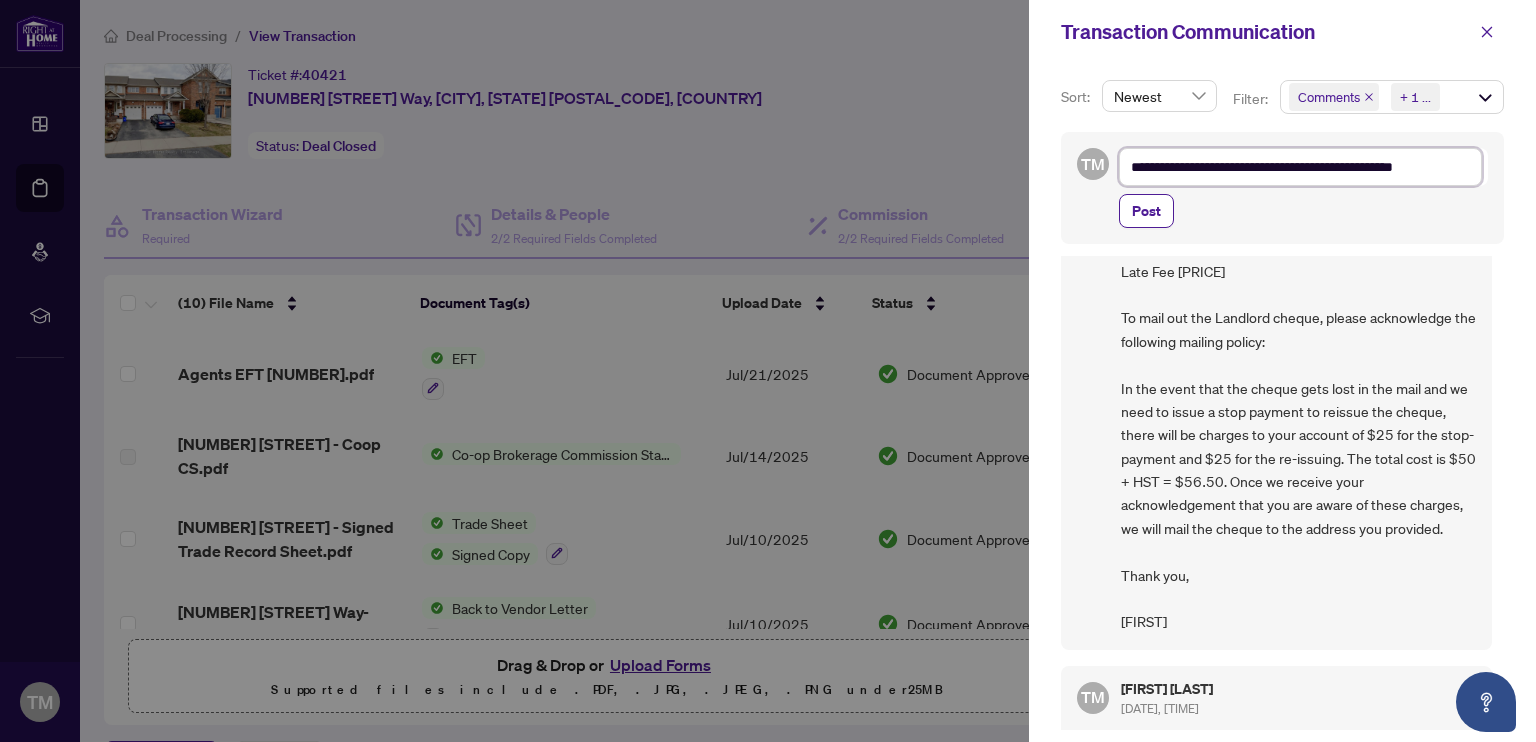 type on "**********" 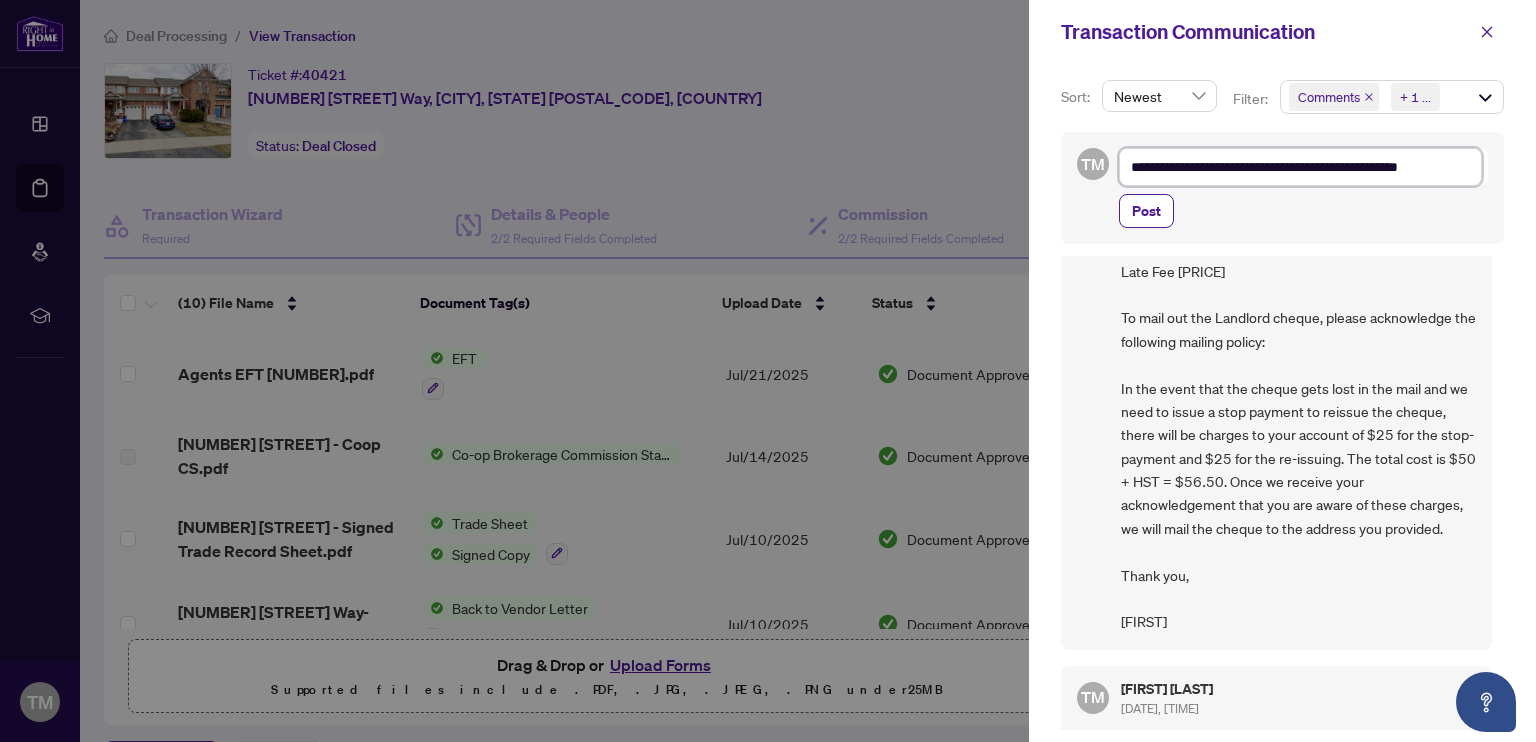 type on "**********" 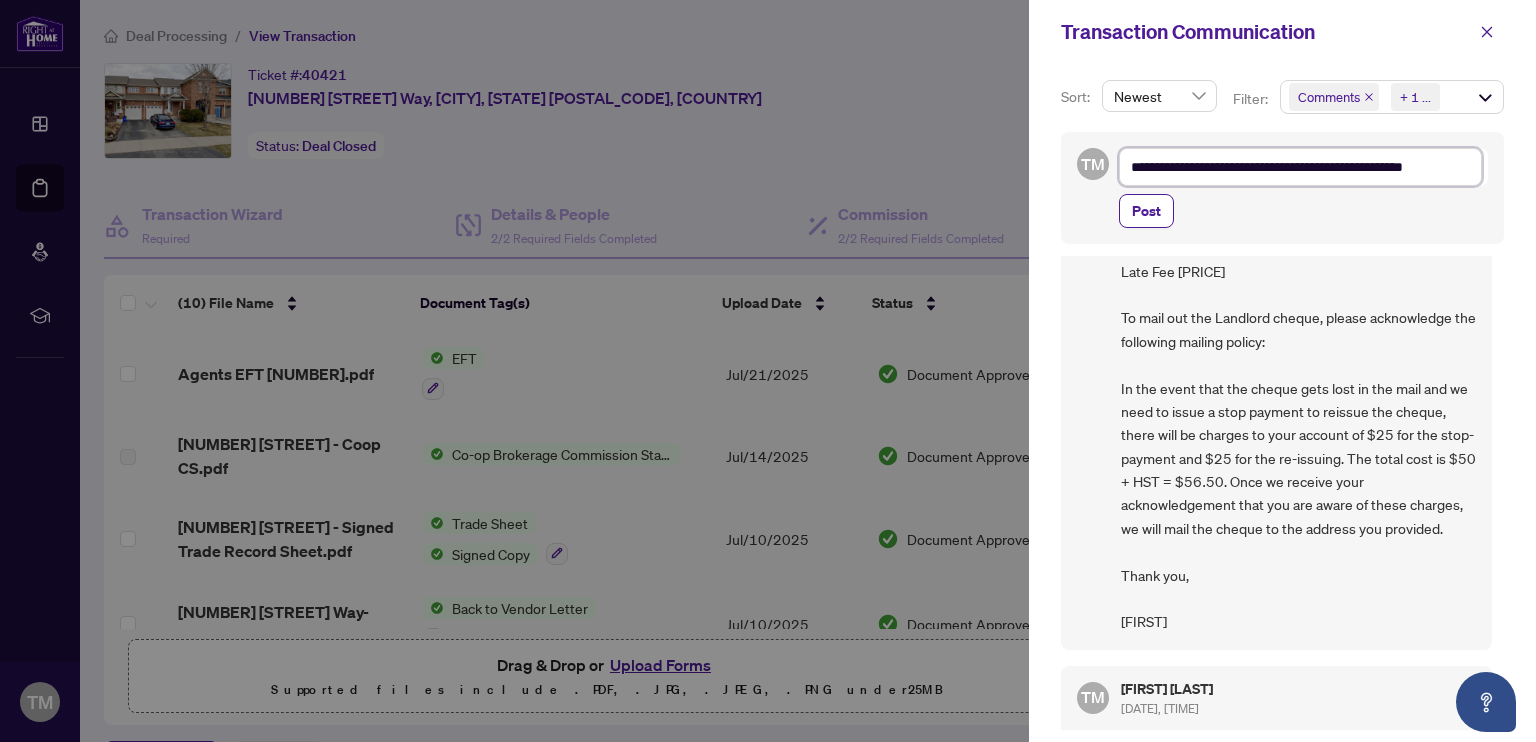 type on "**********" 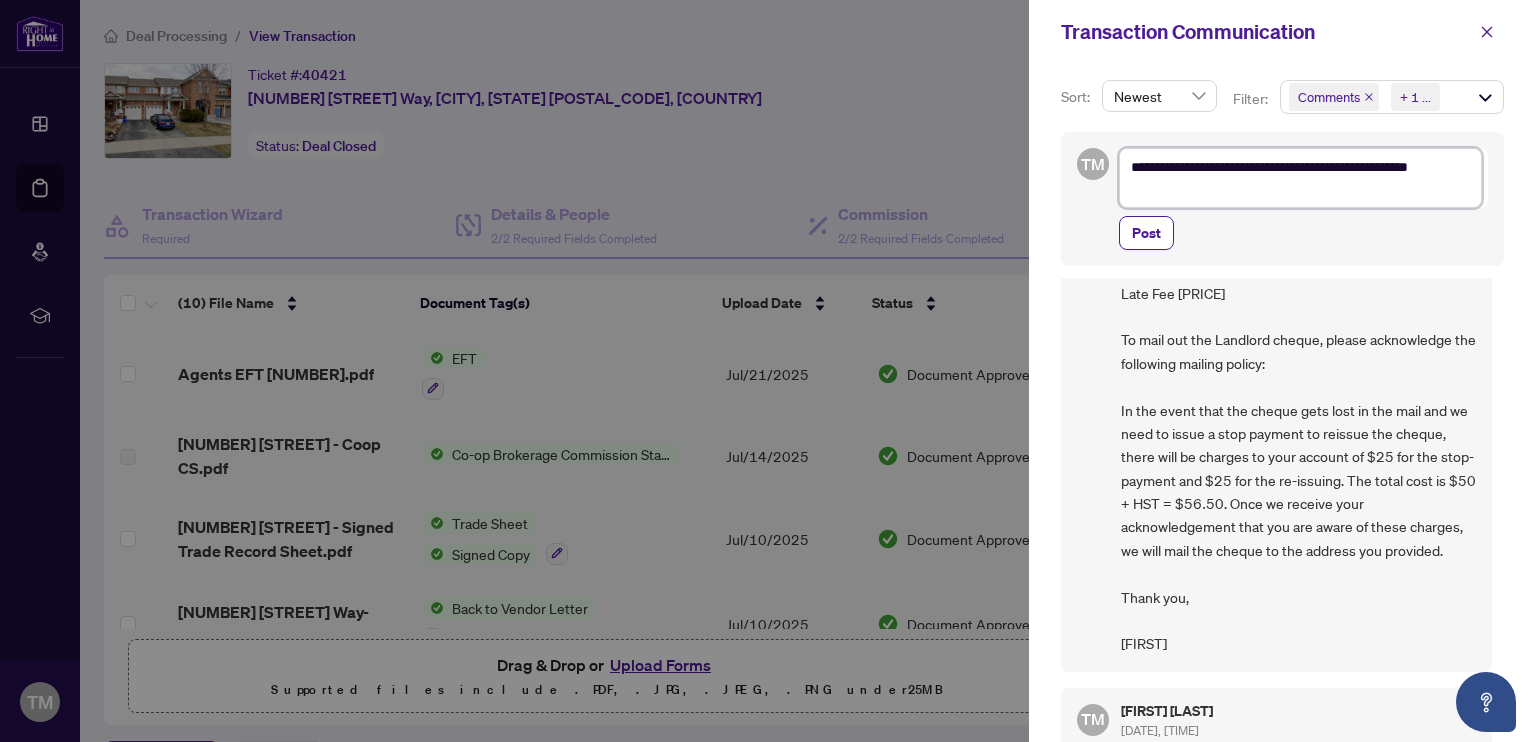 type on "**********" 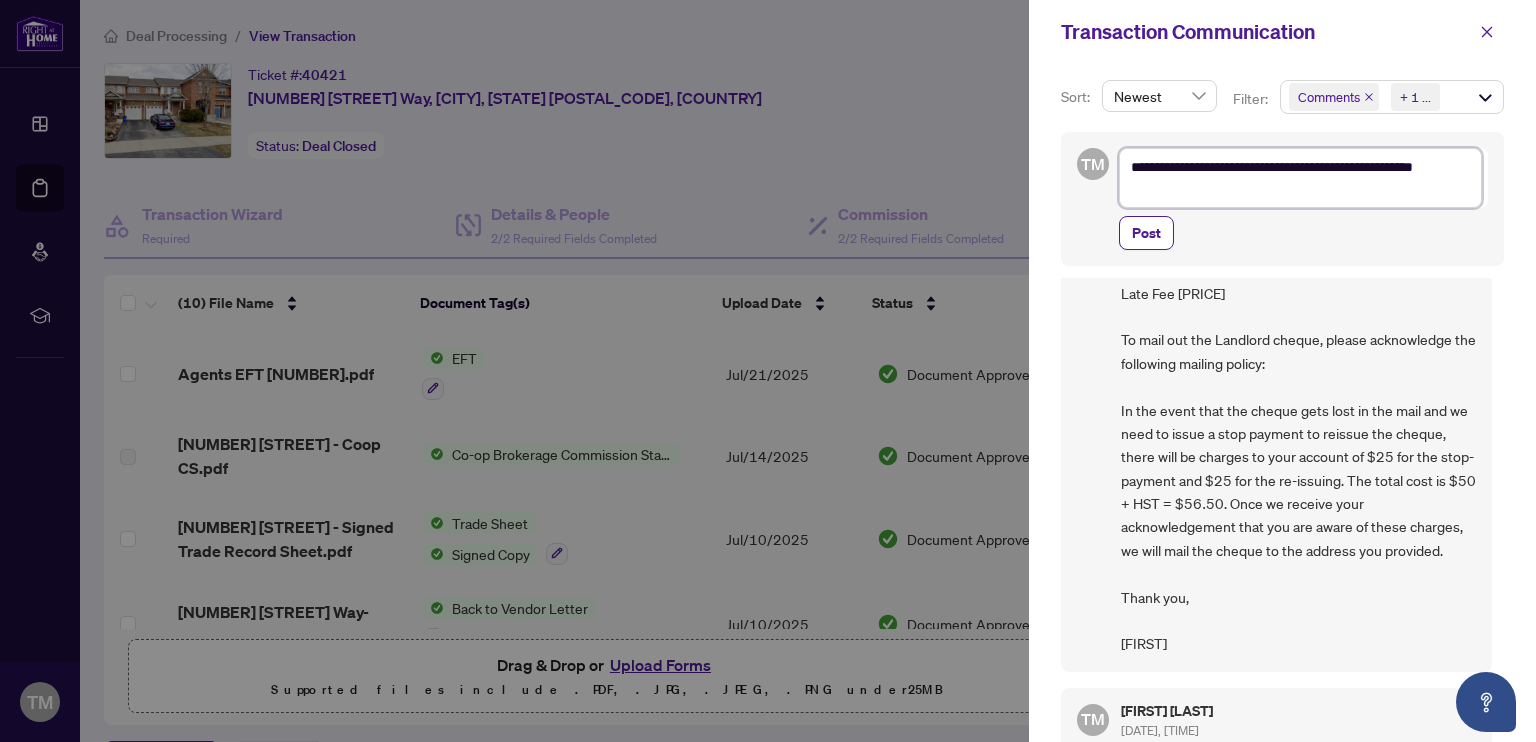type on "**********" 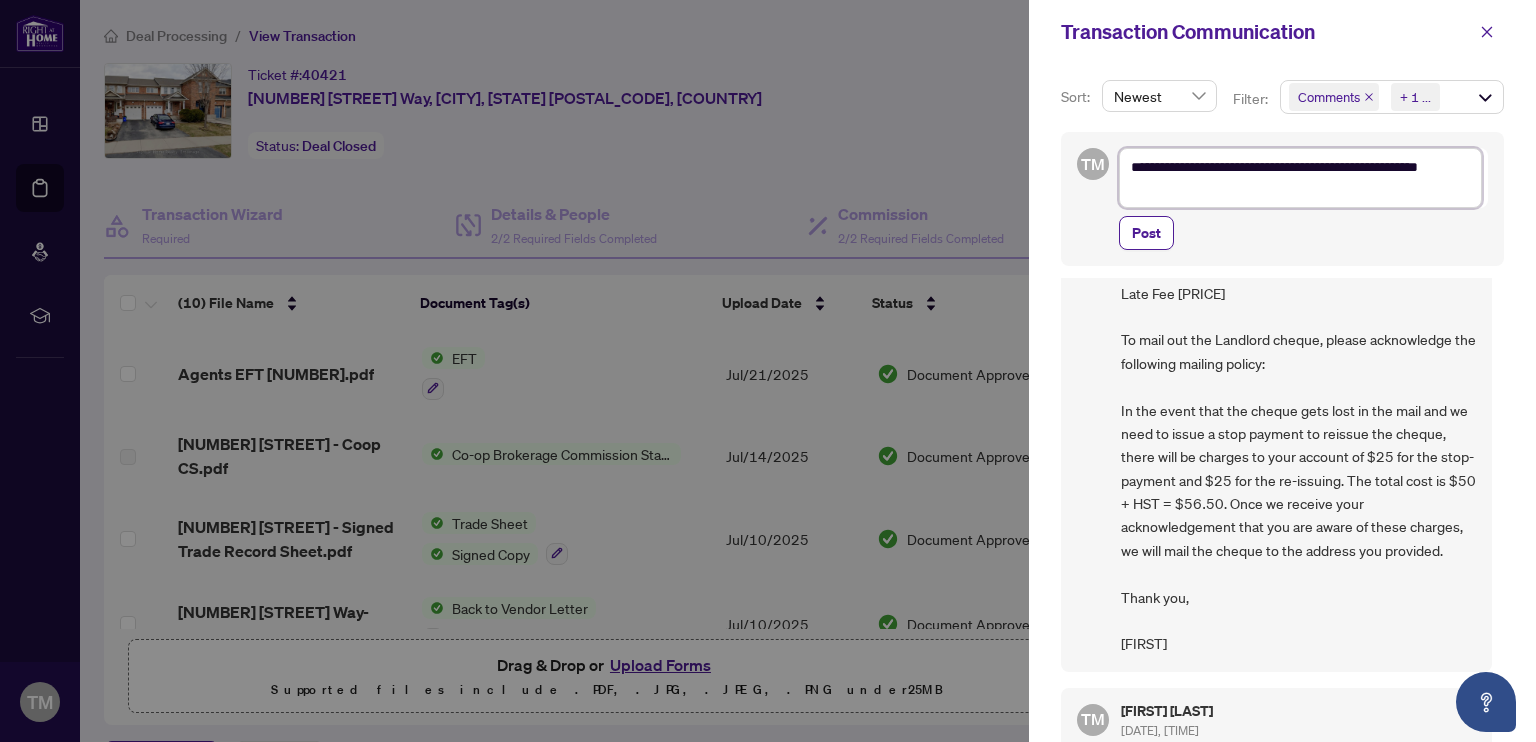 type on "**********" 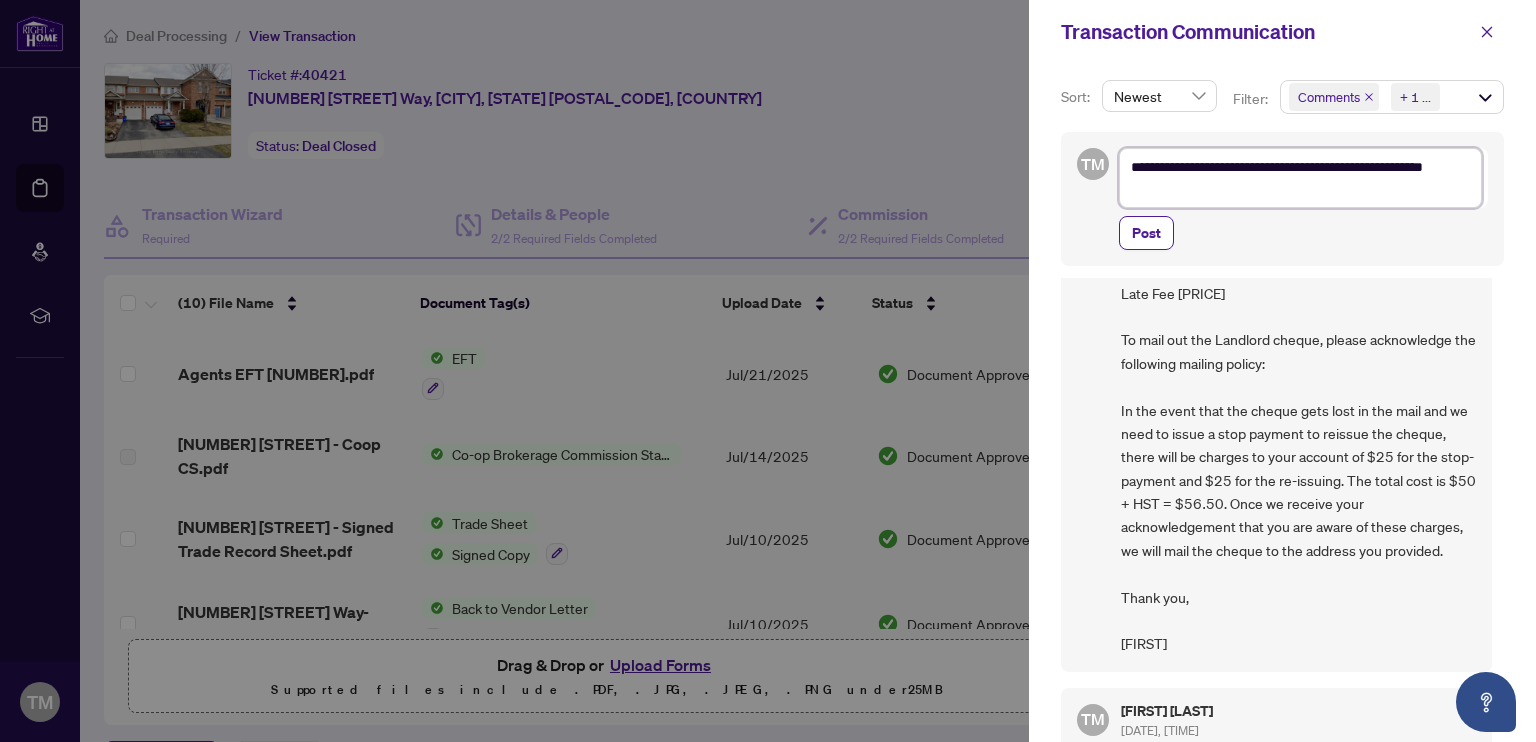 type on "**********" 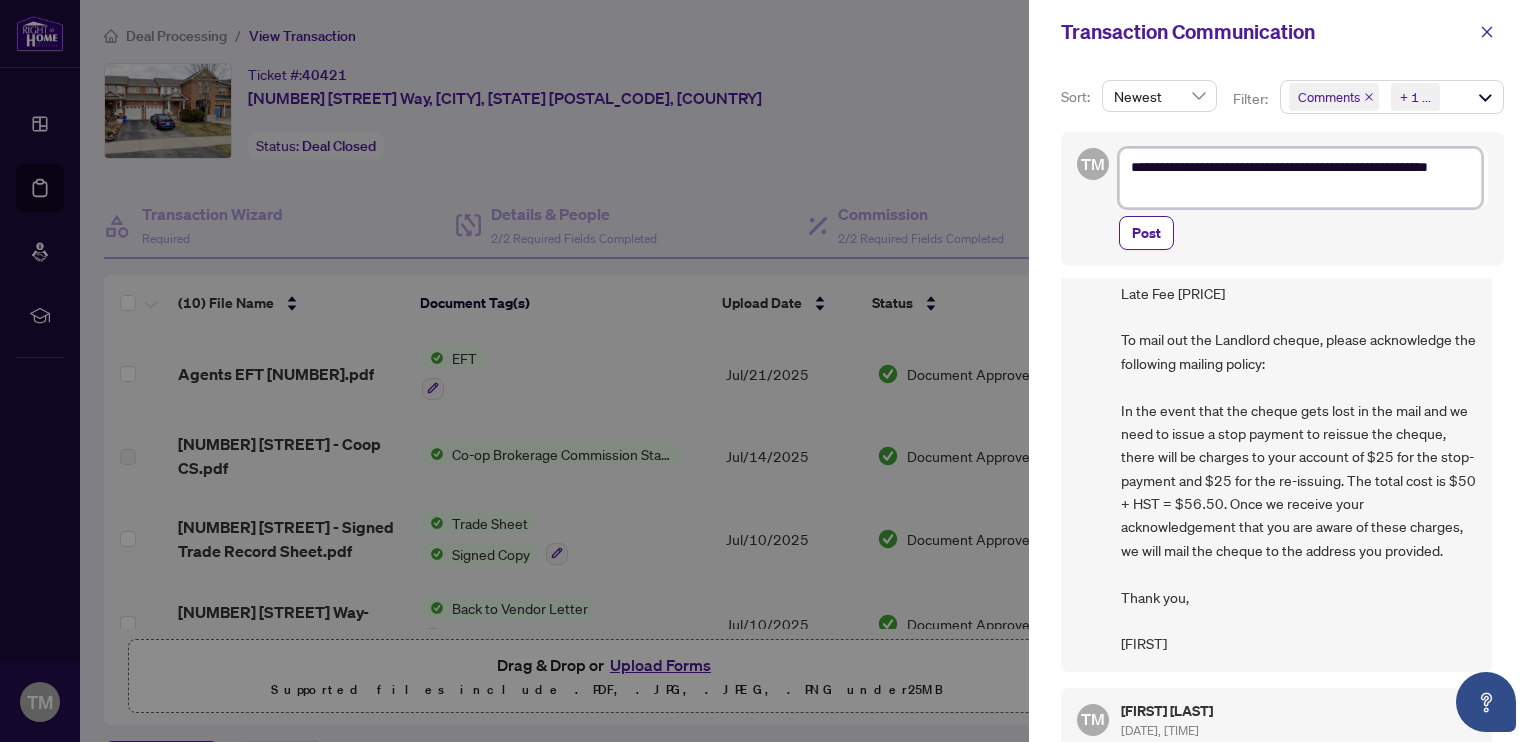 type on "**********" 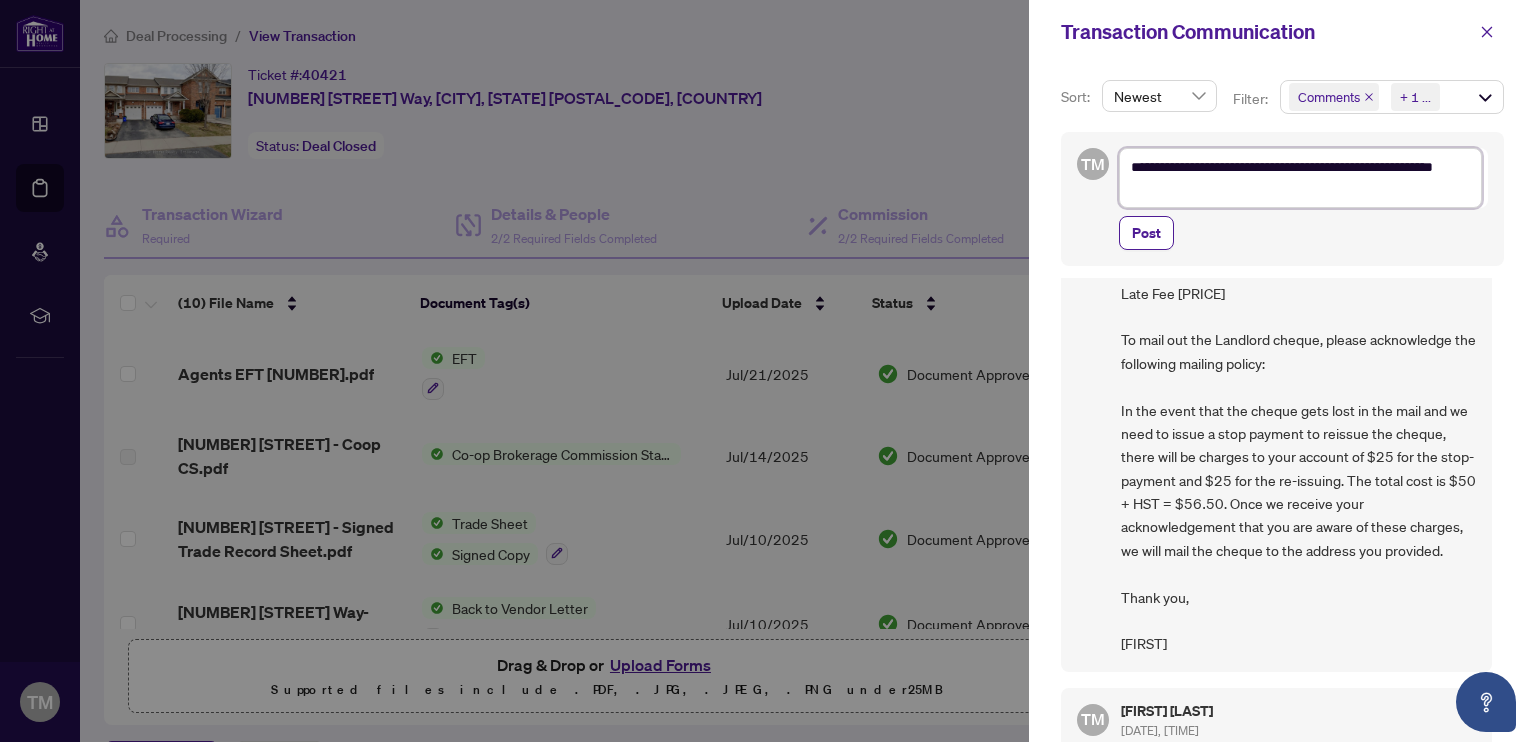 type on "**********" 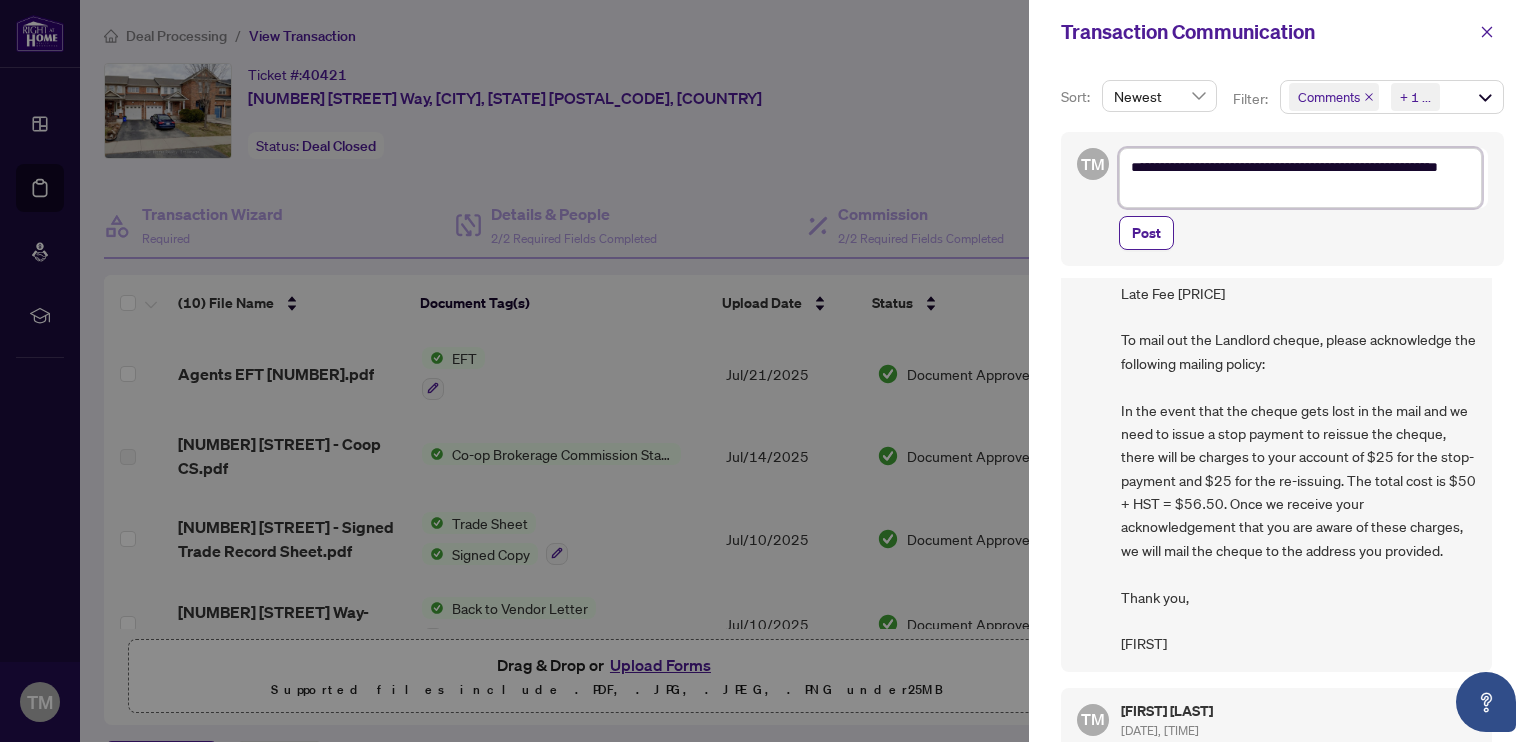 type on "**********" 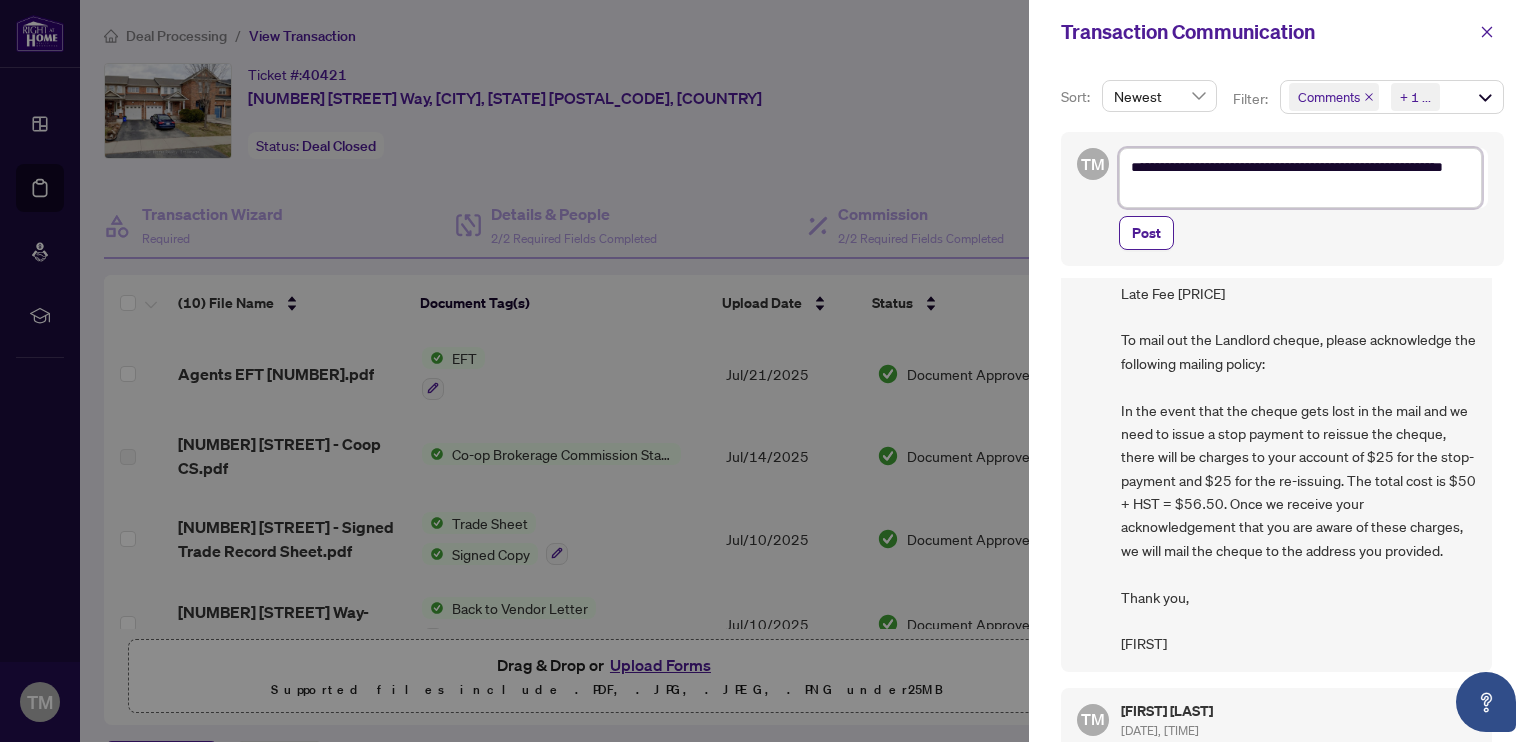 type on "**********" 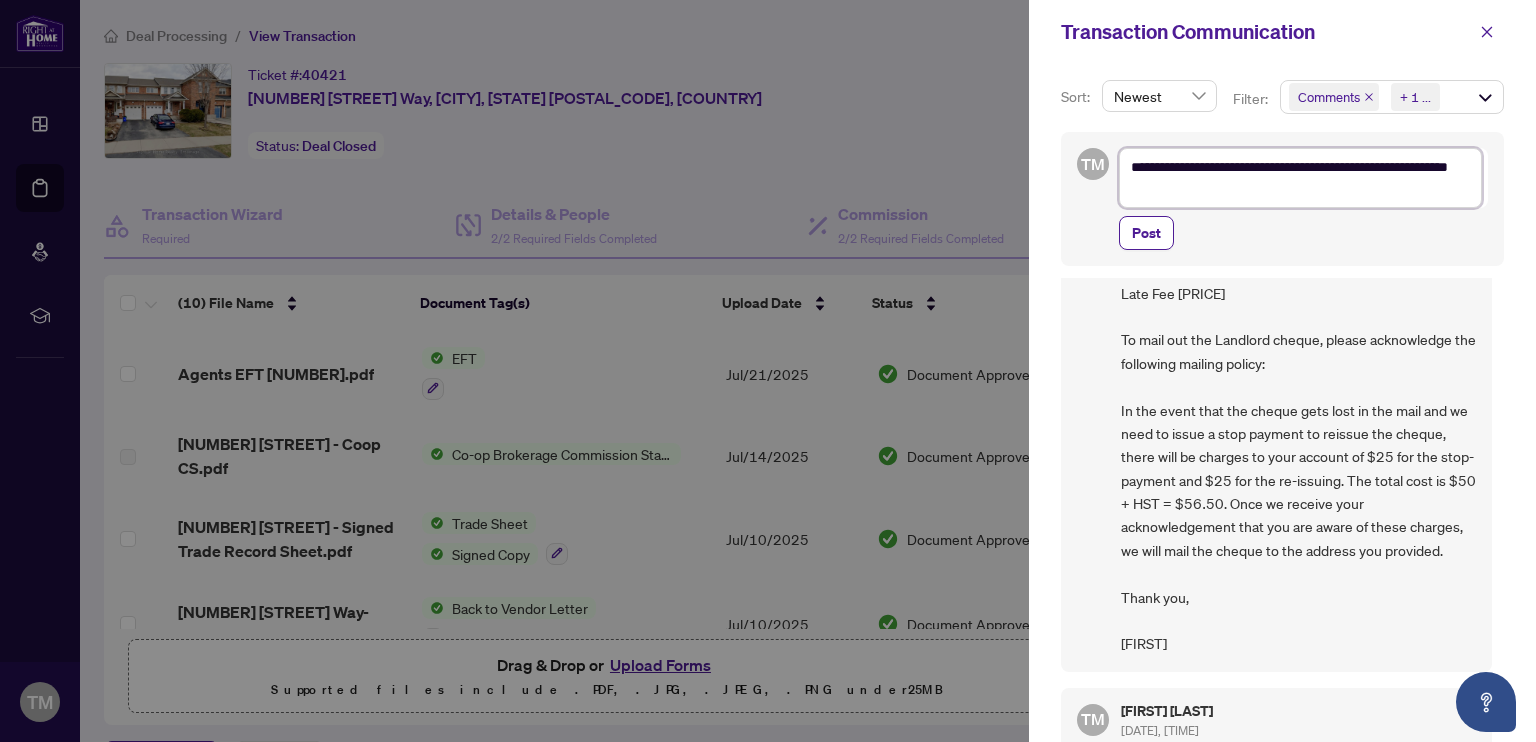 type on "**********" 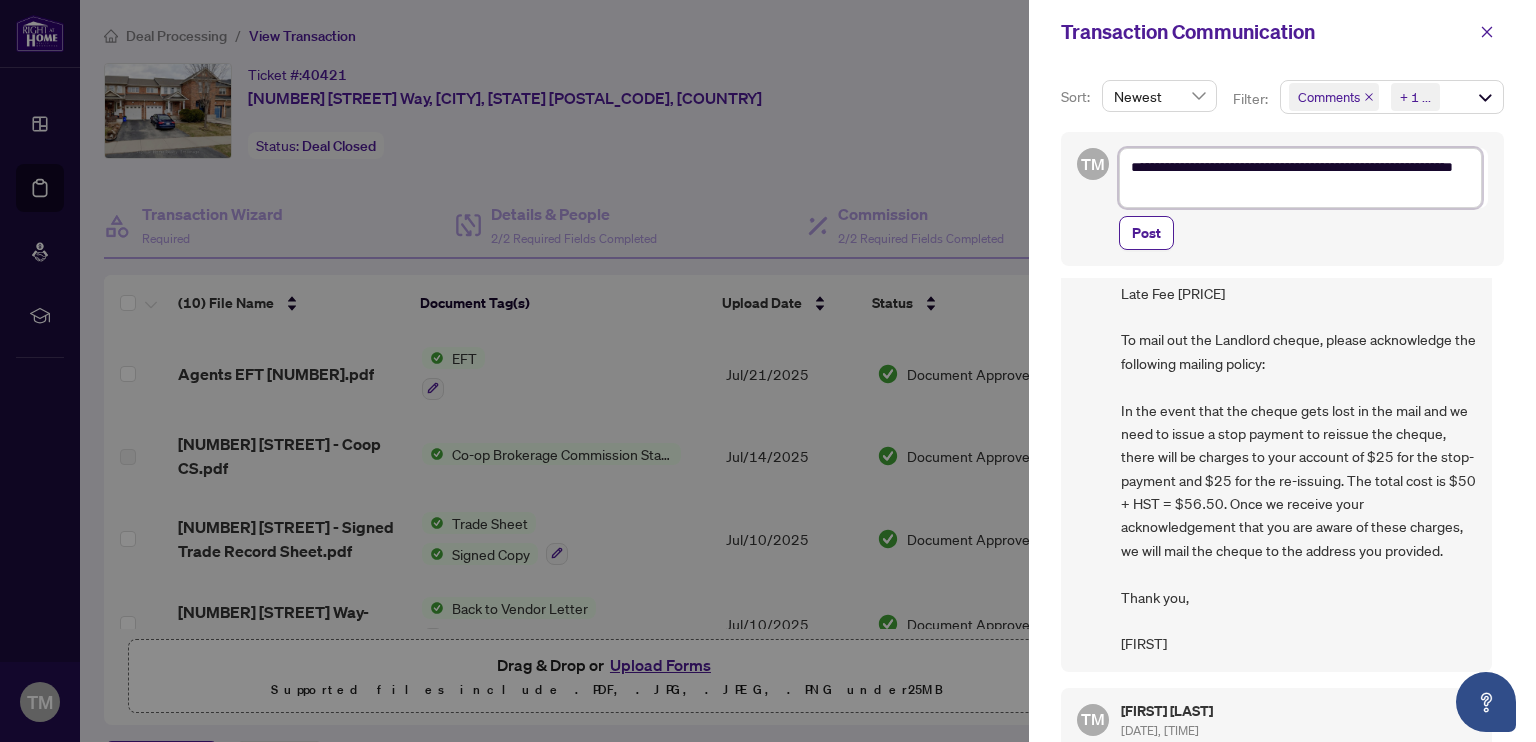 type on "**********" 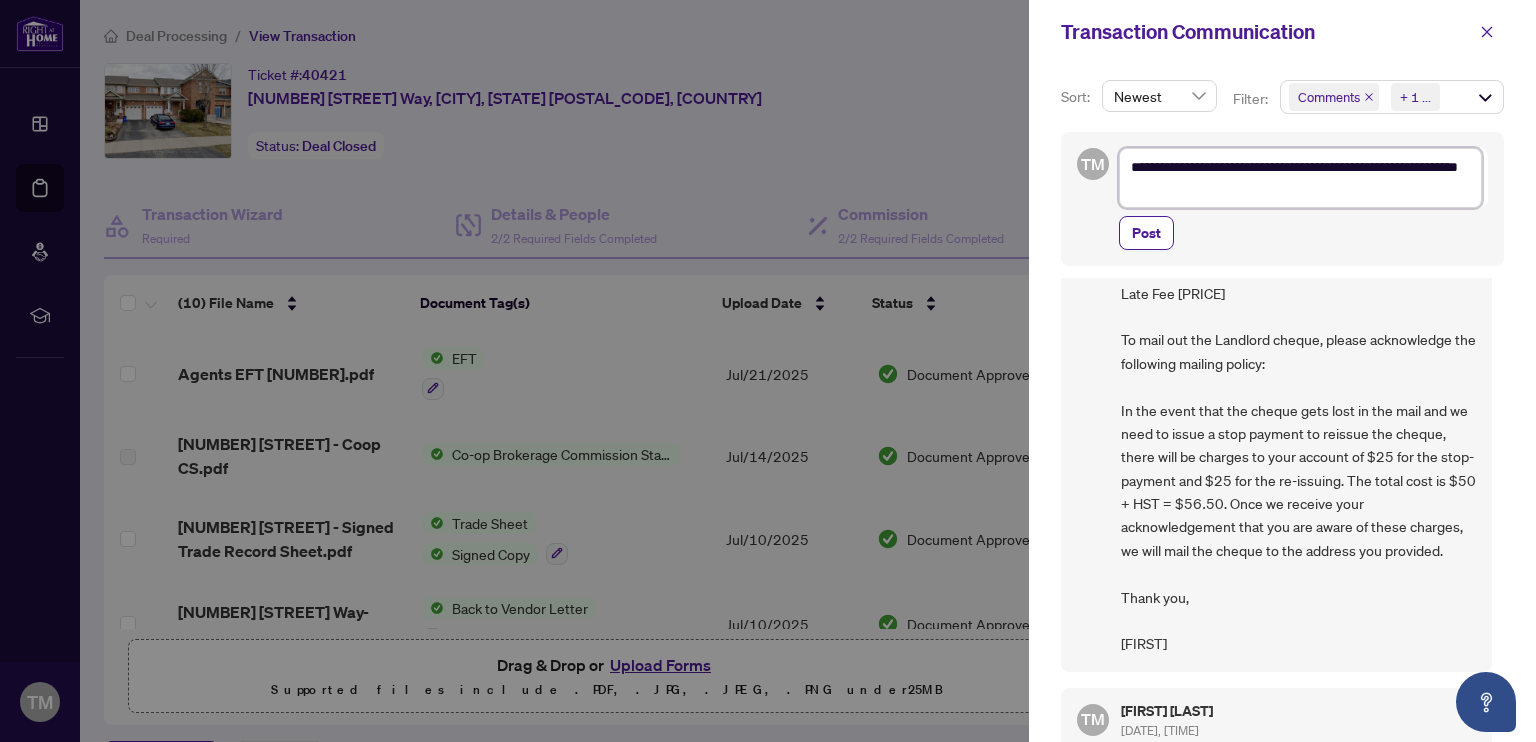 type on "**********" 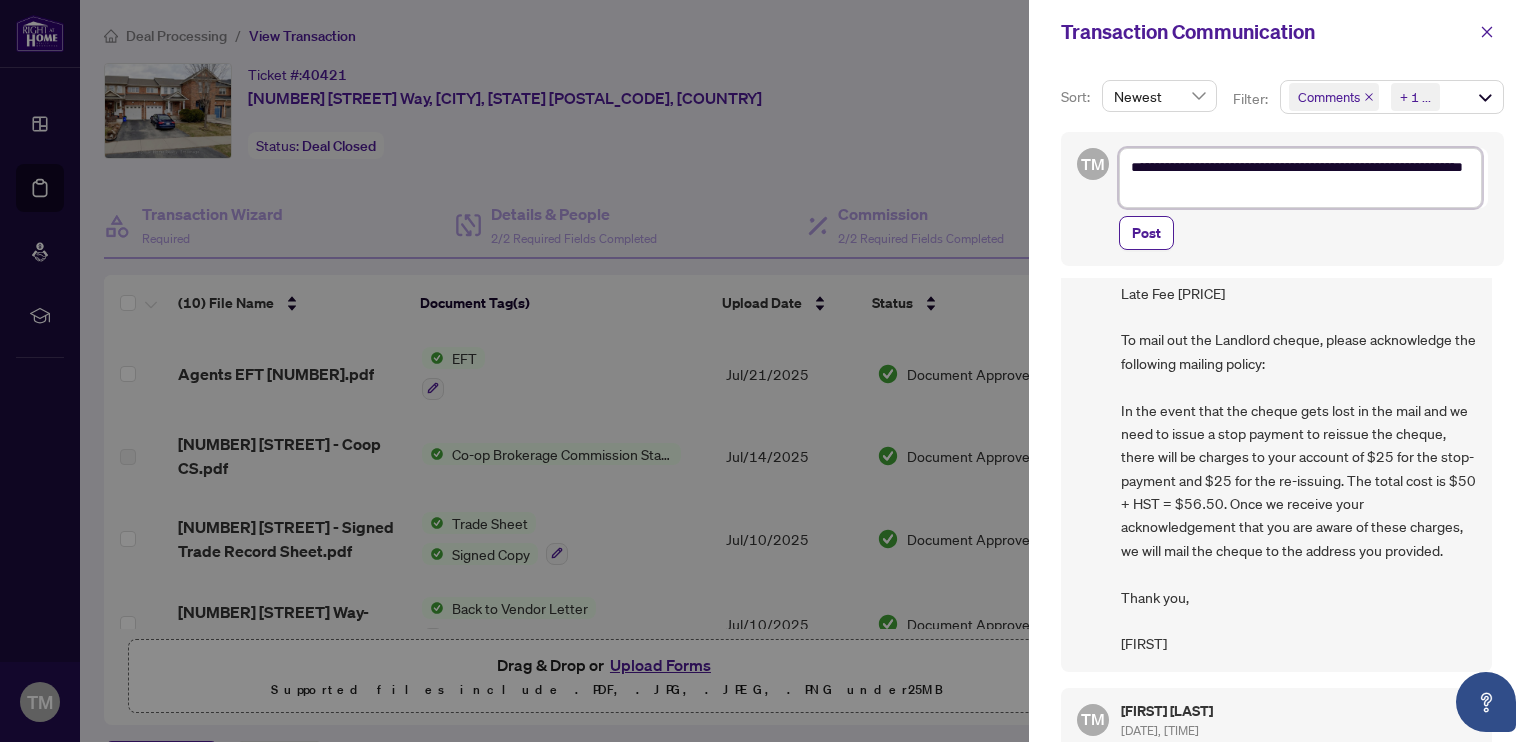 type on "**********" 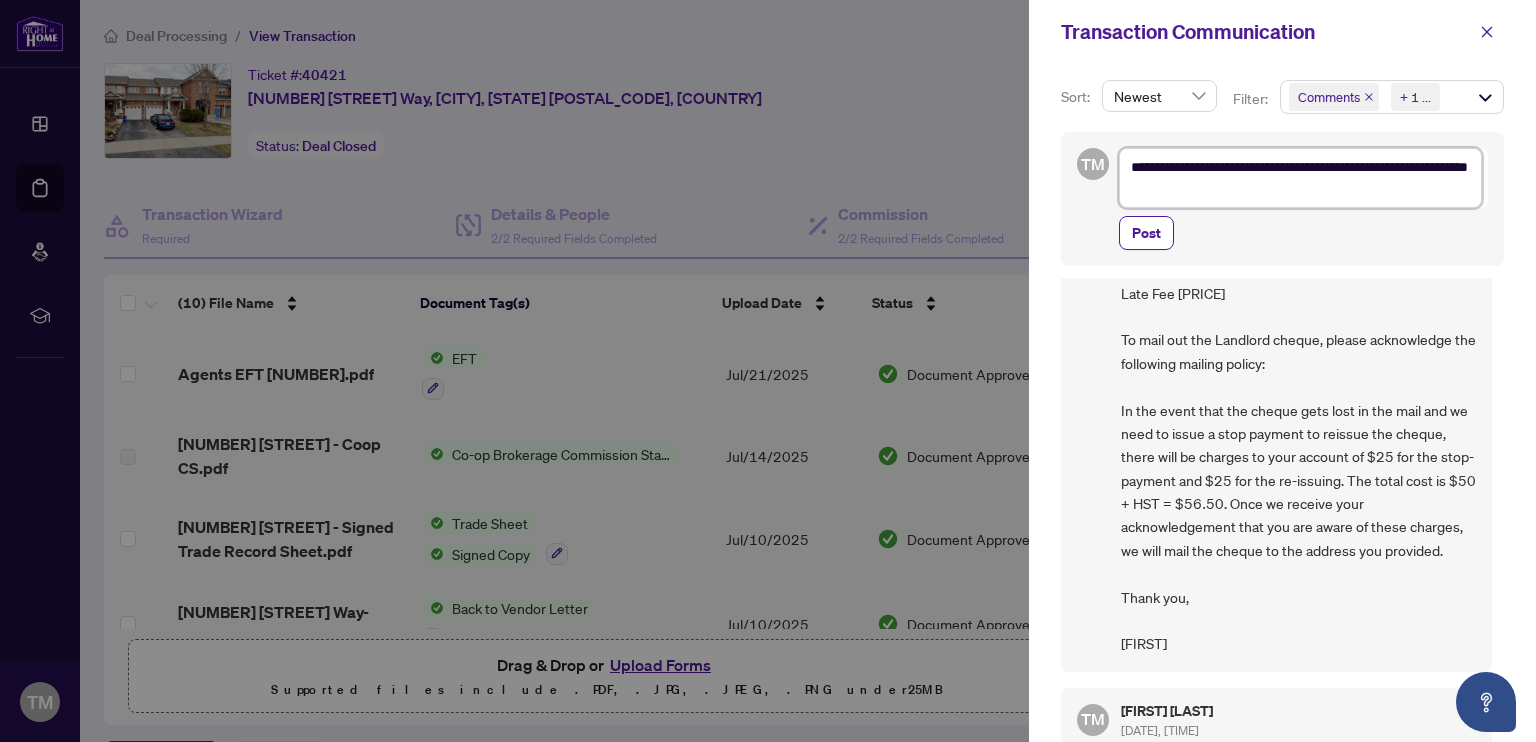 type on "**********" 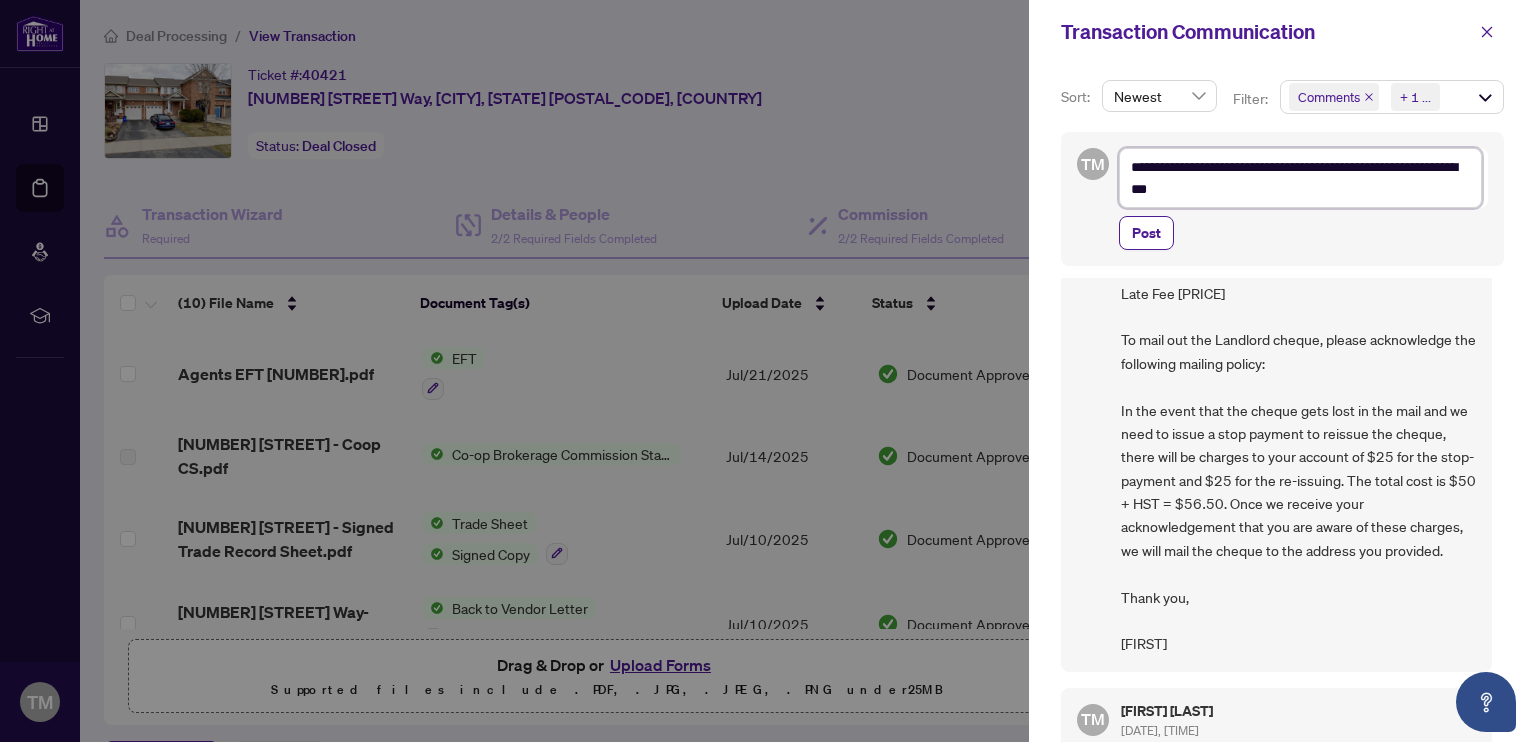 type on "**********" 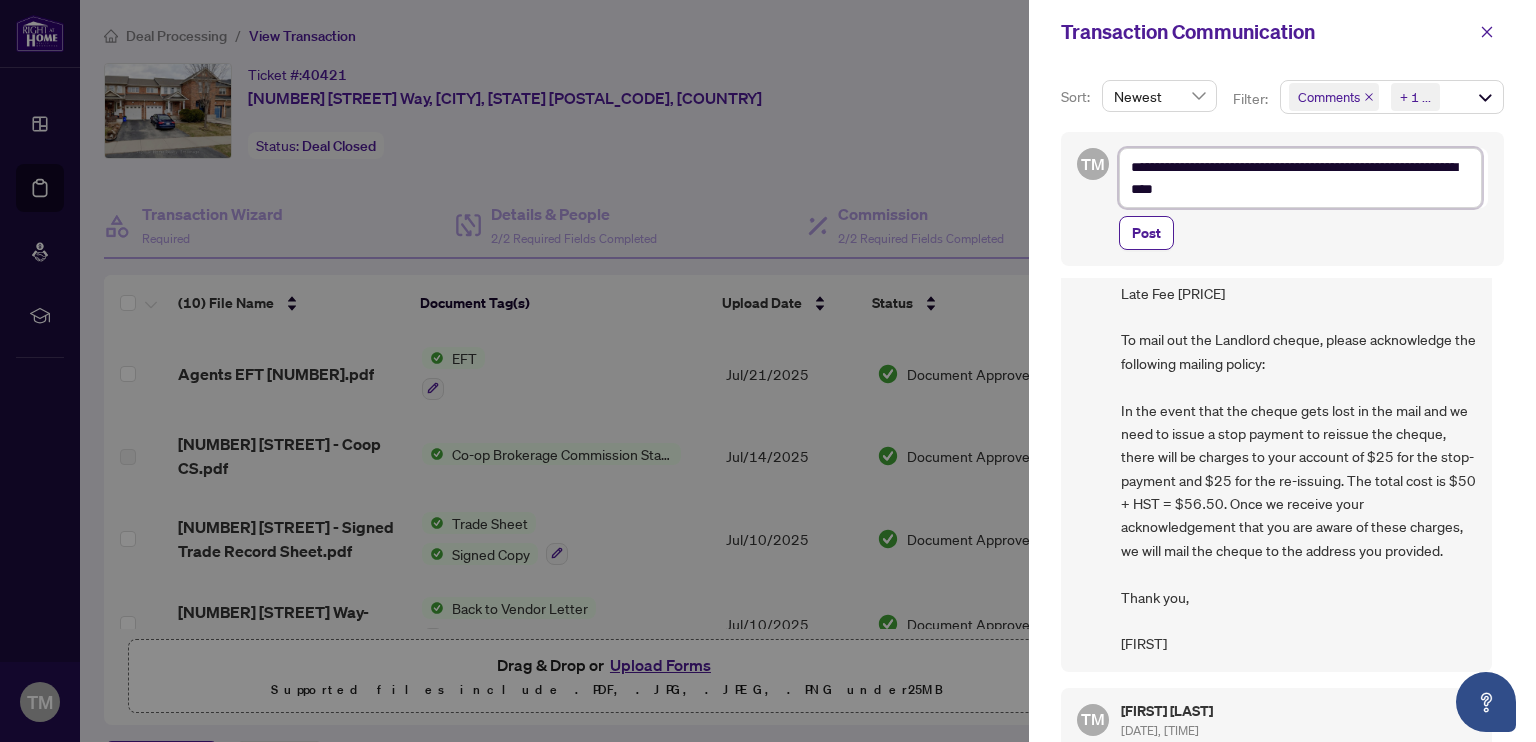 type on "**********" 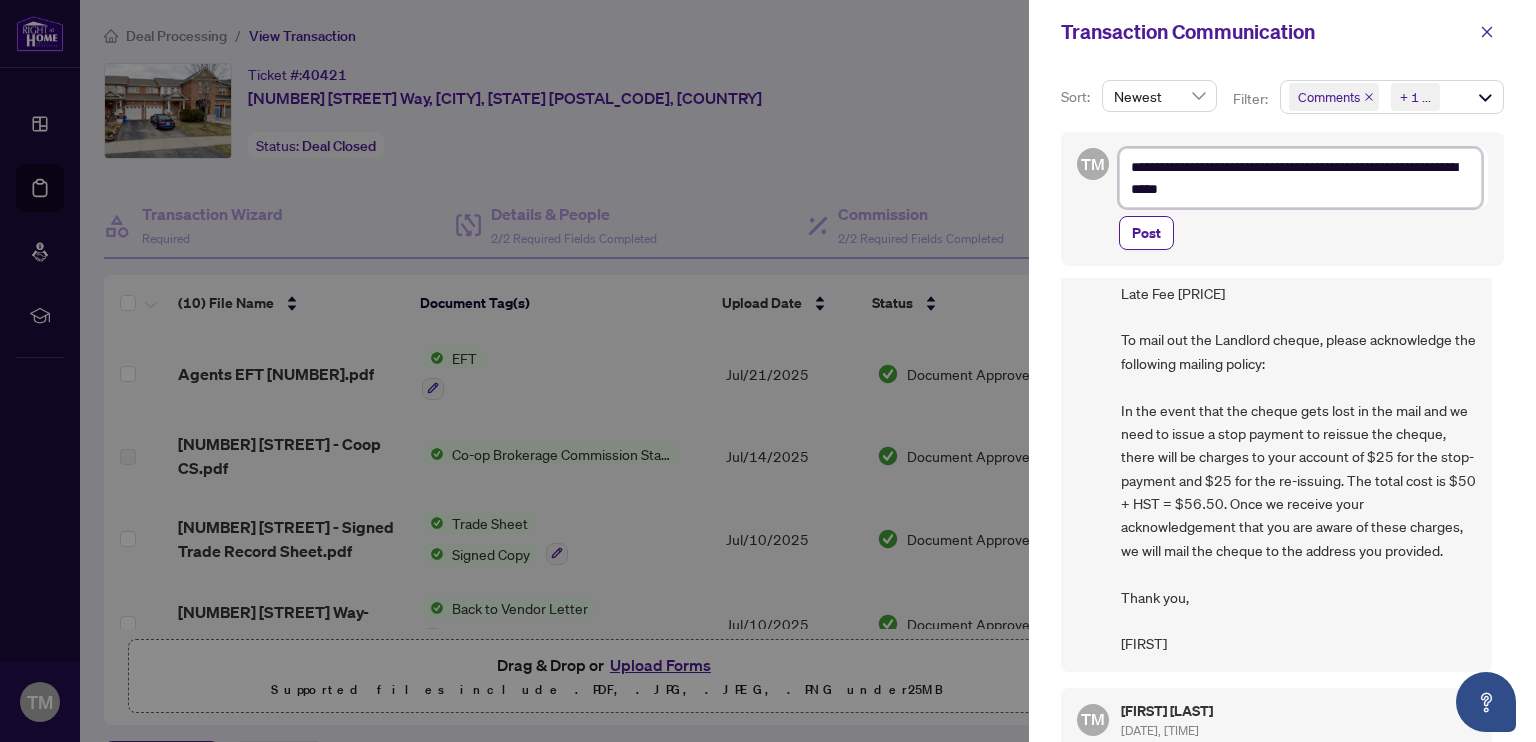 type on "**********" 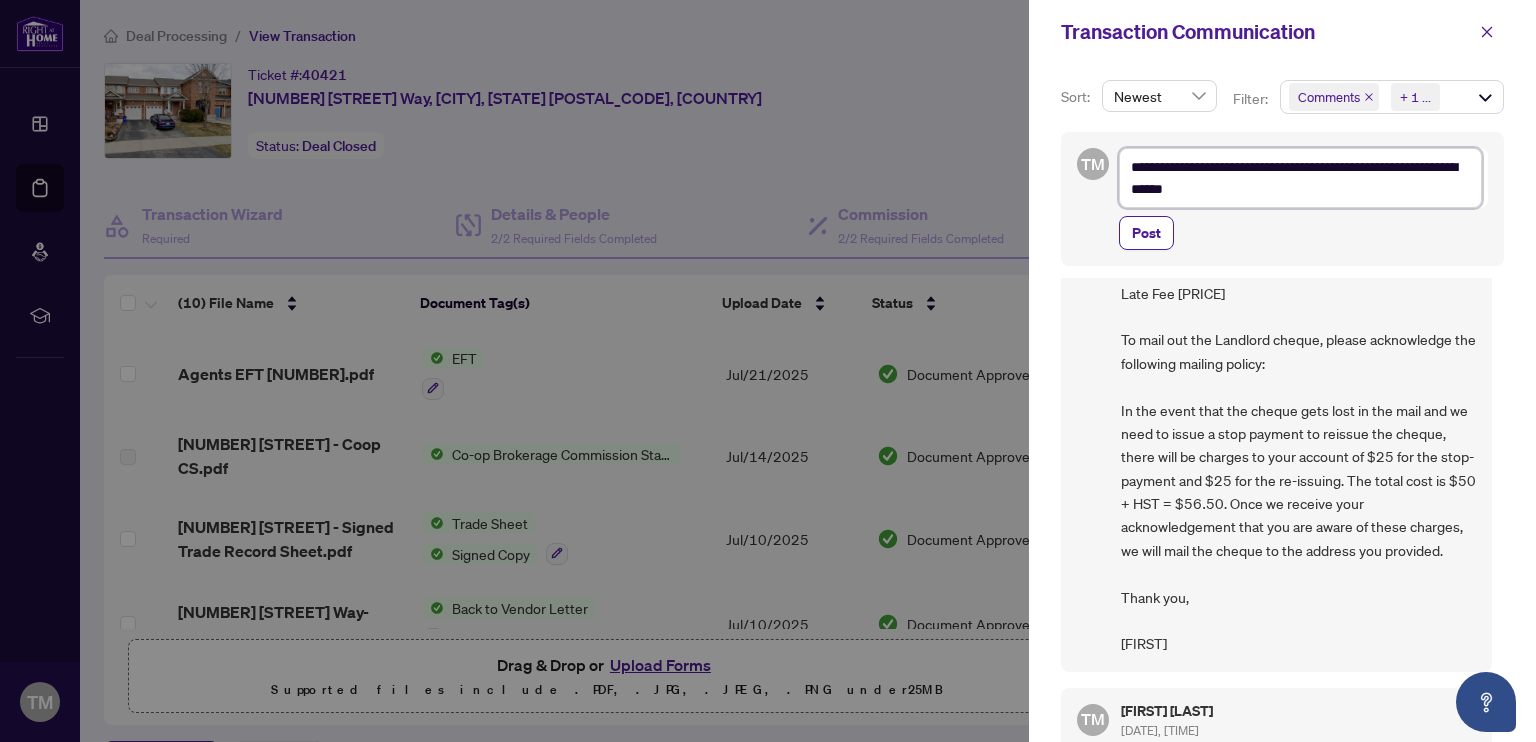 type on "**********" 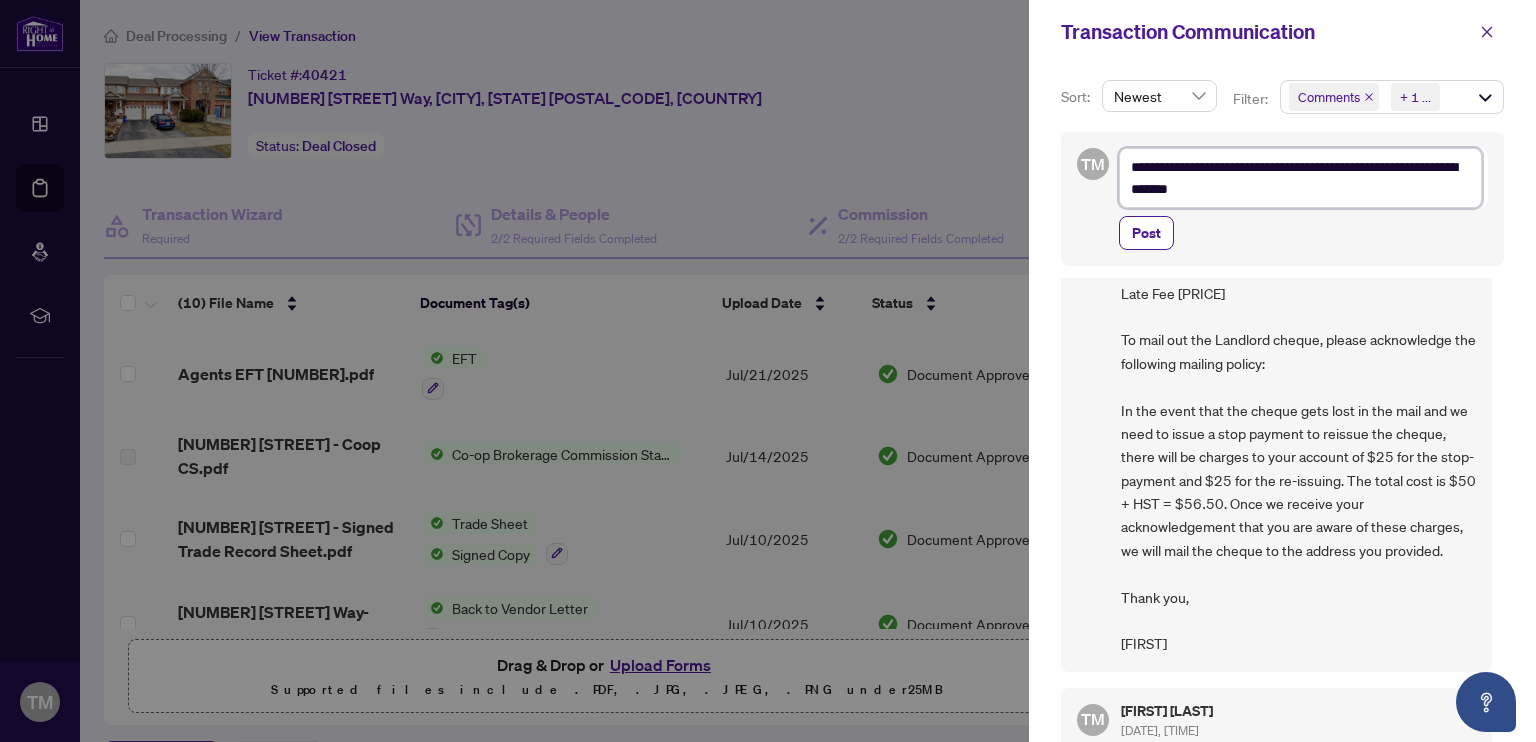 type on "**********" 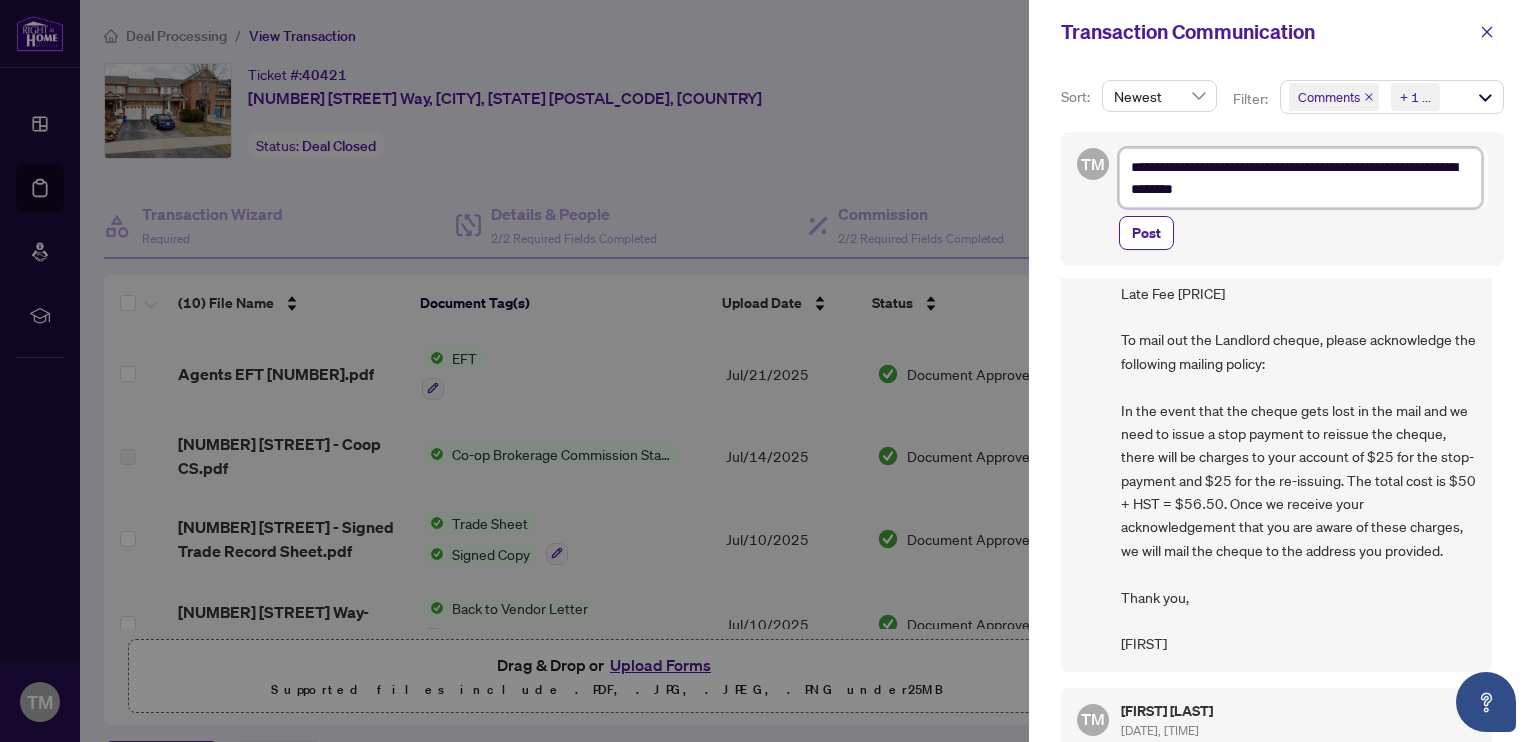 type on "**********" 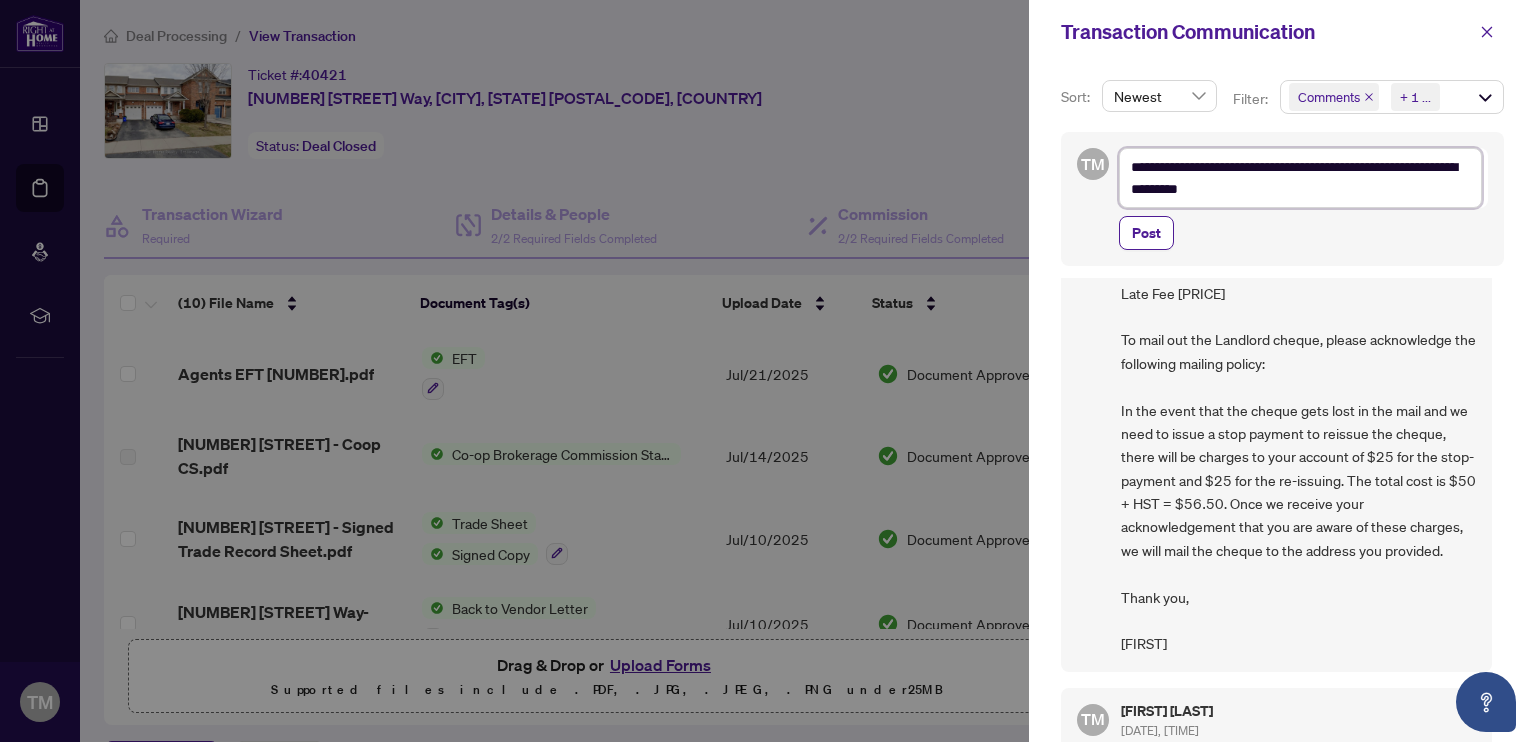 type on "**********" 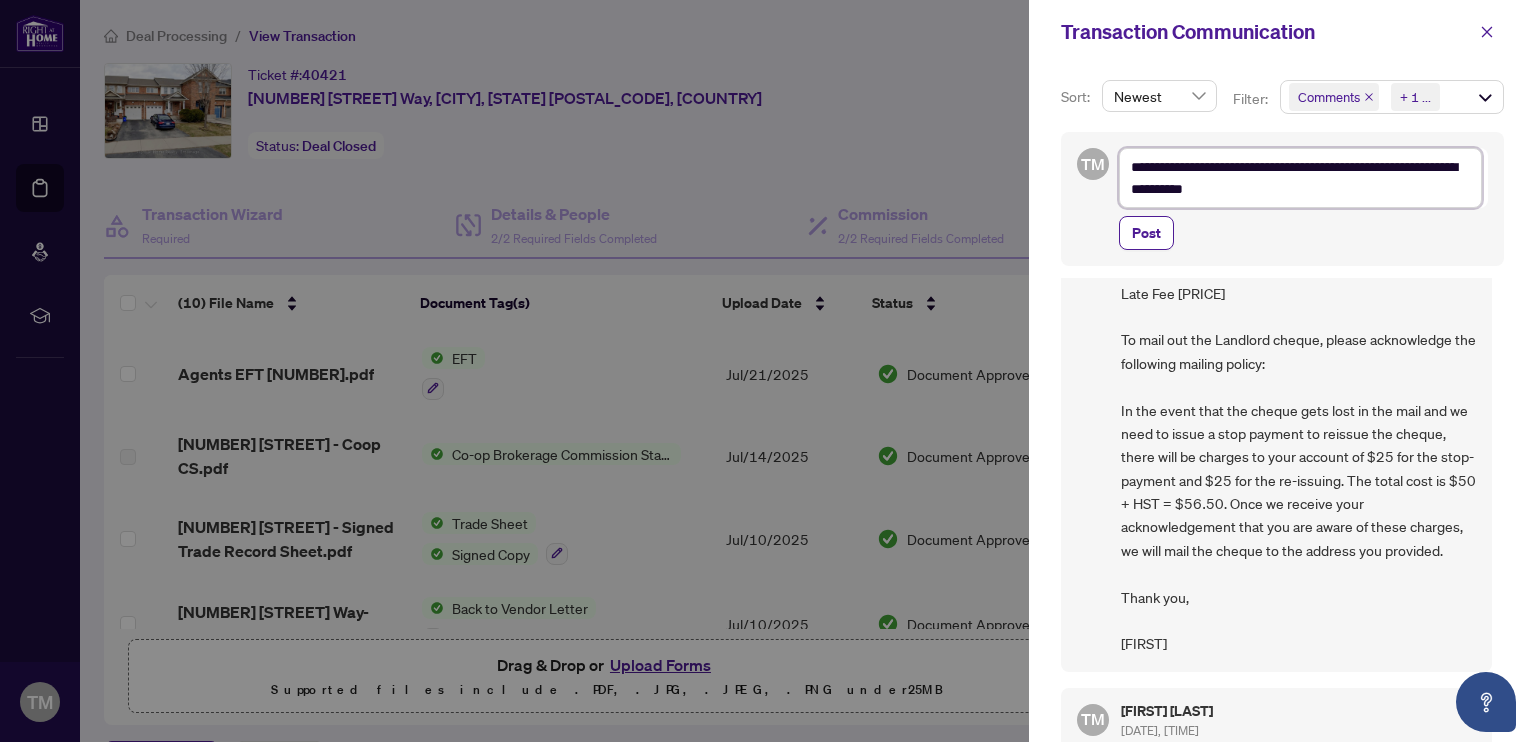 type on "**********" 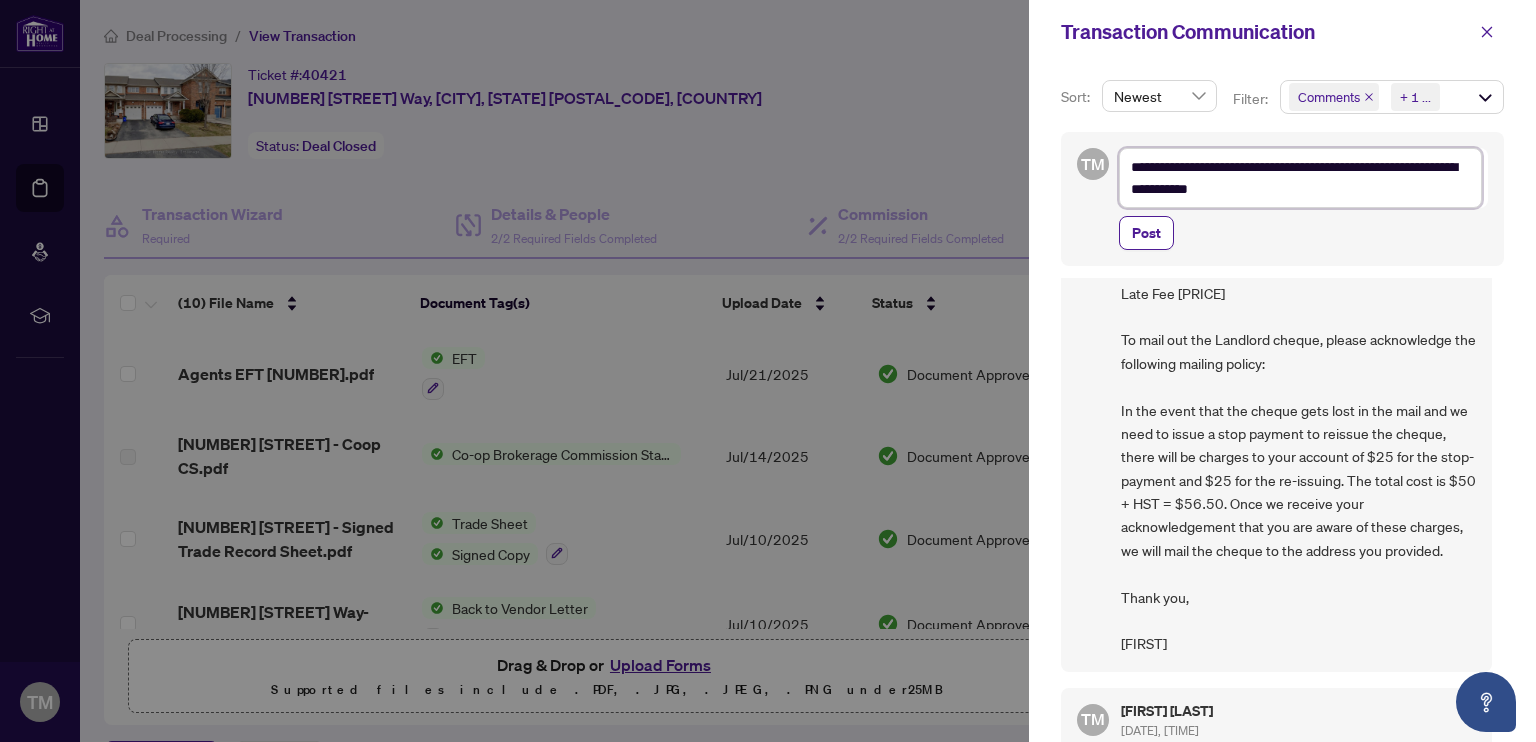 type on "**********" 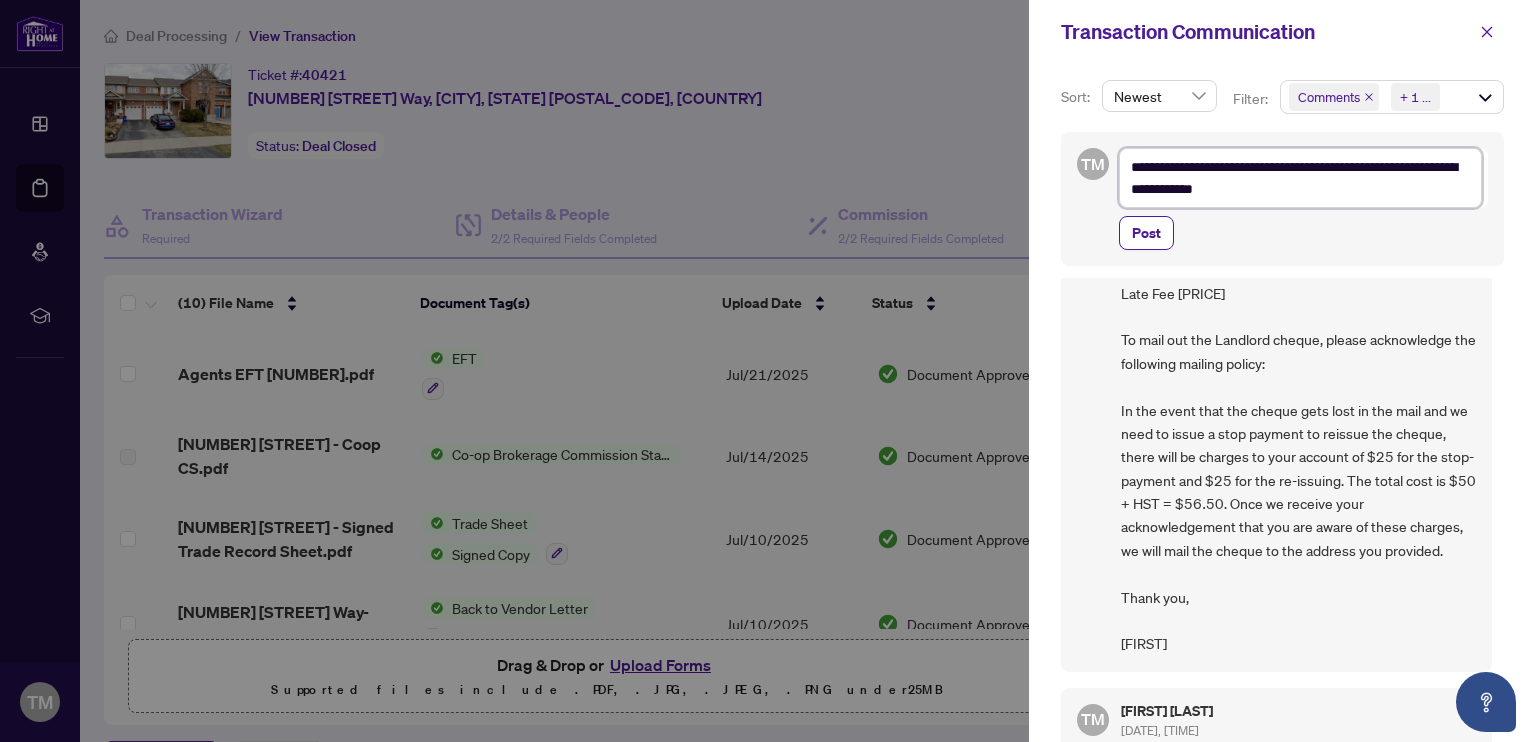 type on "**********" 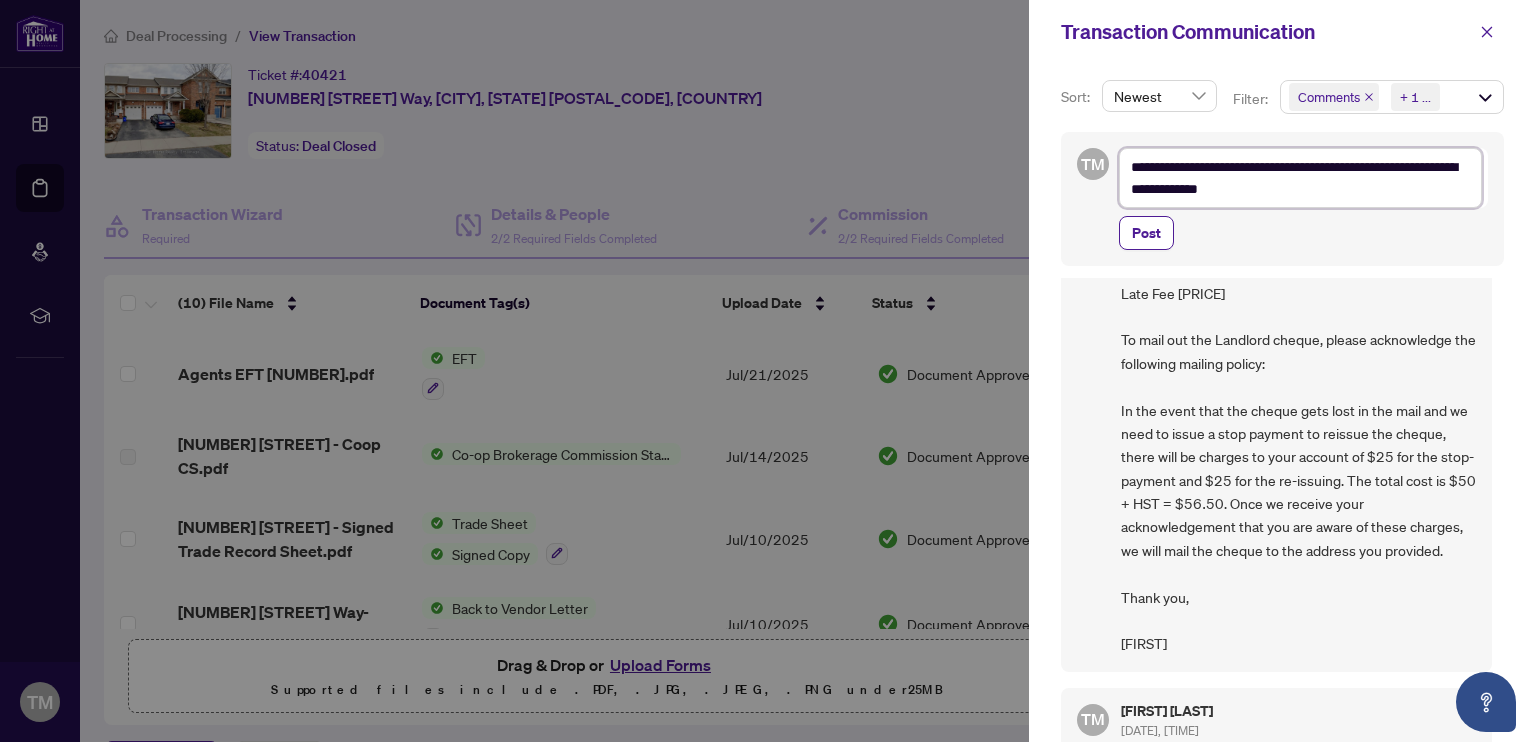 type on "**********" 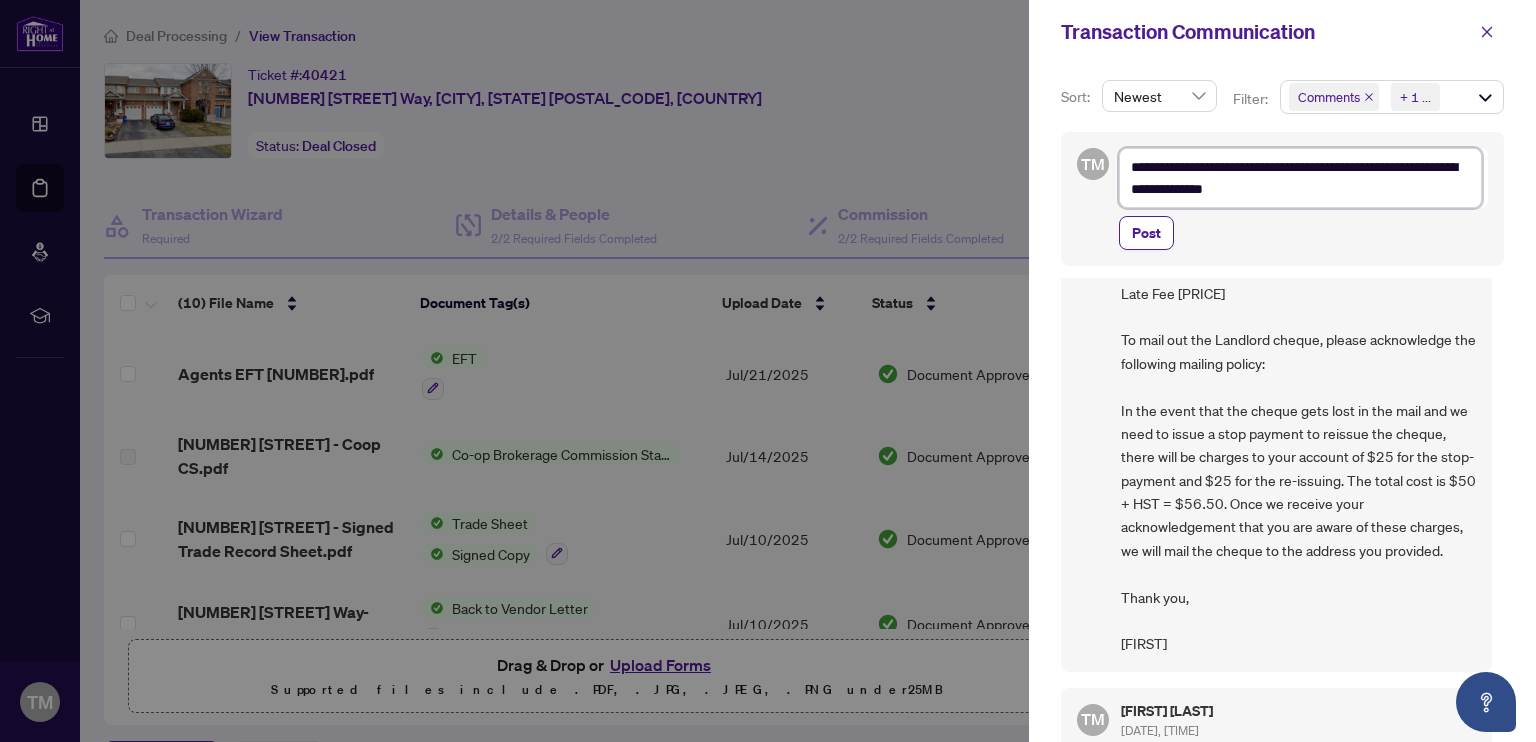 type on "**********" 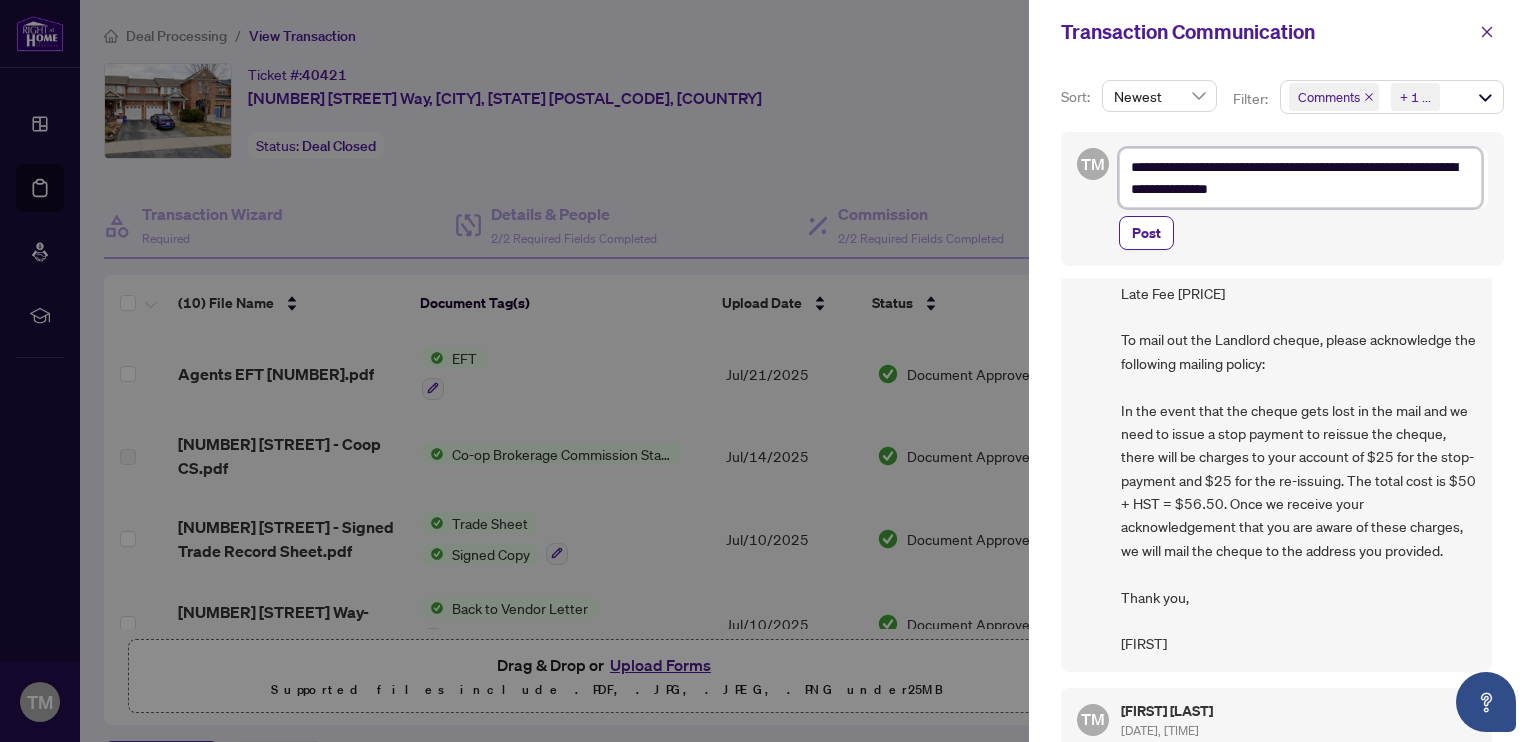 type on "**********" 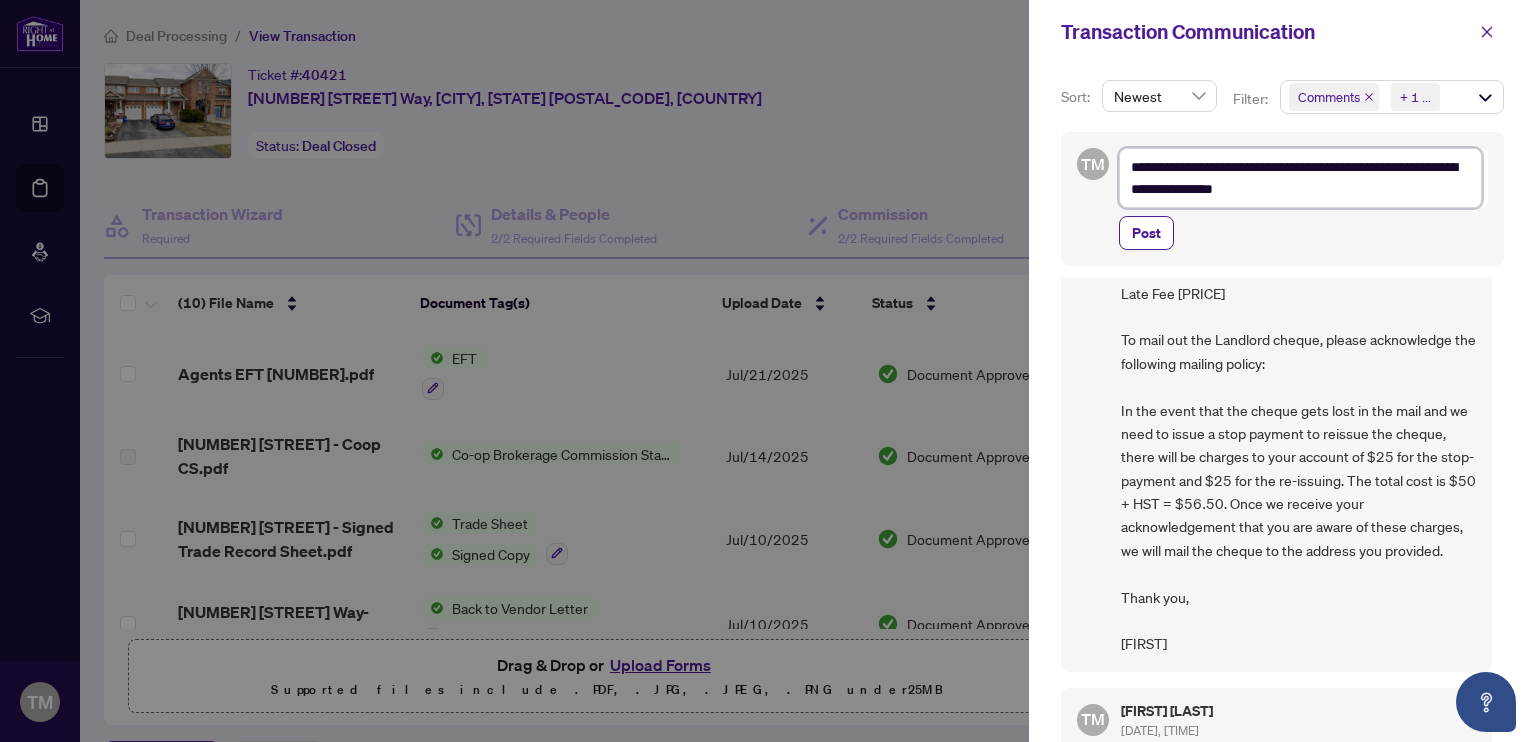 type on "**********" 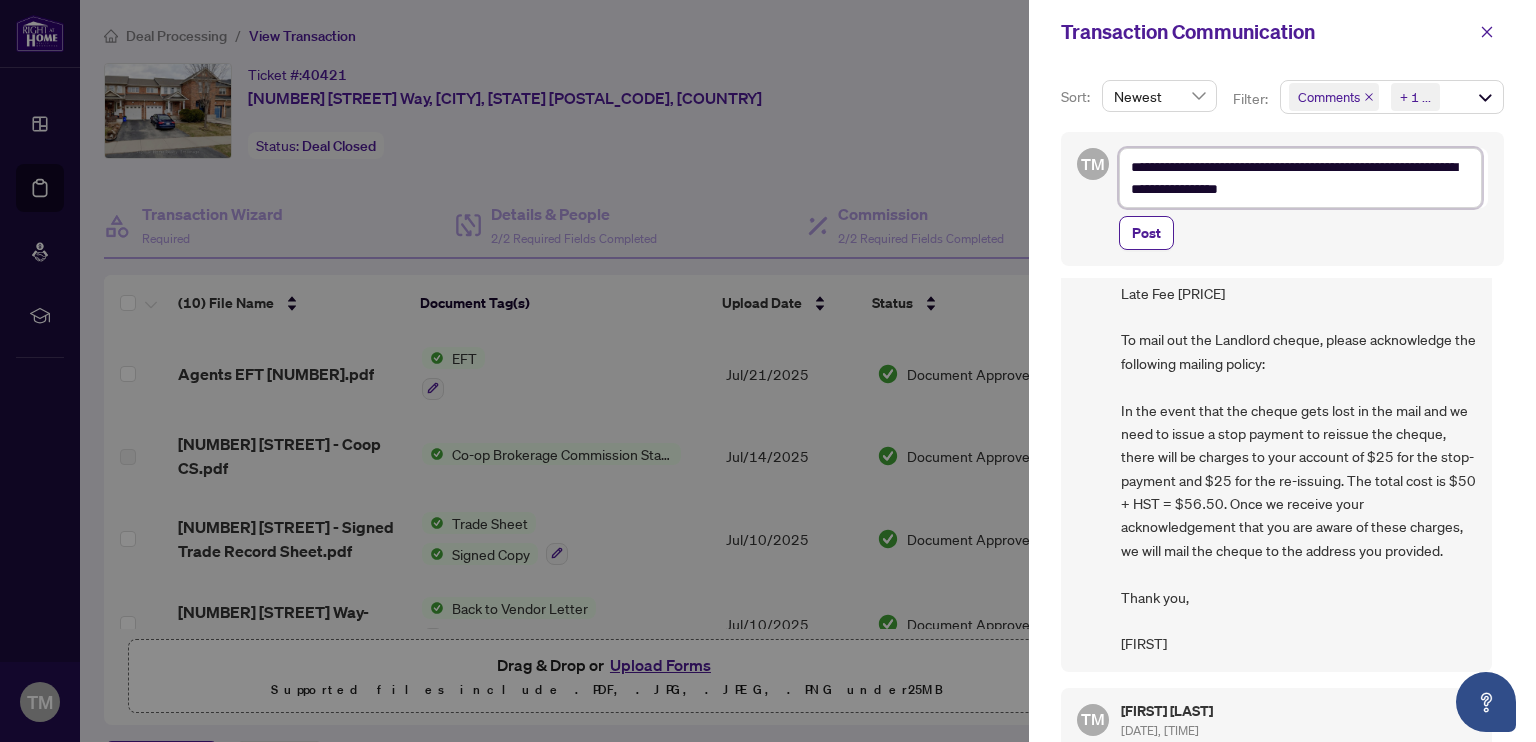 type on "**********" 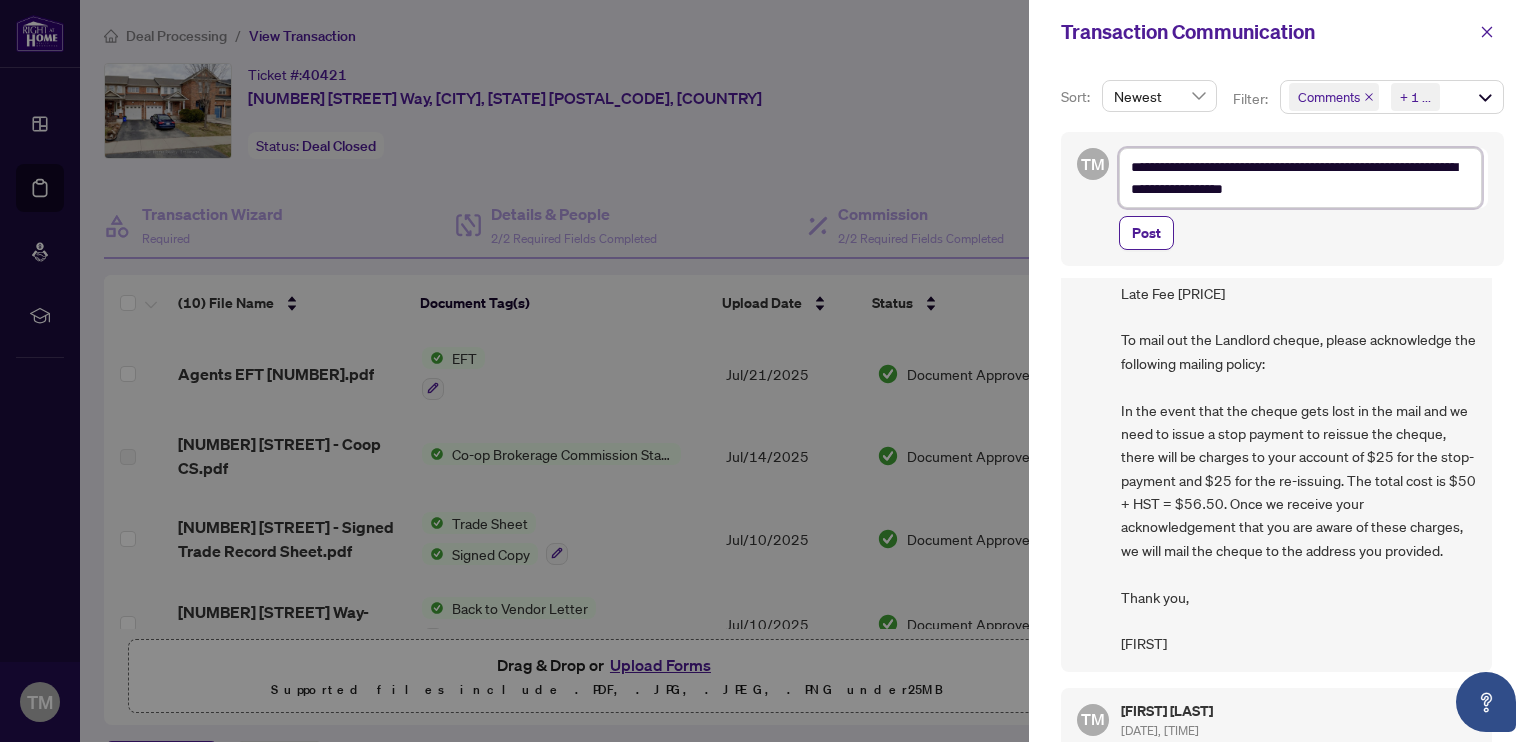 type on "**********" 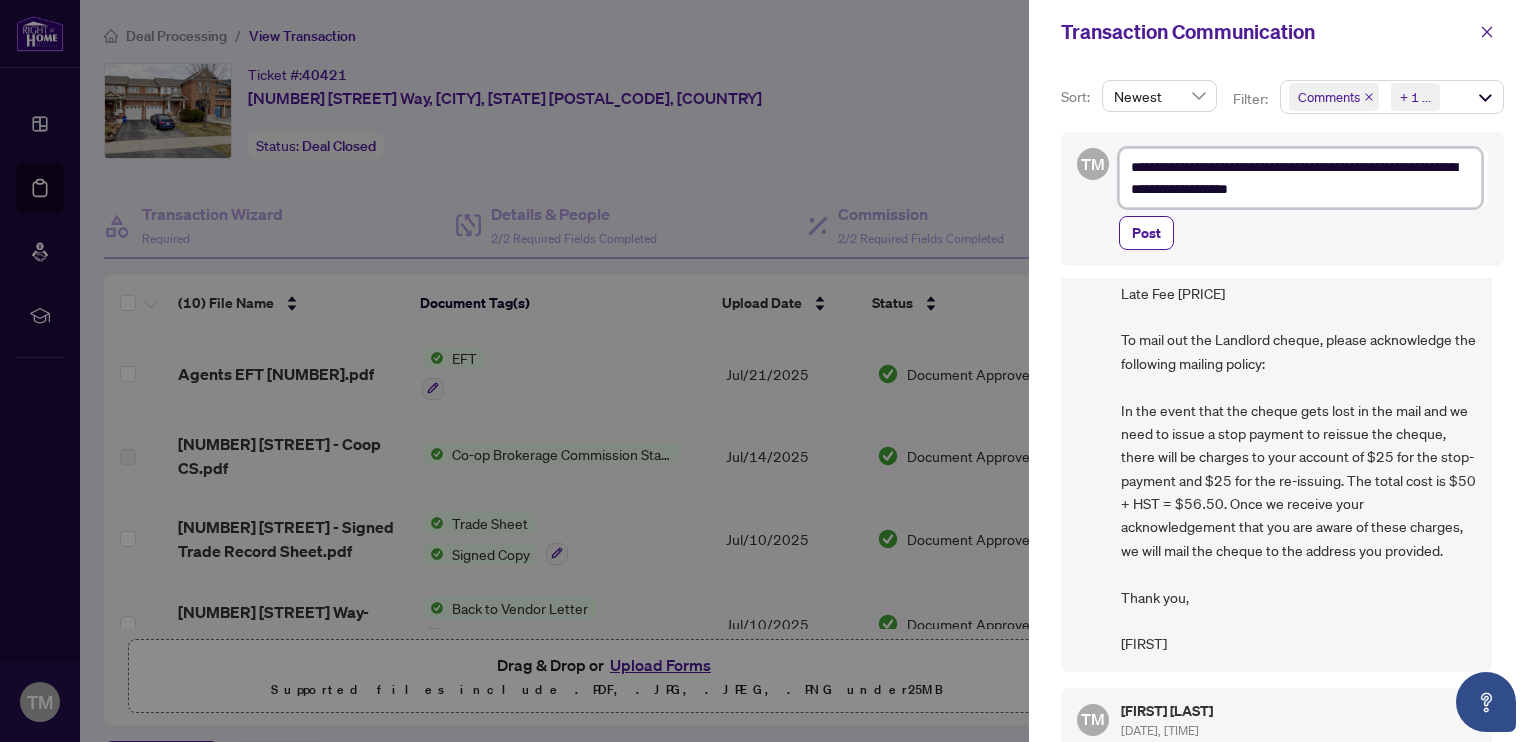type on "**********" 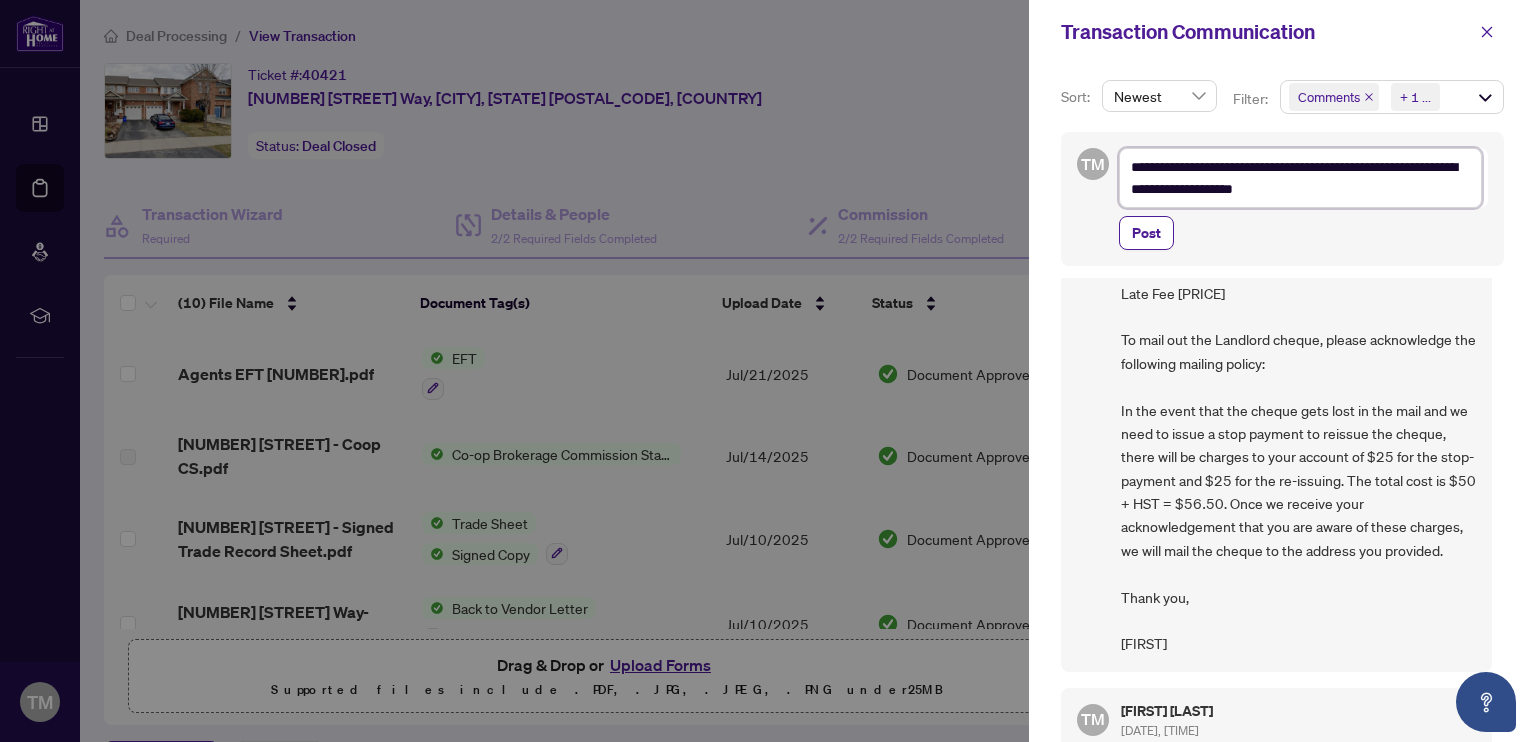 type on "**********" 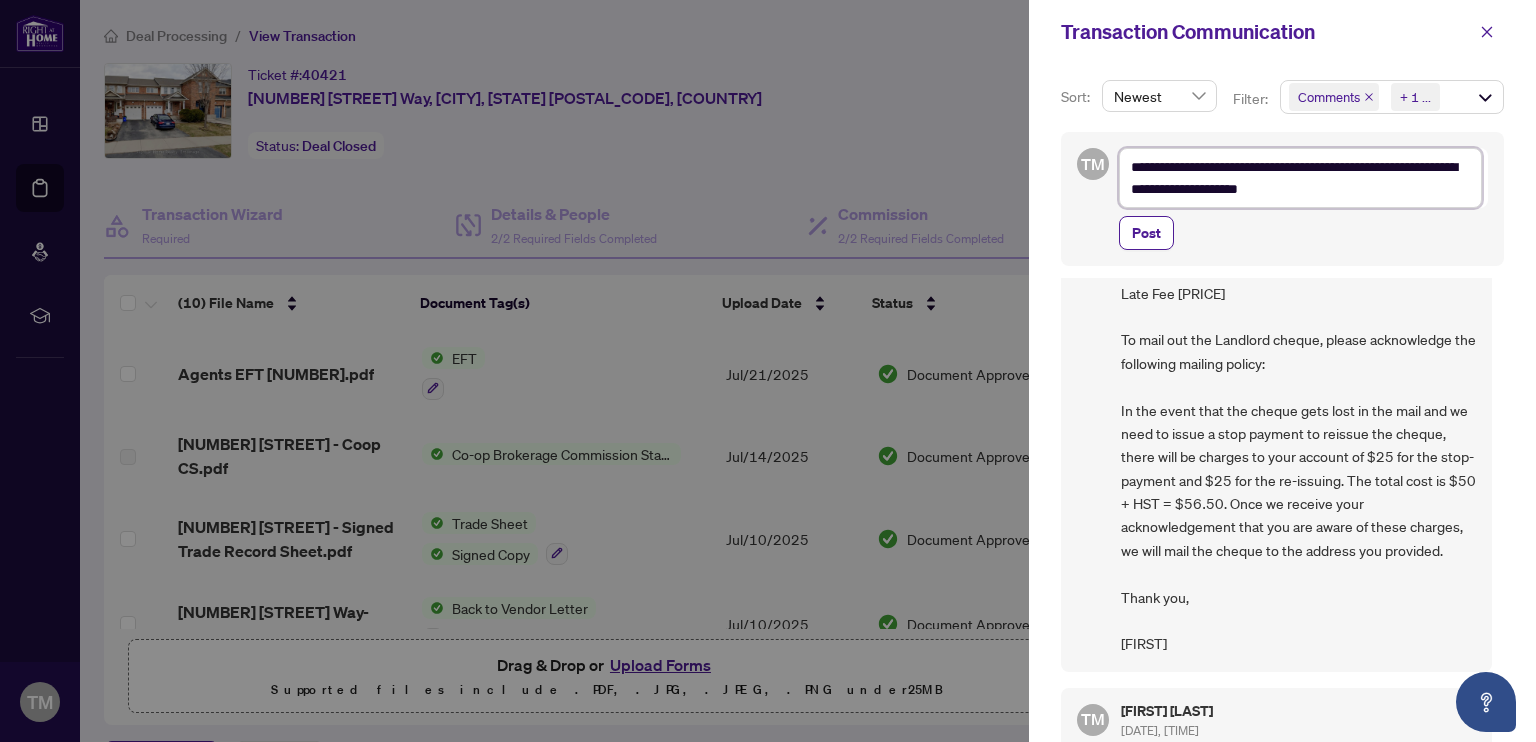 type on "**********" 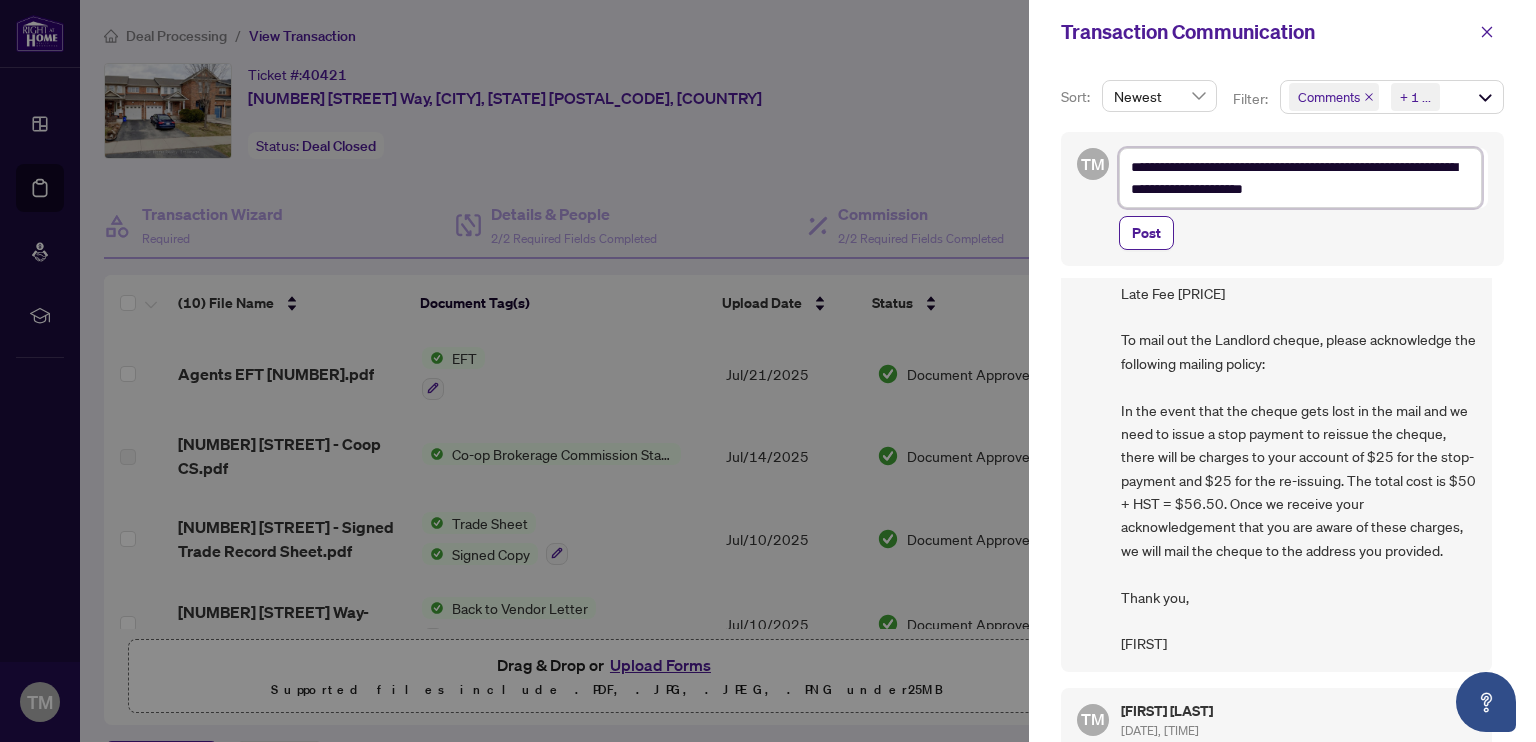 type on "**********" 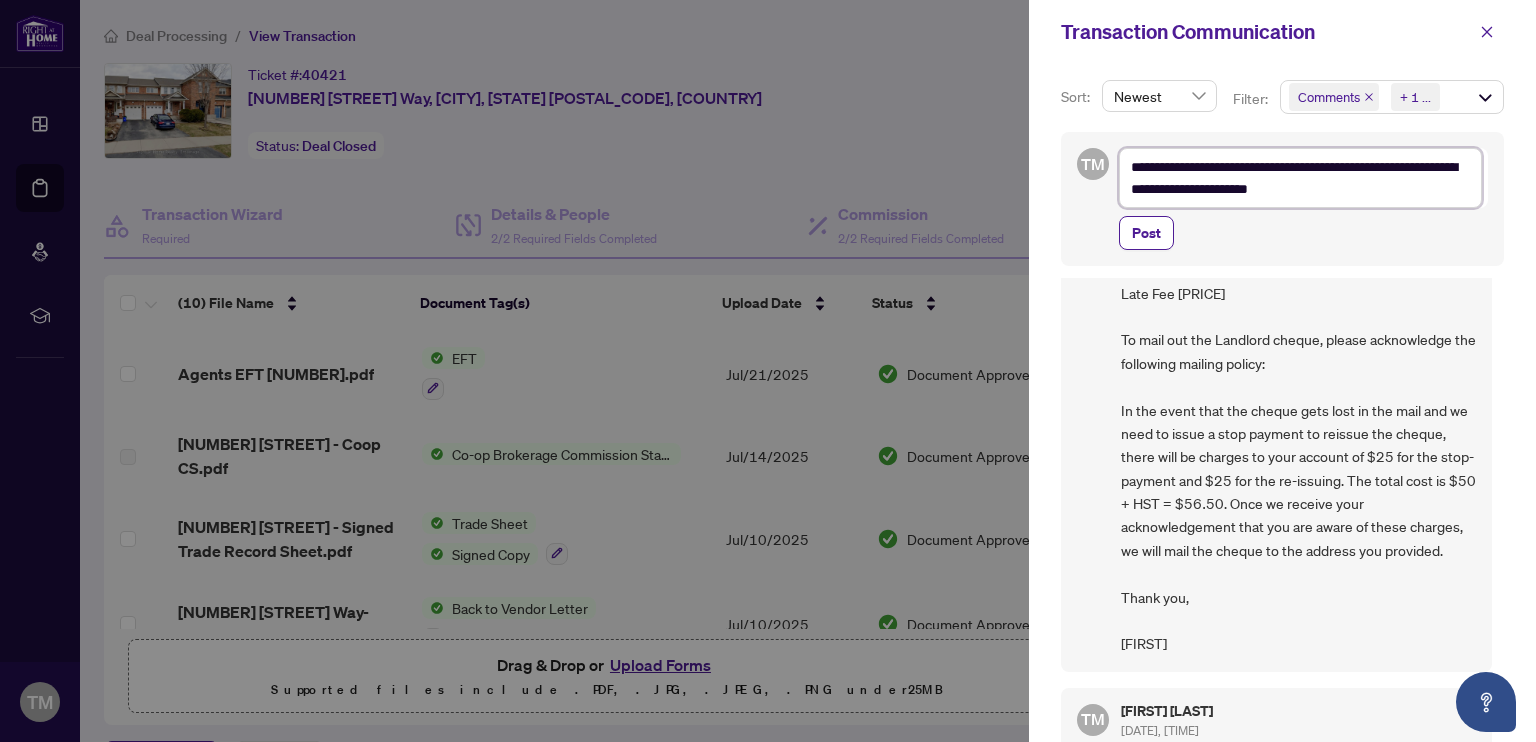 type on "**********" 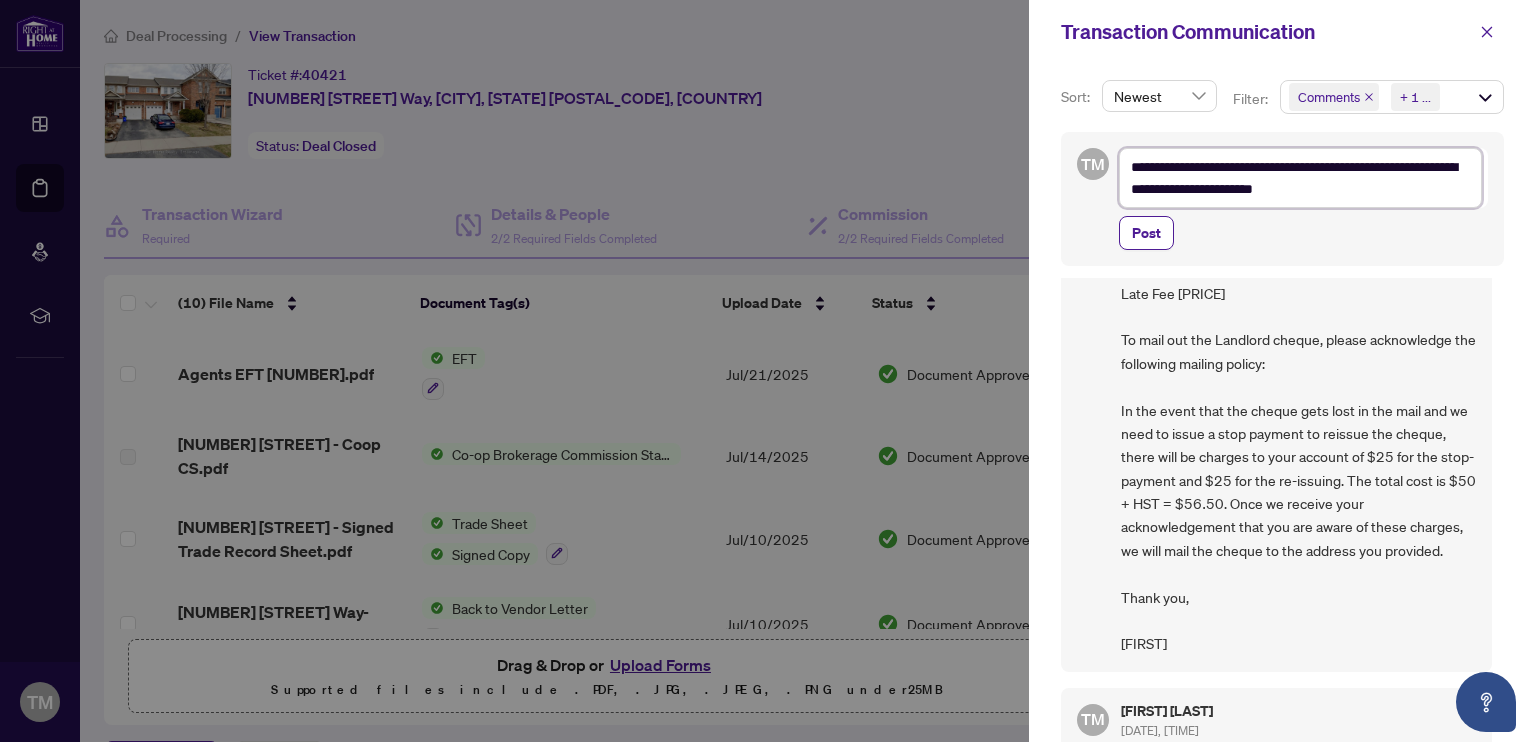 type on "**********" 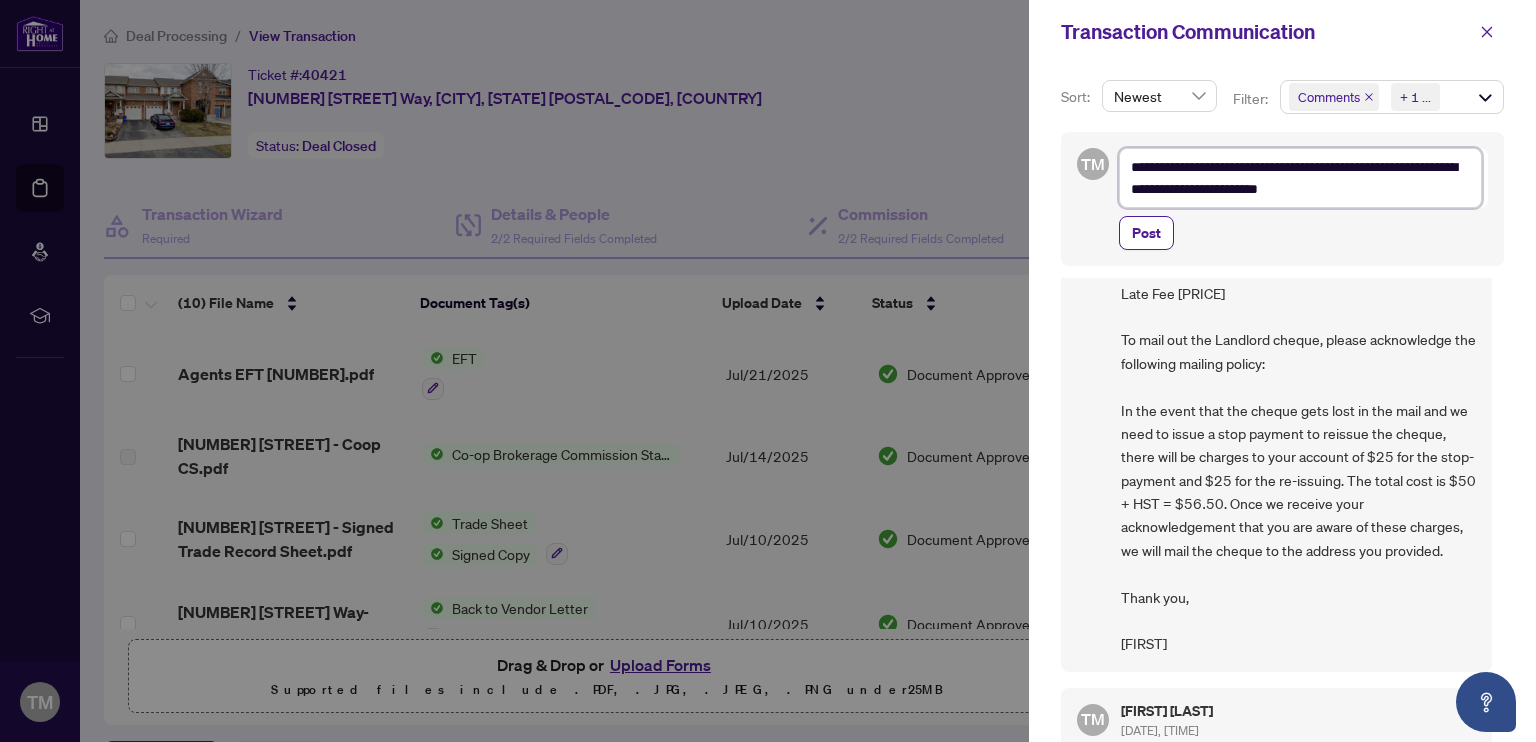 type on "**********" 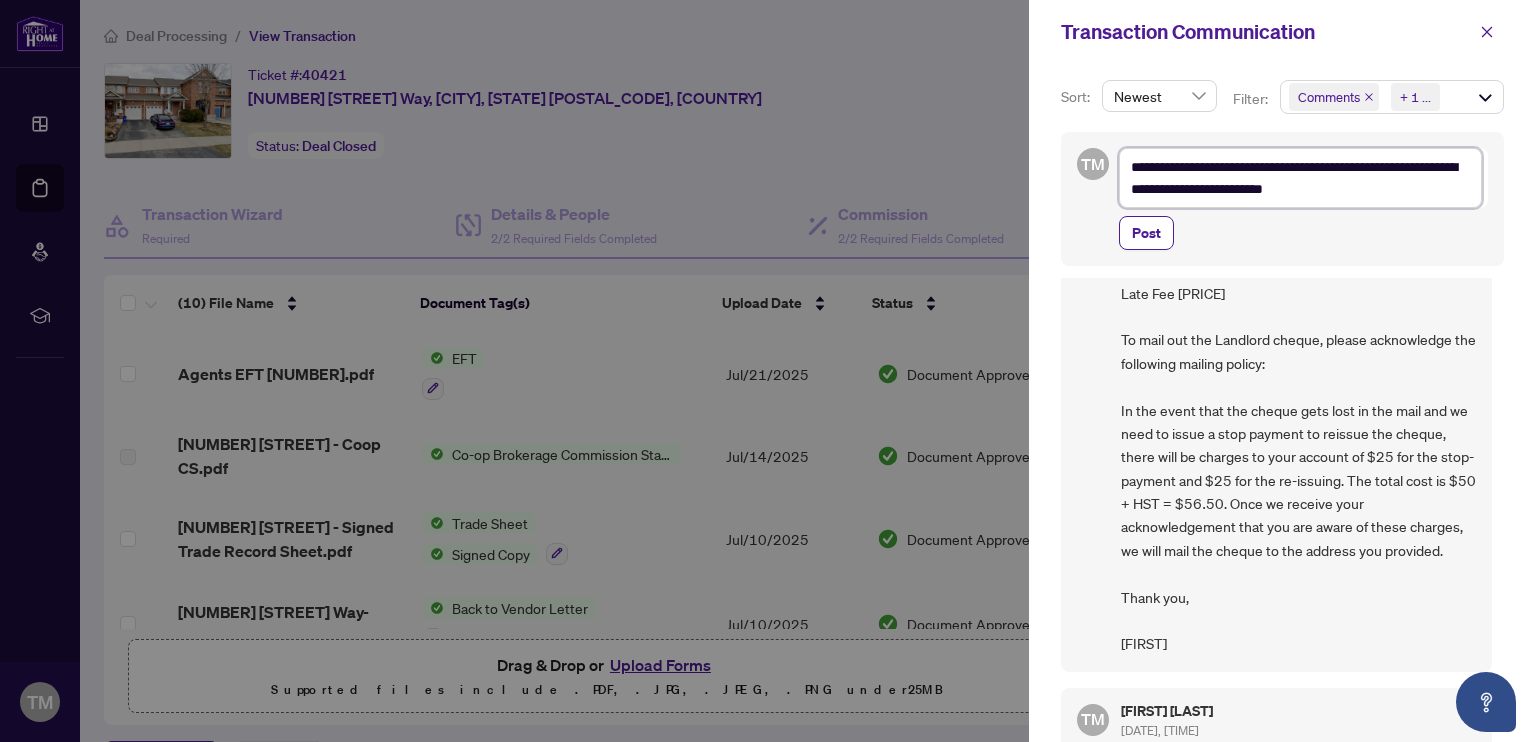 type on "**********" 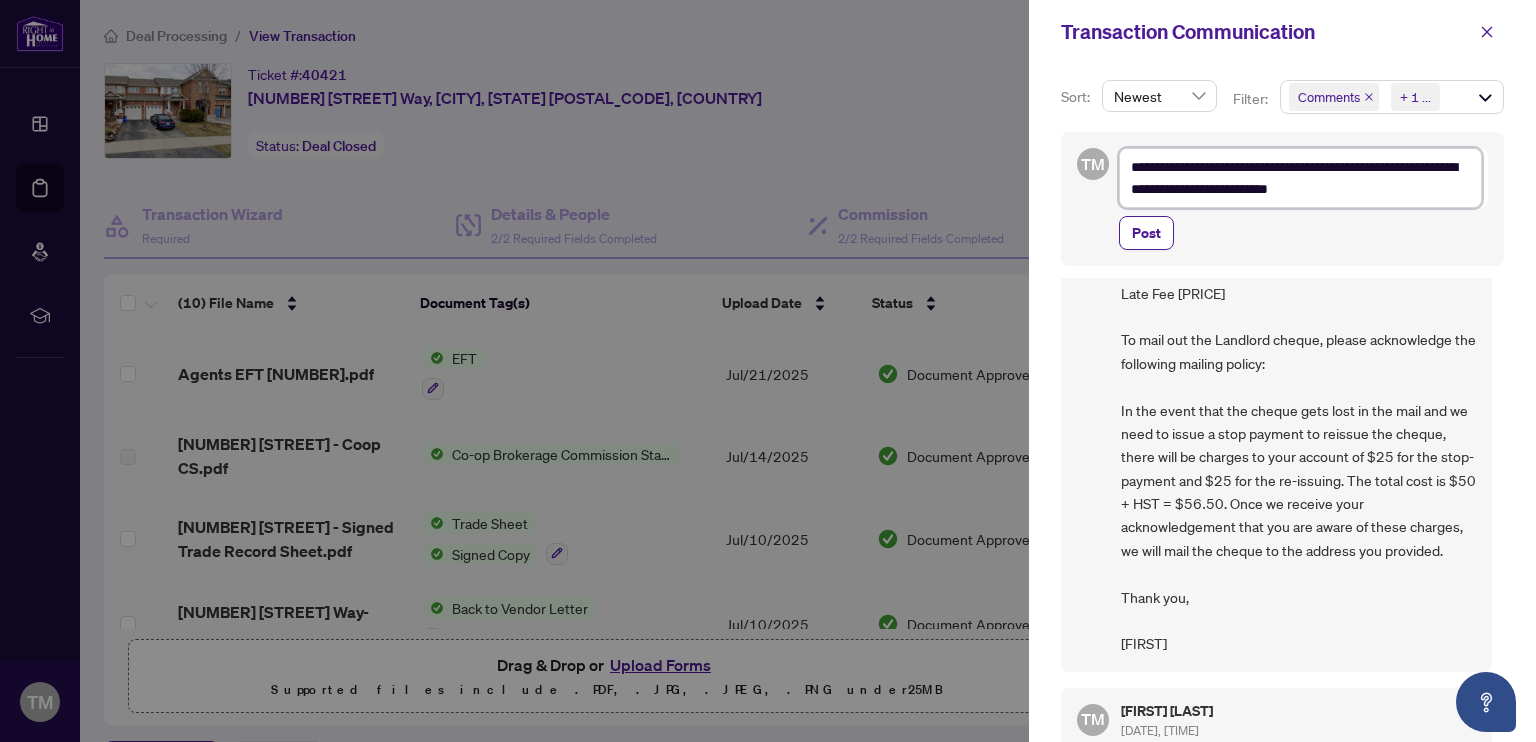 type on "**********" 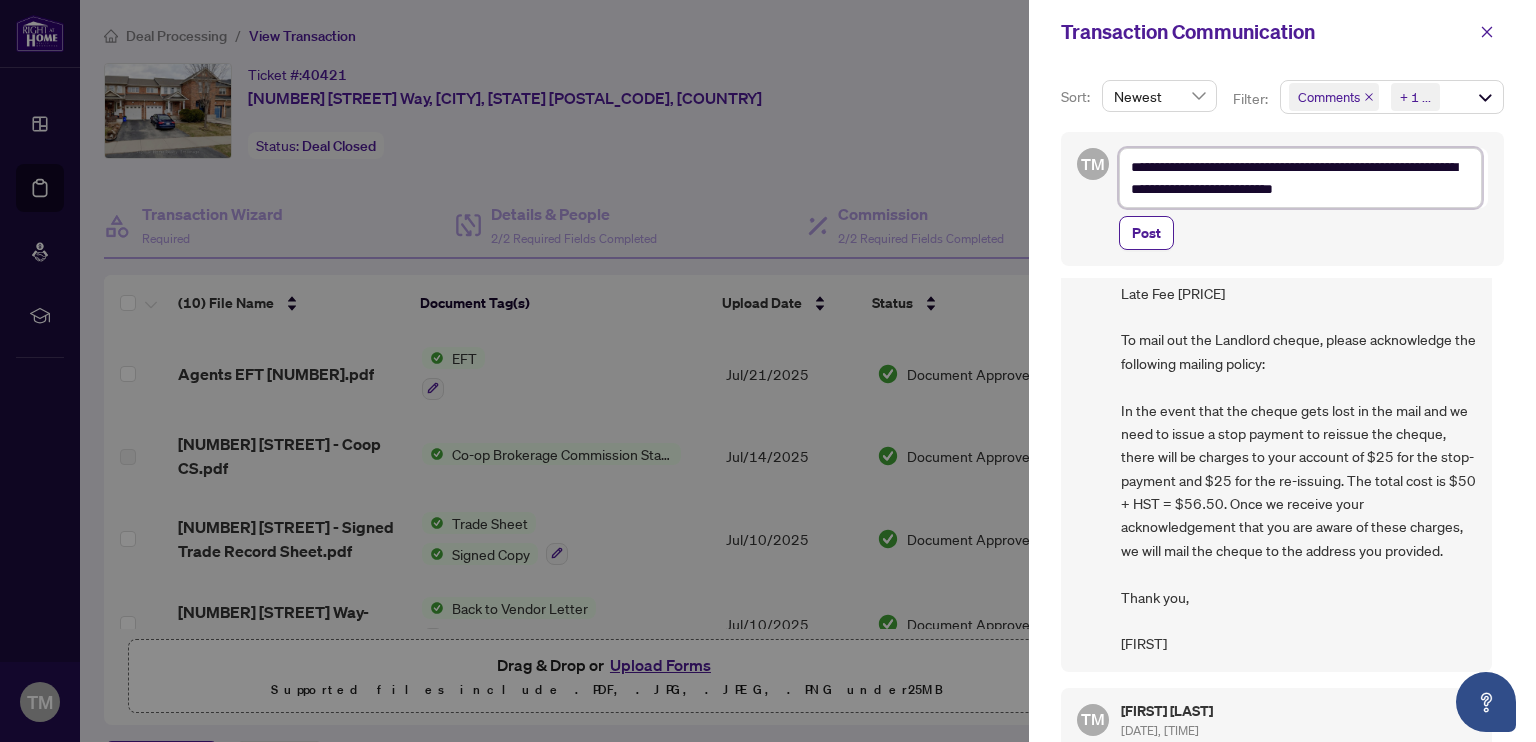 type on "**********" 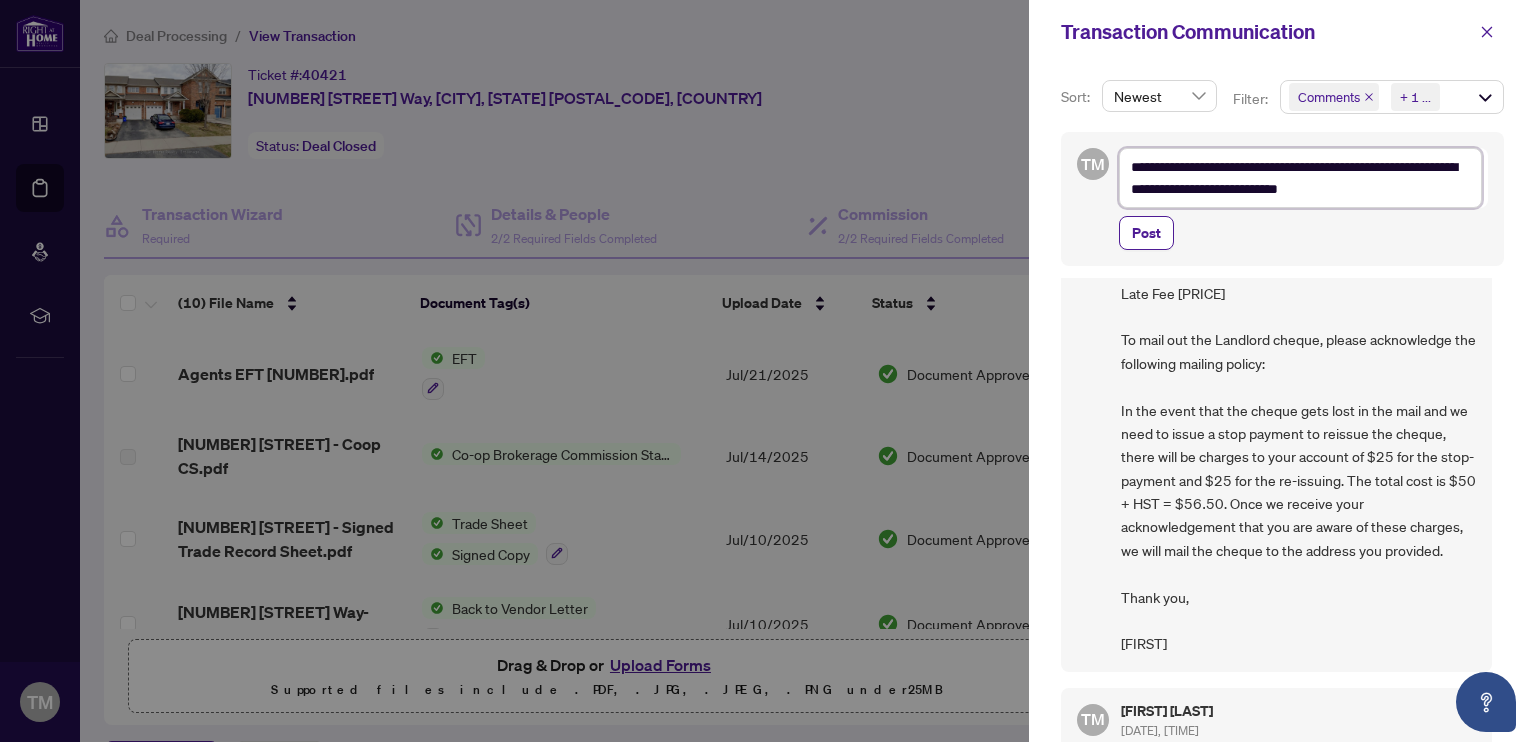 type on "**********" 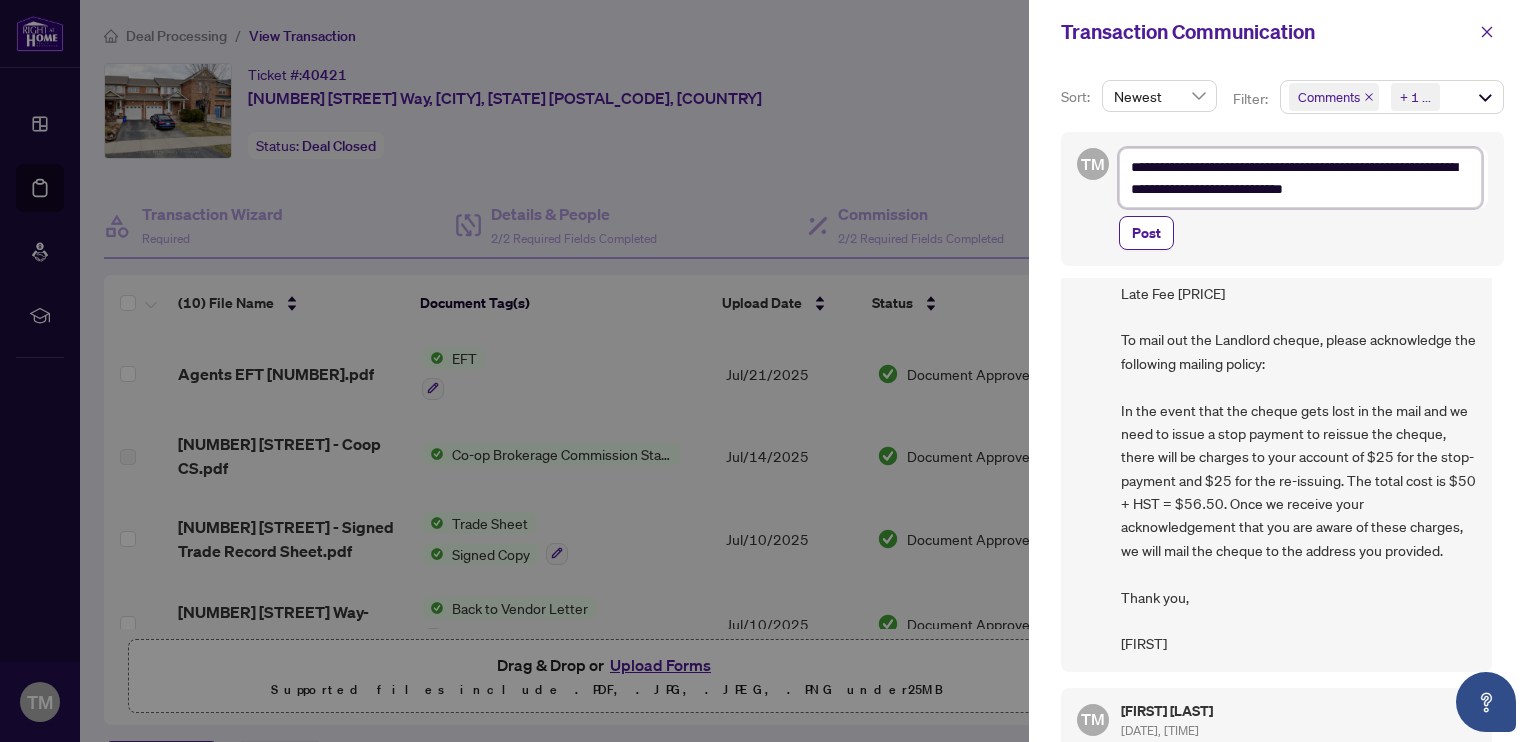 type on "**********" 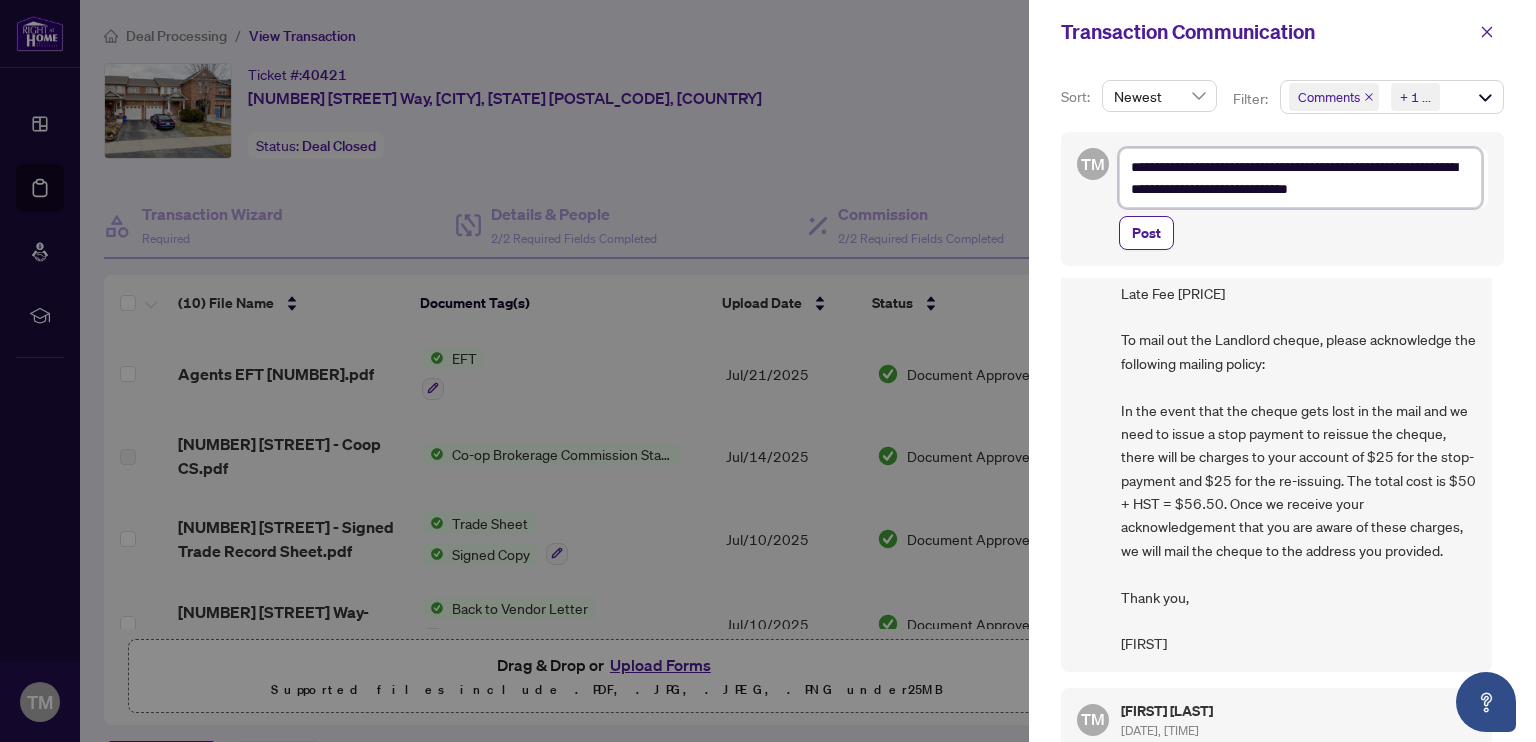 type on "**********" 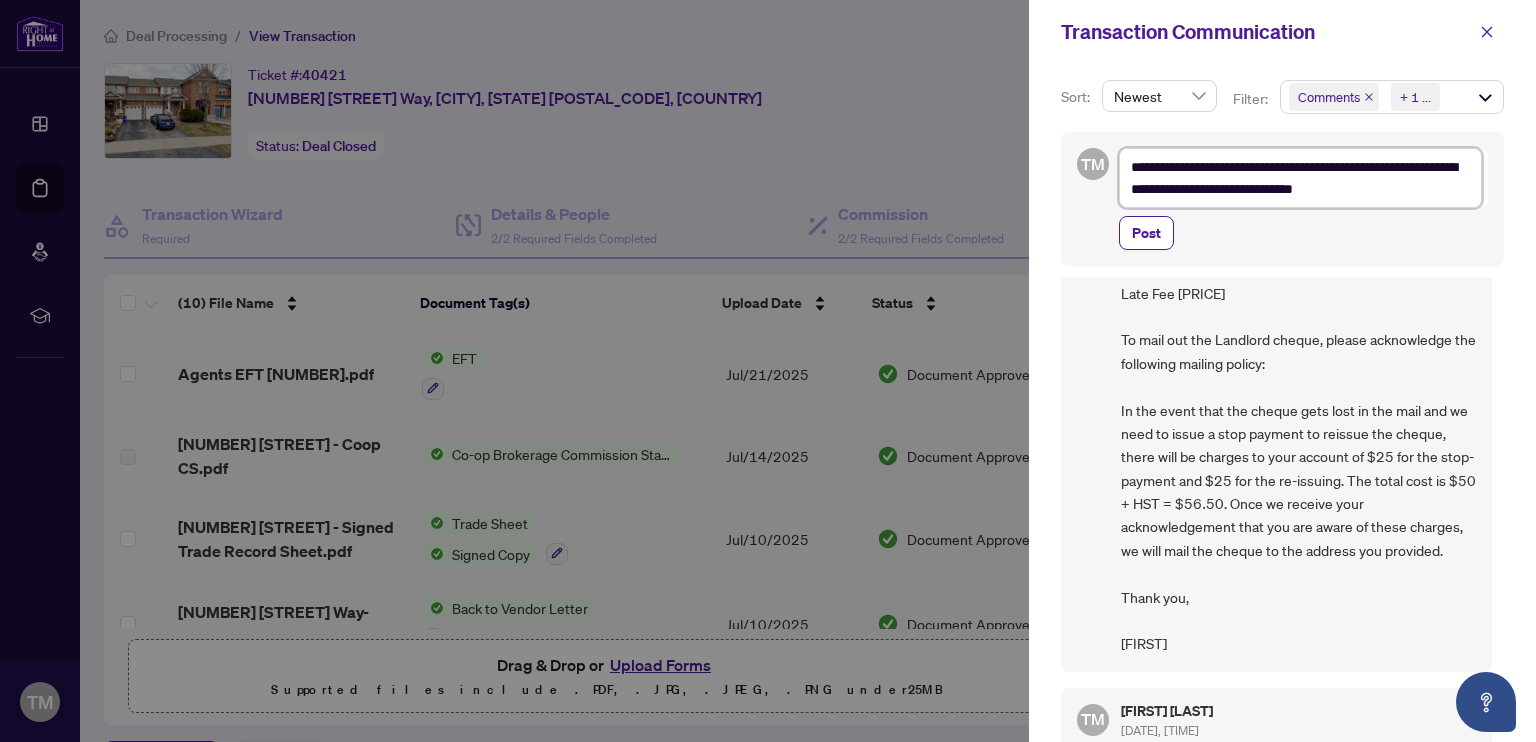 type 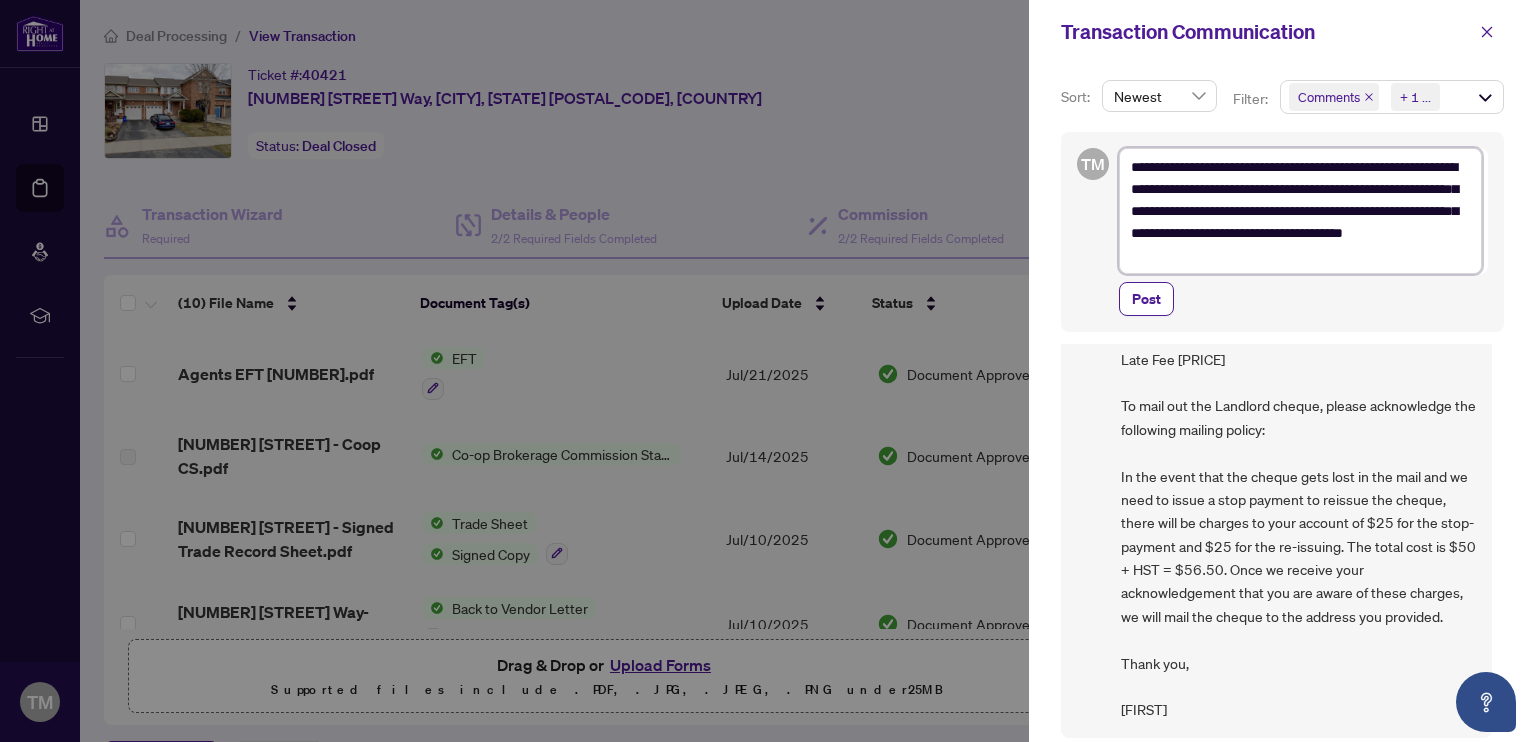 click on "**********" at bounding box center [1300, 211] 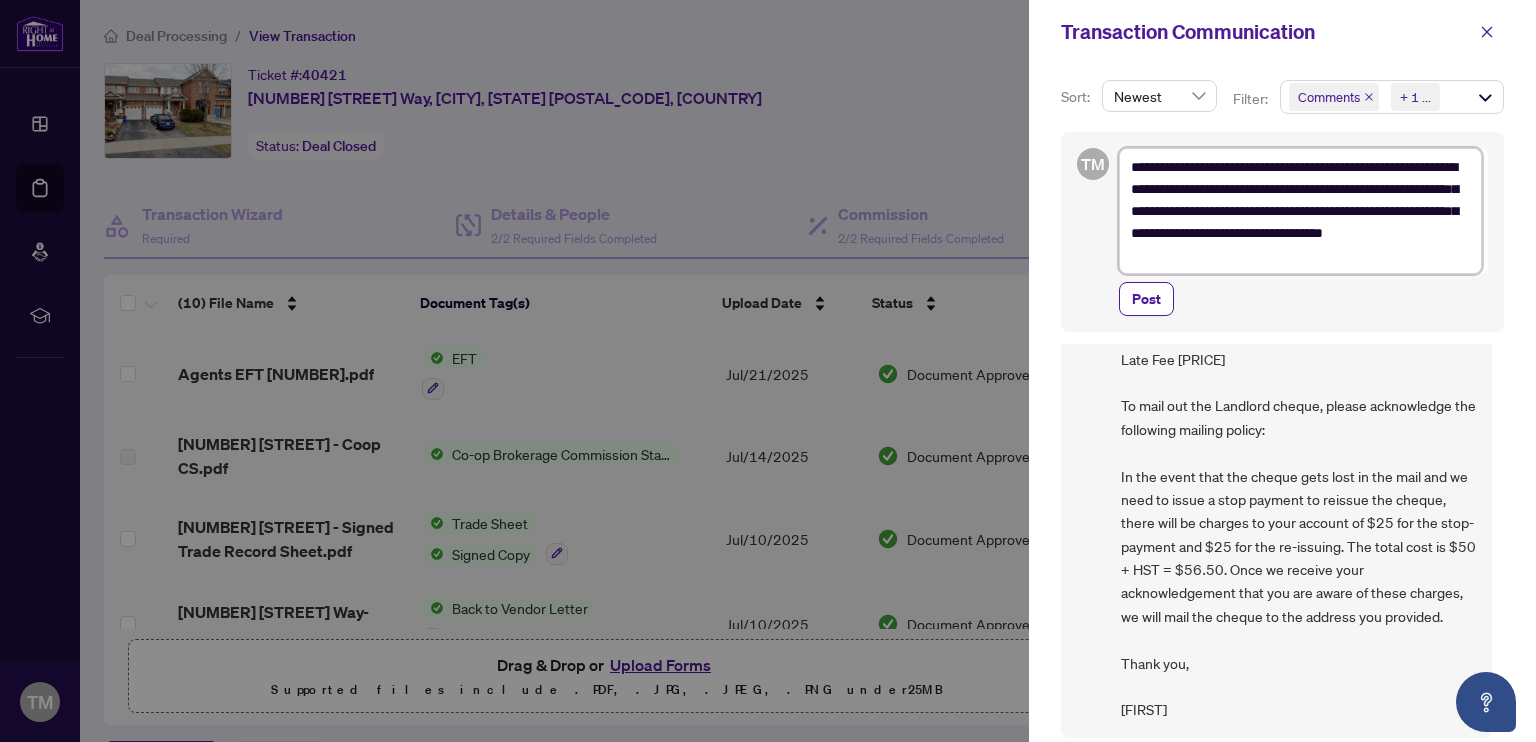 click on "**********" at bounding box center [1300, 211] 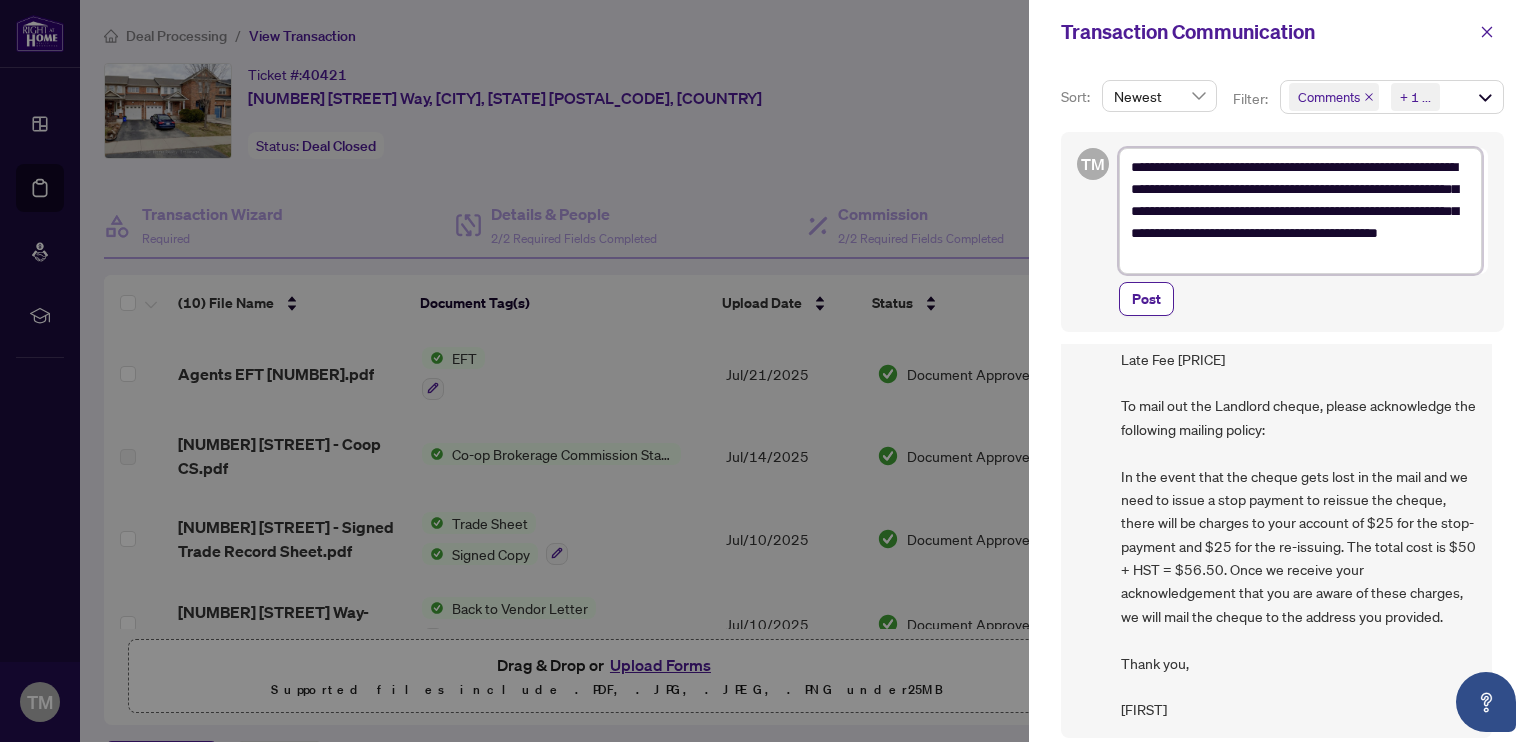 click on "**********" at bounding box center (1300, 211) 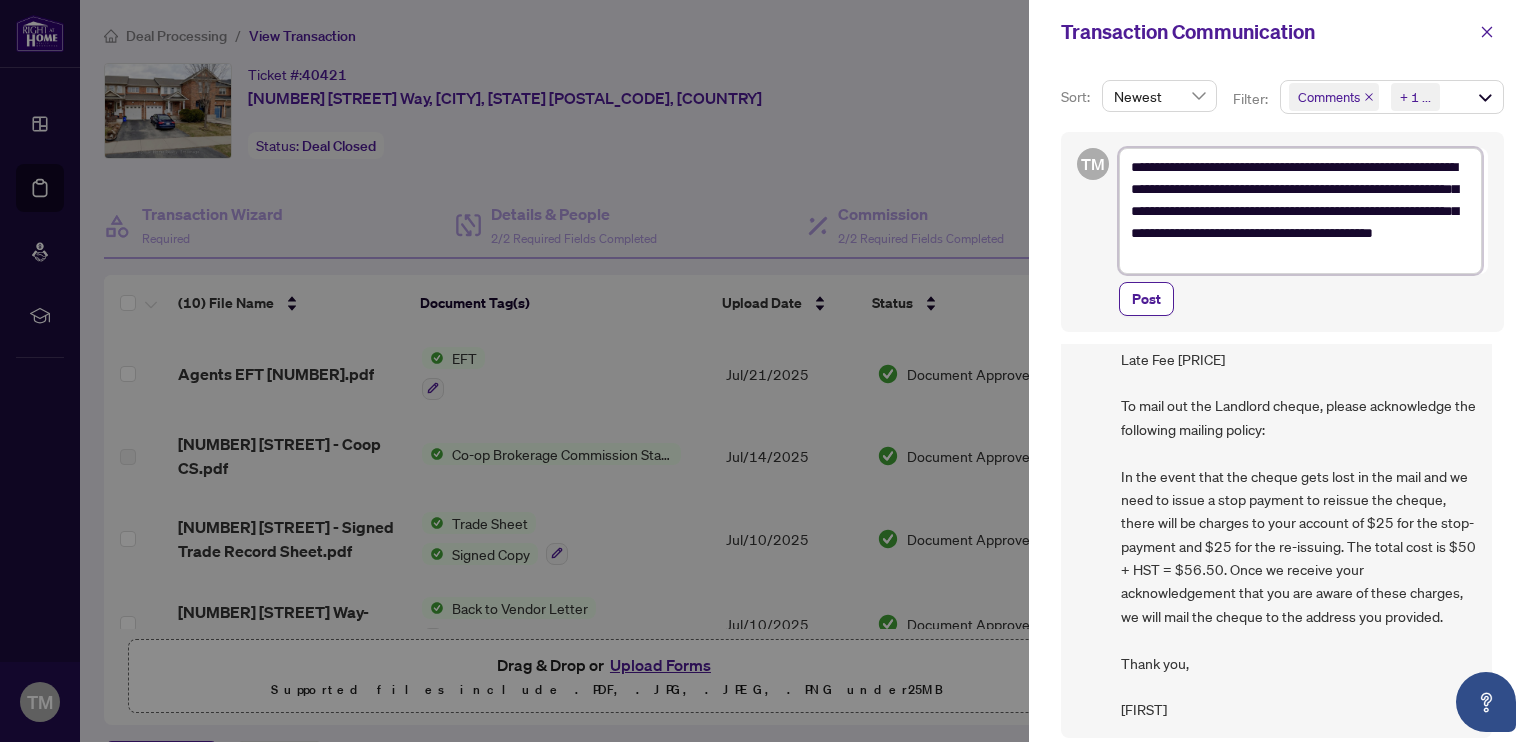 click on "**********" at bounding box center [1300, 211] 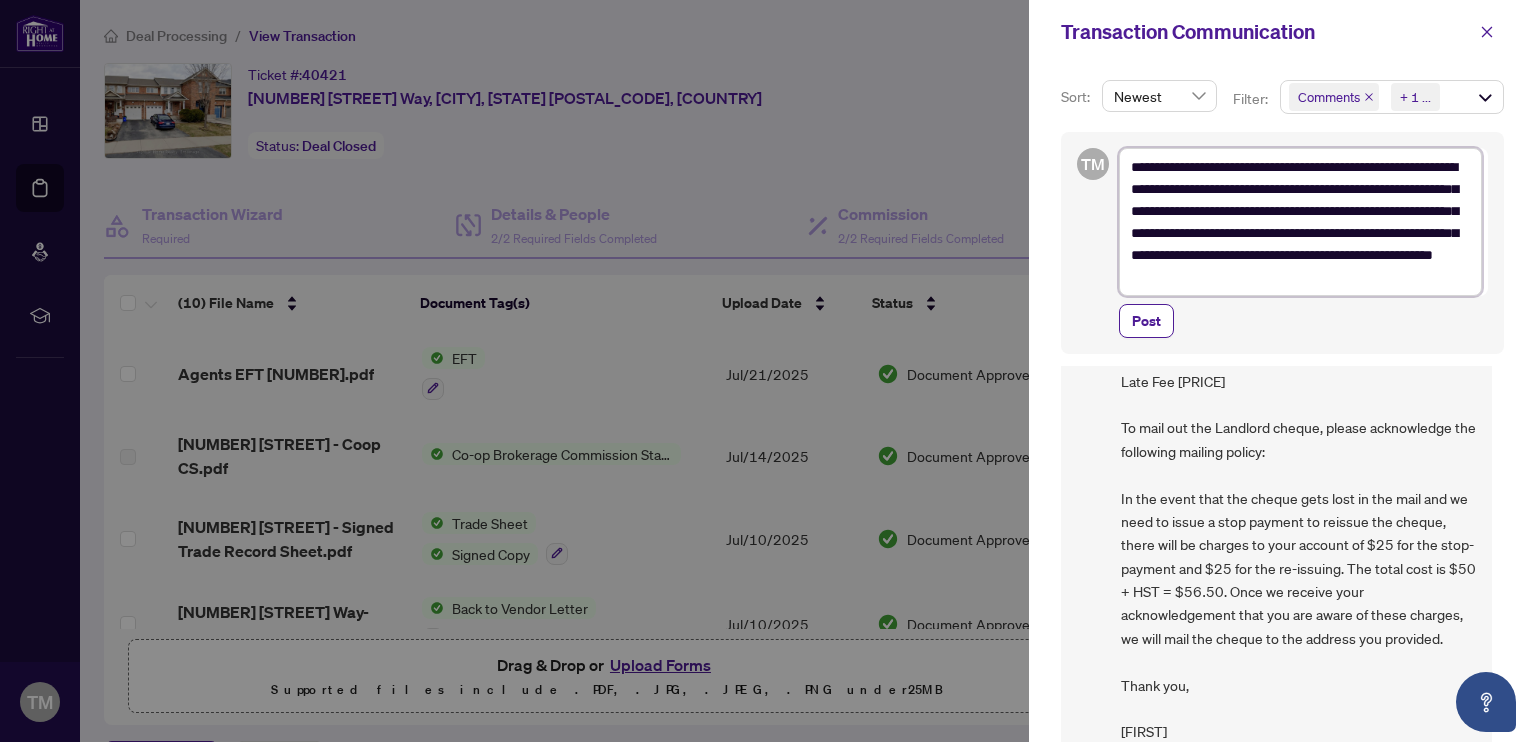 click on "**********" at bounding box center (1300, 222) 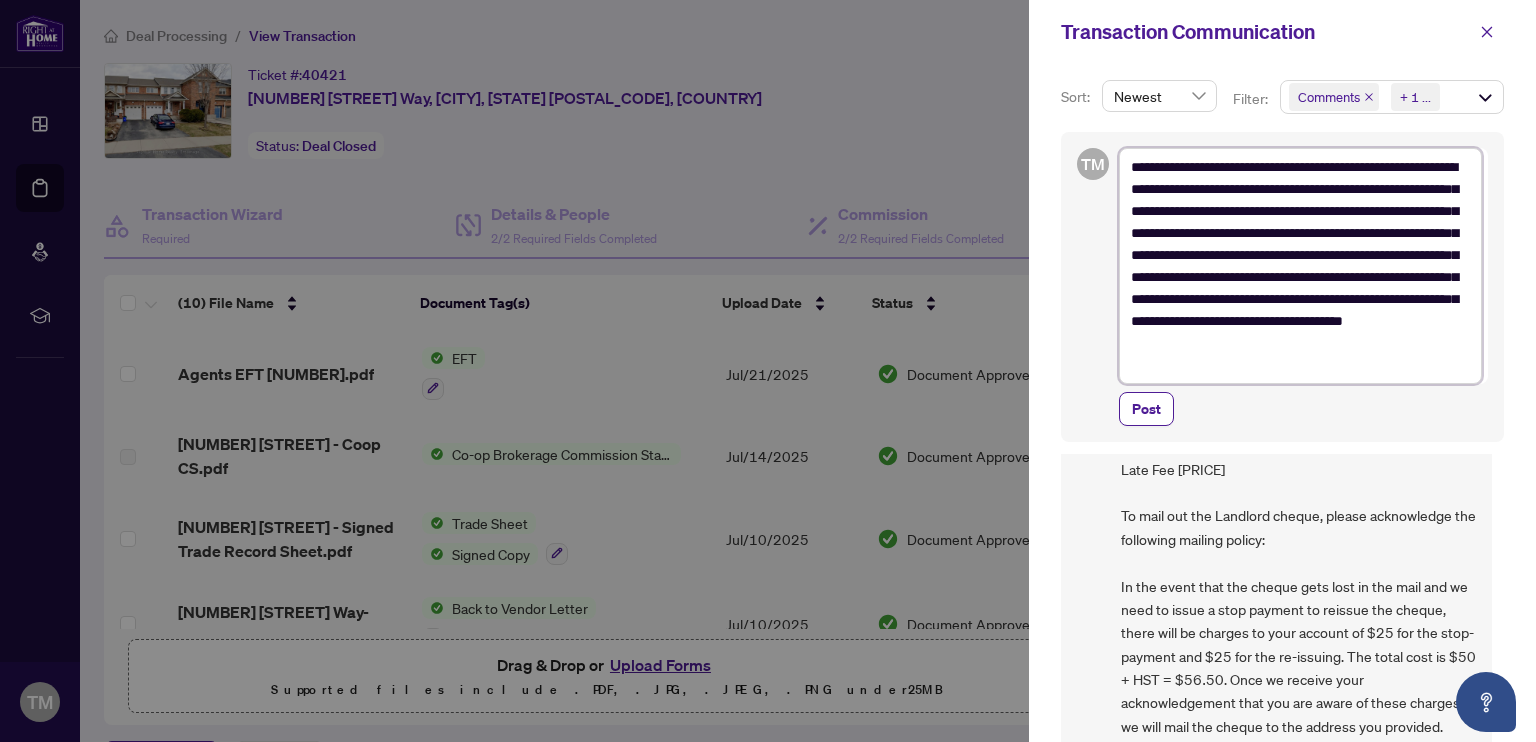click on "**********" at bounding box center (1300, 266) 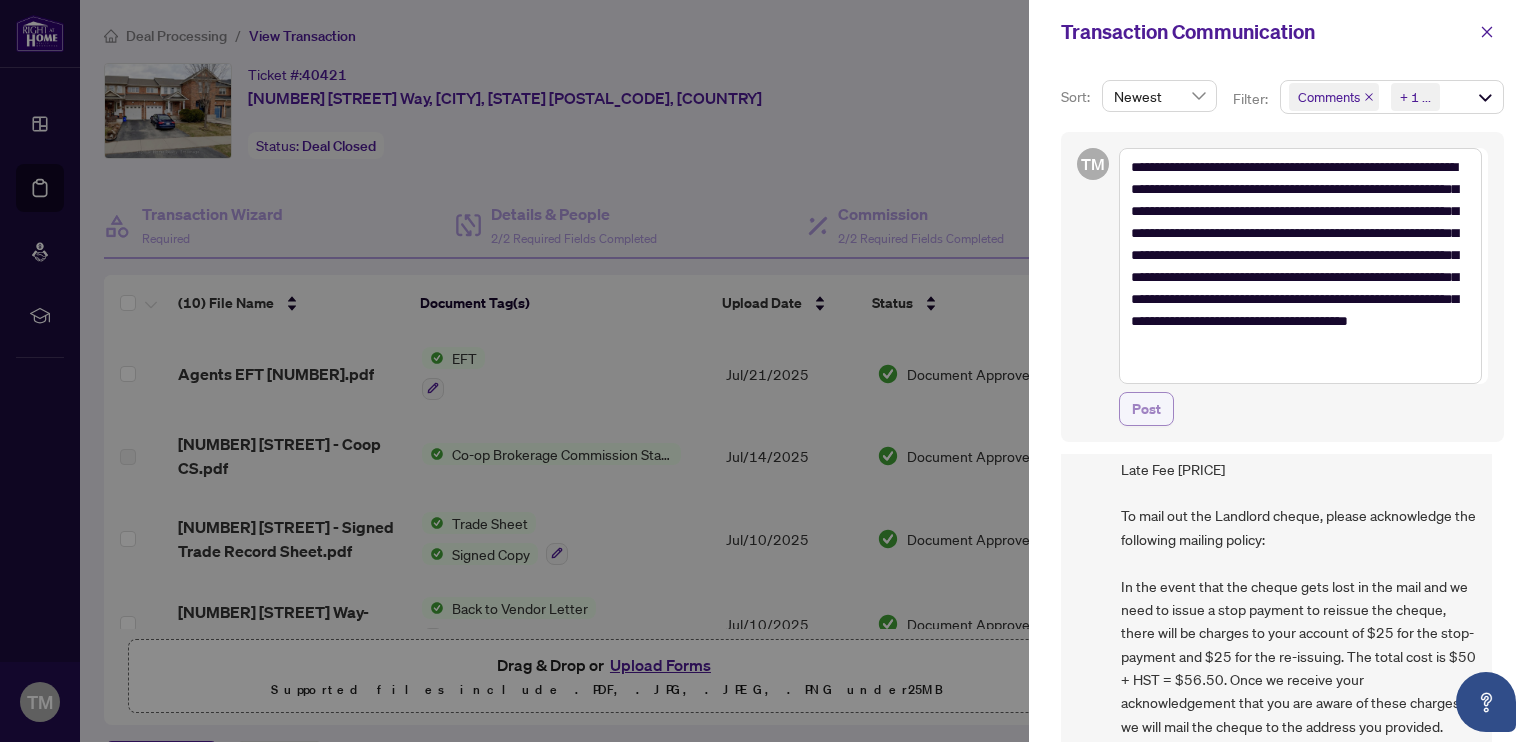 click on "Post" at bounding box center (1146, 409) 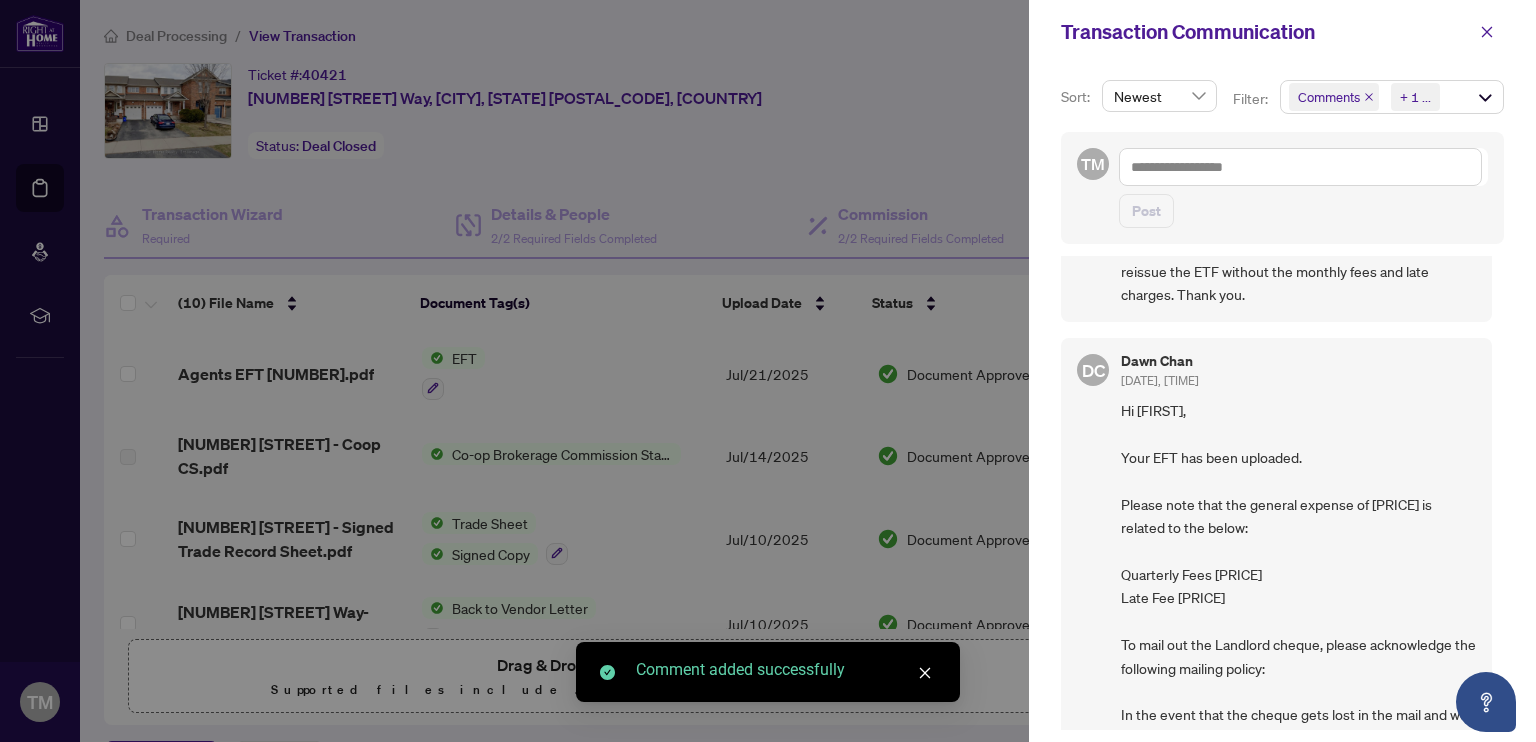 scroll, scrollTop: 0, scrollLeft: 0, axis: both 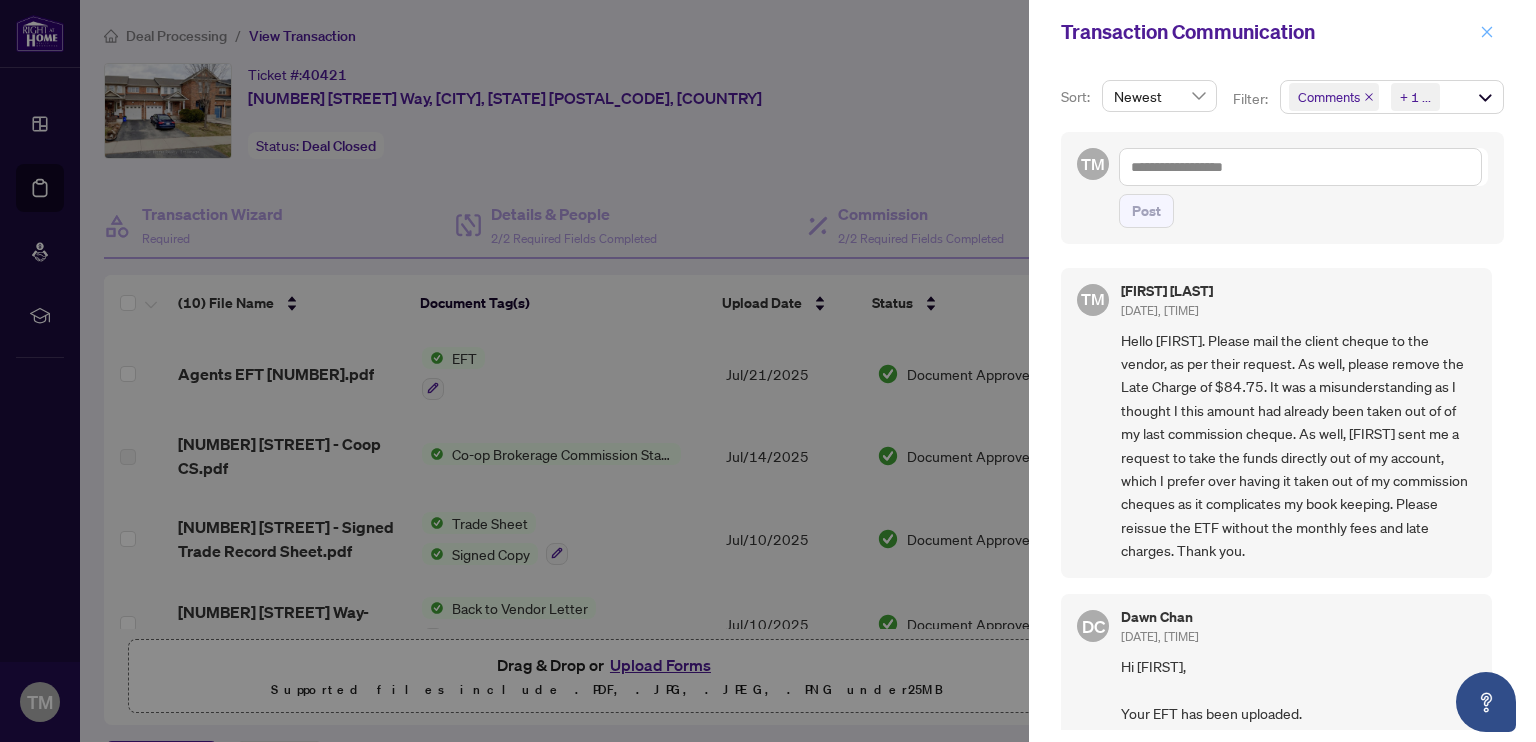 click 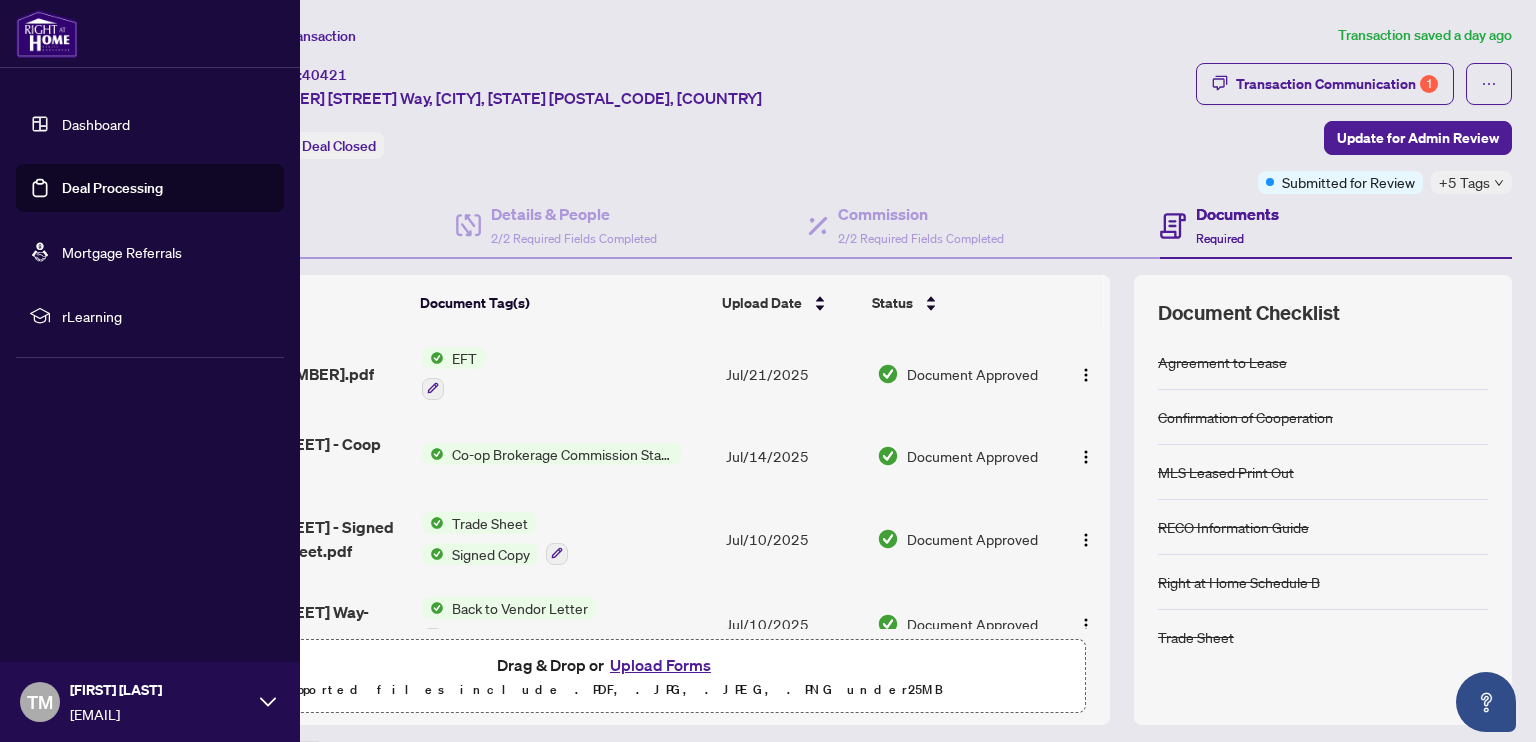 click on "Dashboard" at bounding box center [96, 124] 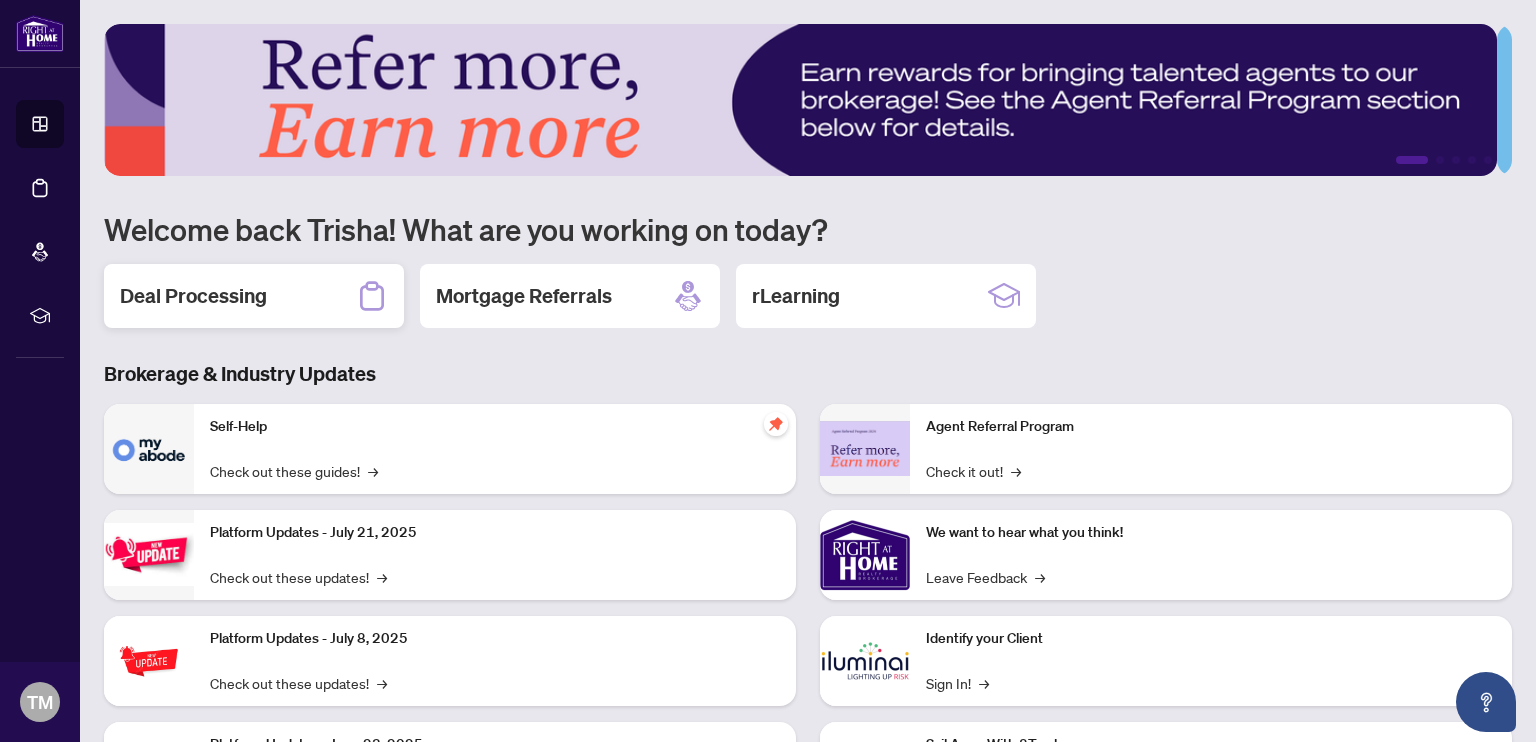 click on "Deal Processing" at bounding box center [254, 296] 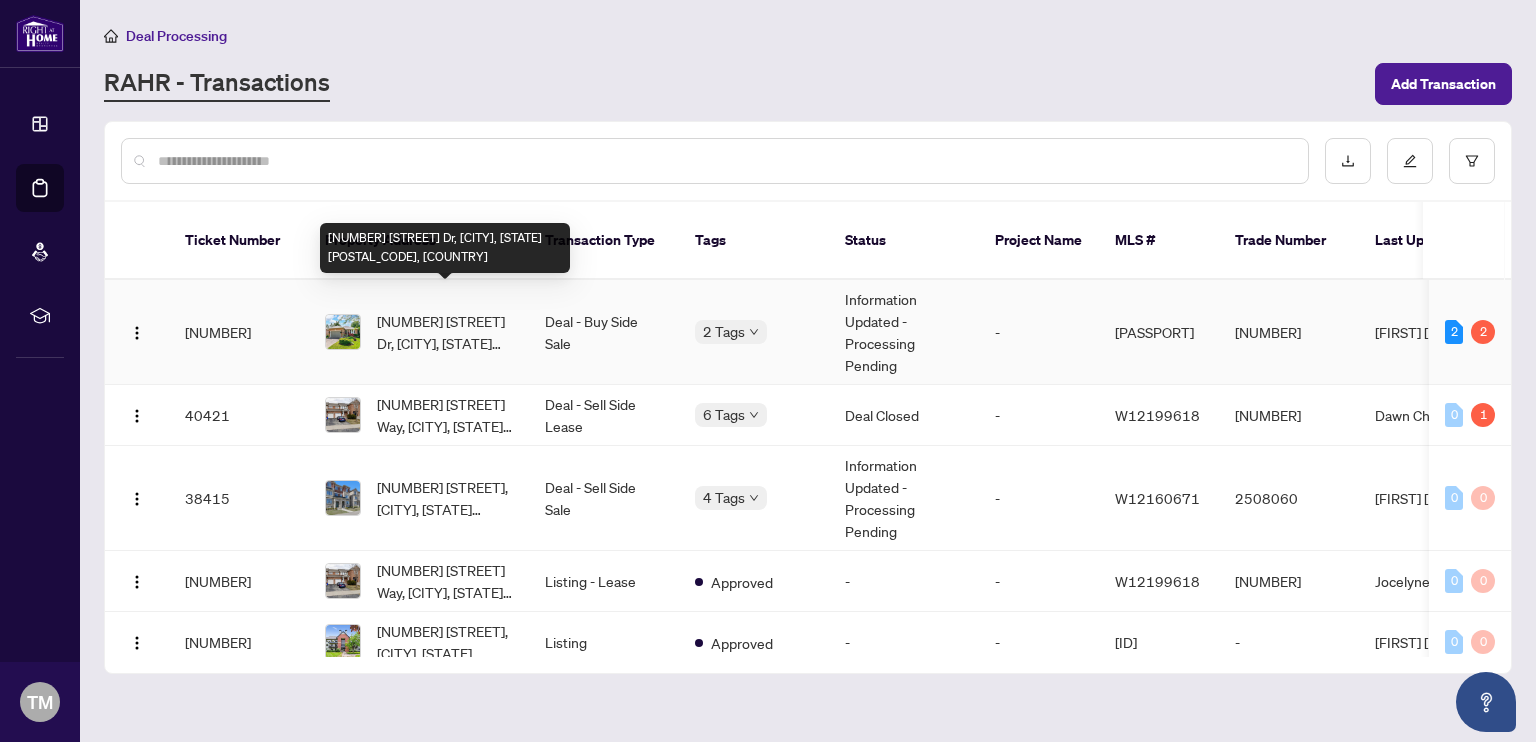 click on "[NUMBER] [STREET] Dr, [CITY], [STATE] [POSTAL_CODE], [COUNTRY]" at bounding box center [445, 332] 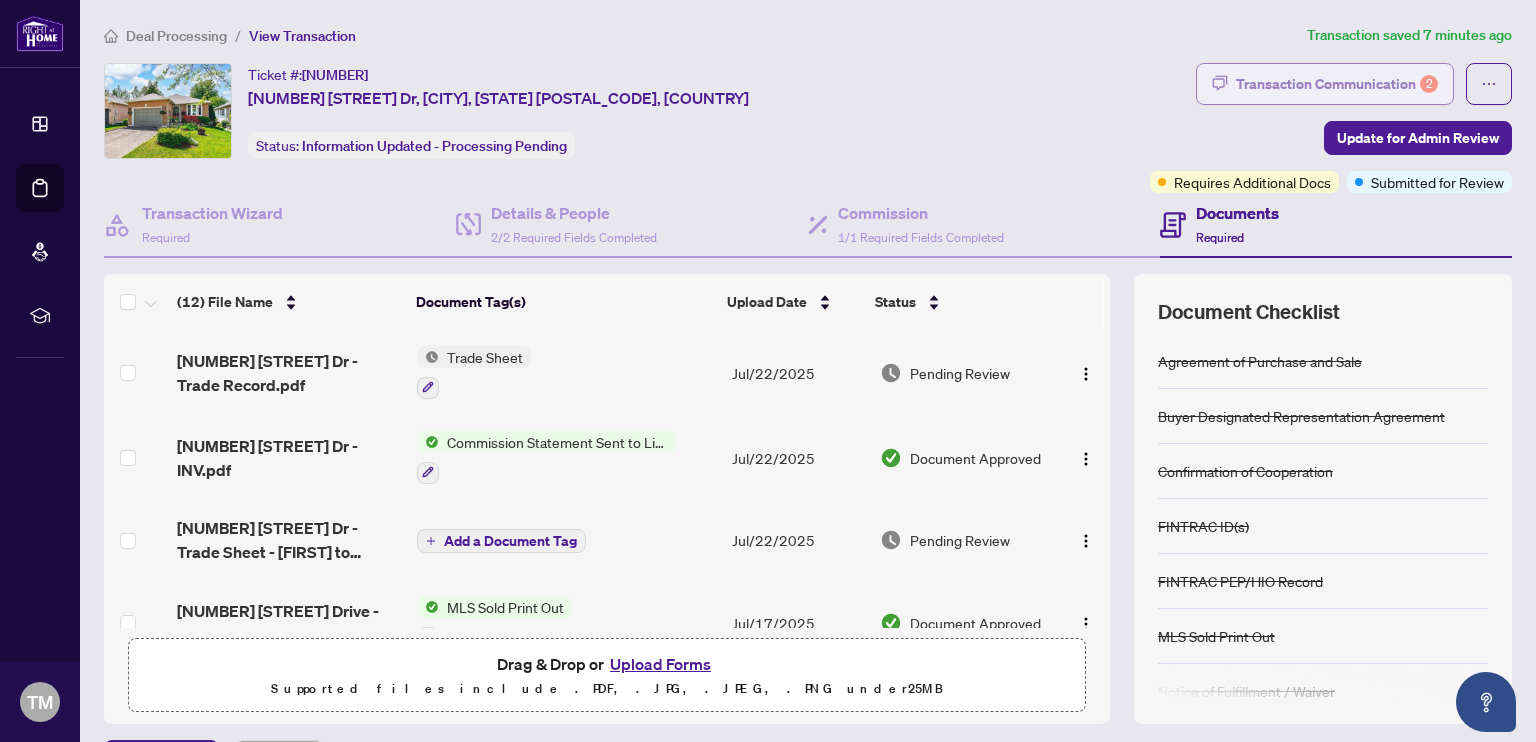 click on "Transaction Communication 2" at bounding box center [1337, 84] 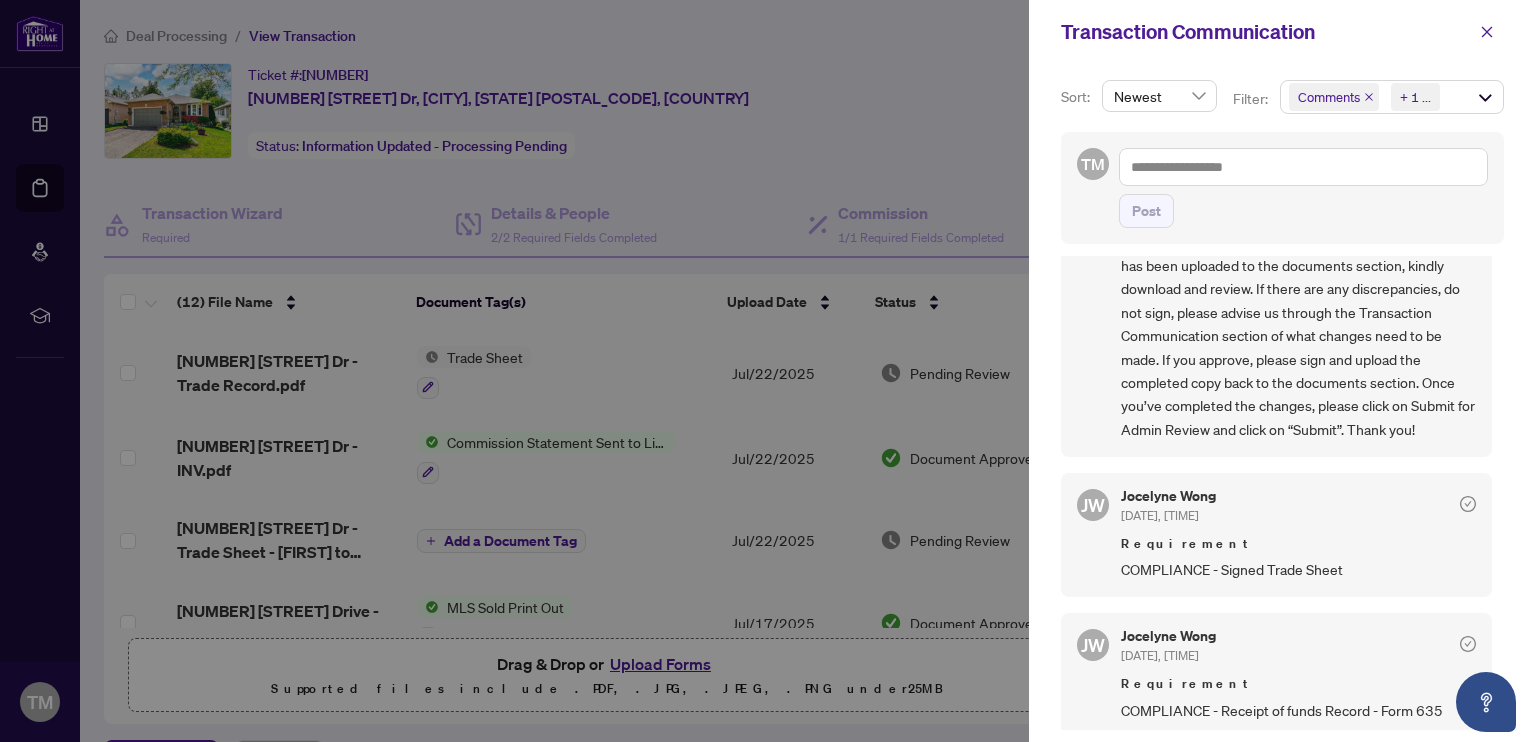 scroll, scrollTop: 102, scrollLeft: 0, axis: vertical 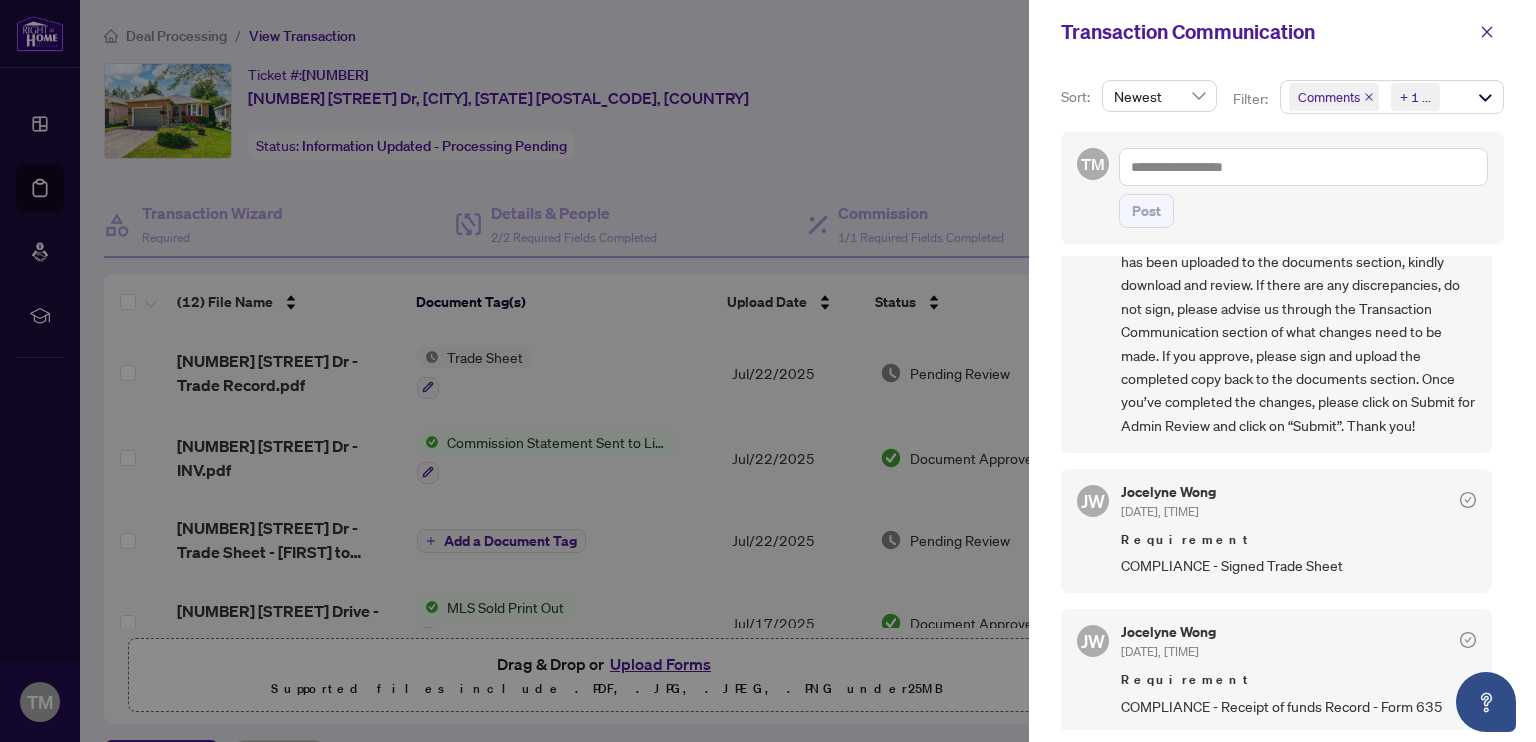 click on "COMPLIANCE - Receipt of funds Record - Form 635" at bounding box center (1298, 706) 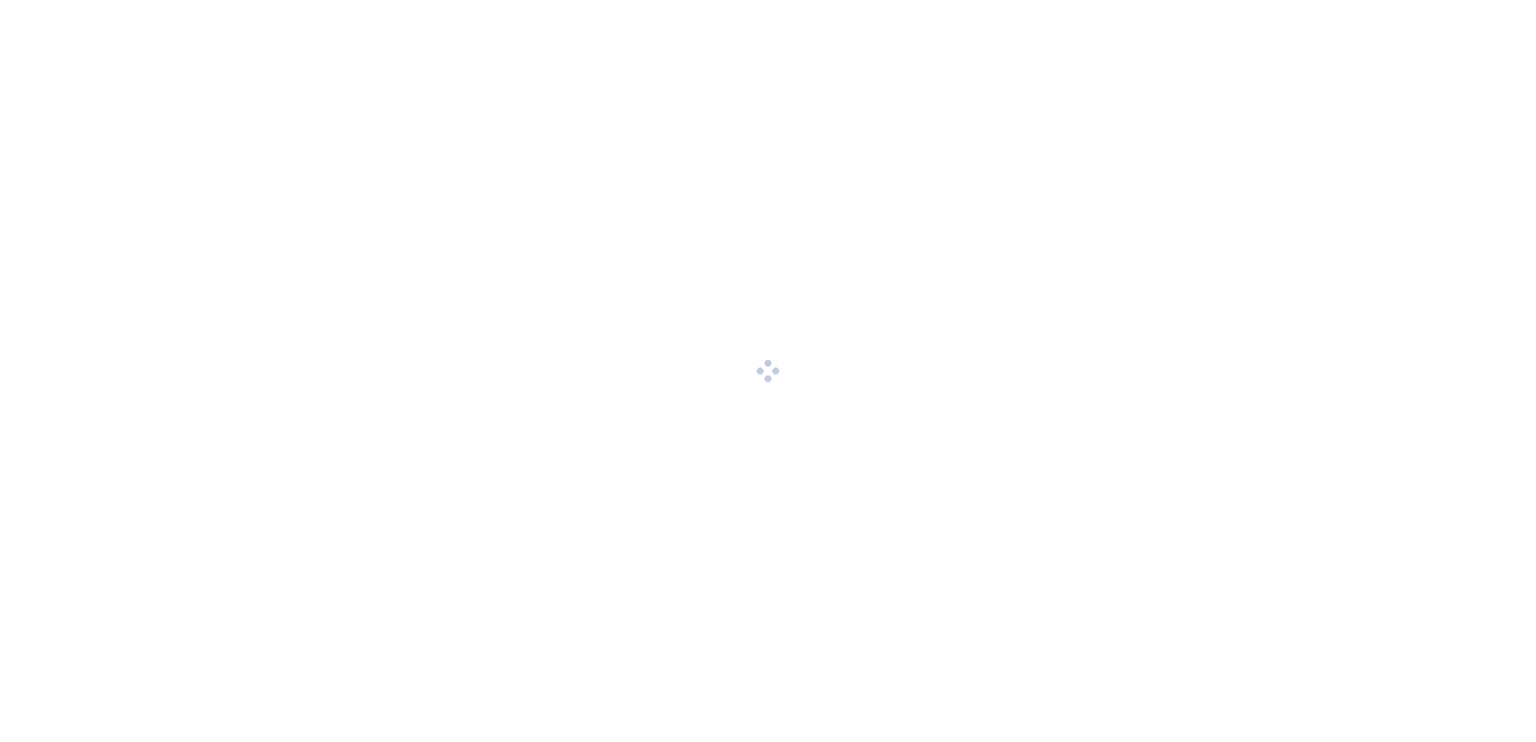 scroll, scrollTop: 0, scrollLeft: 0, axis: both 